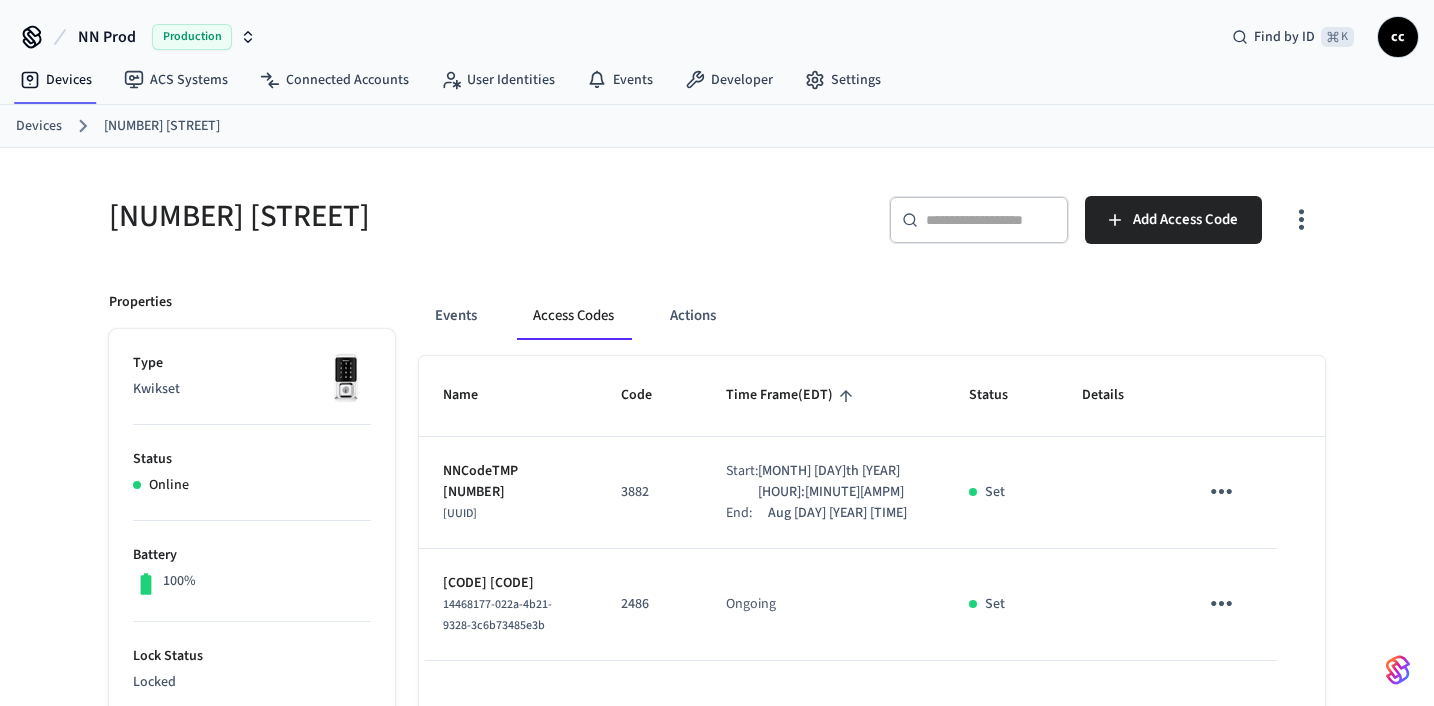 scroll, scrollTop: 0, scrollLeft: 0, axis: both 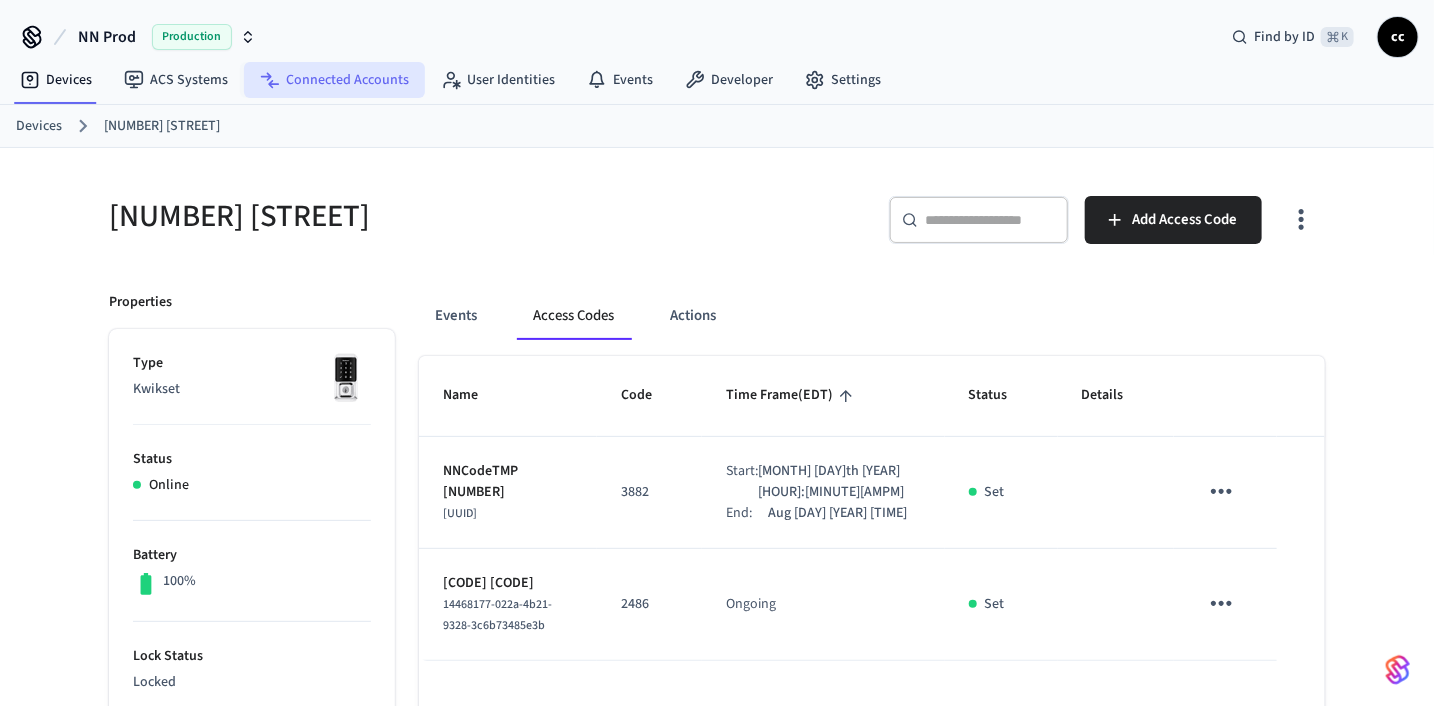 click on "Connected Accounts" at bounding box center [334, 80] 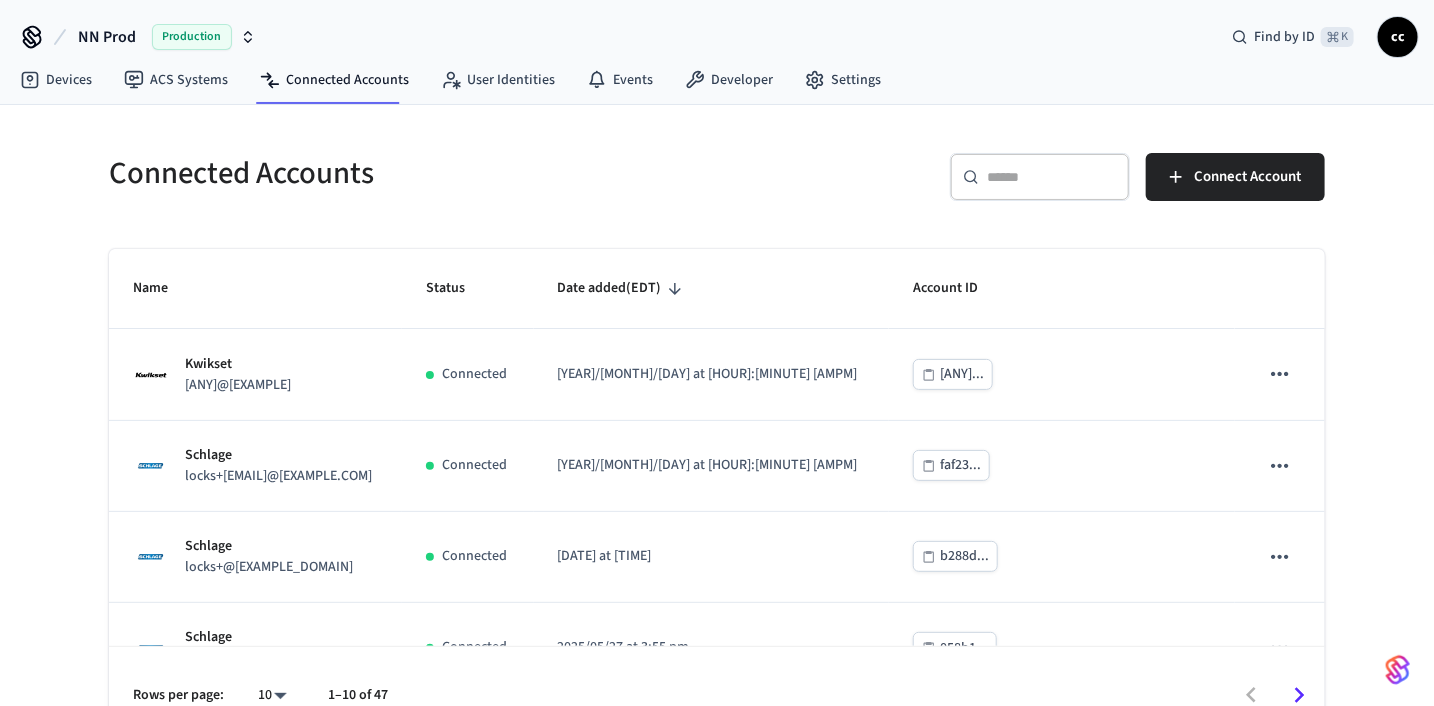 click at bounding box center (1052, 177) 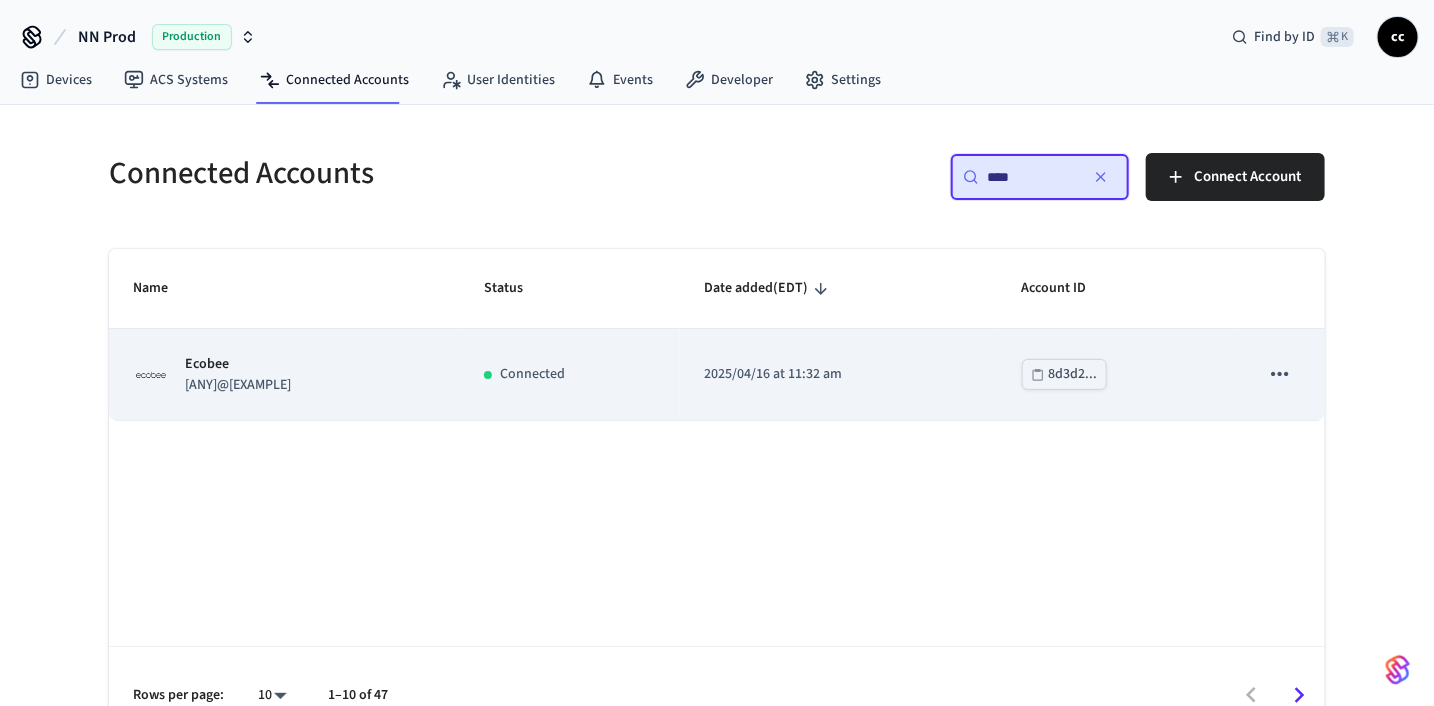 type on "****" 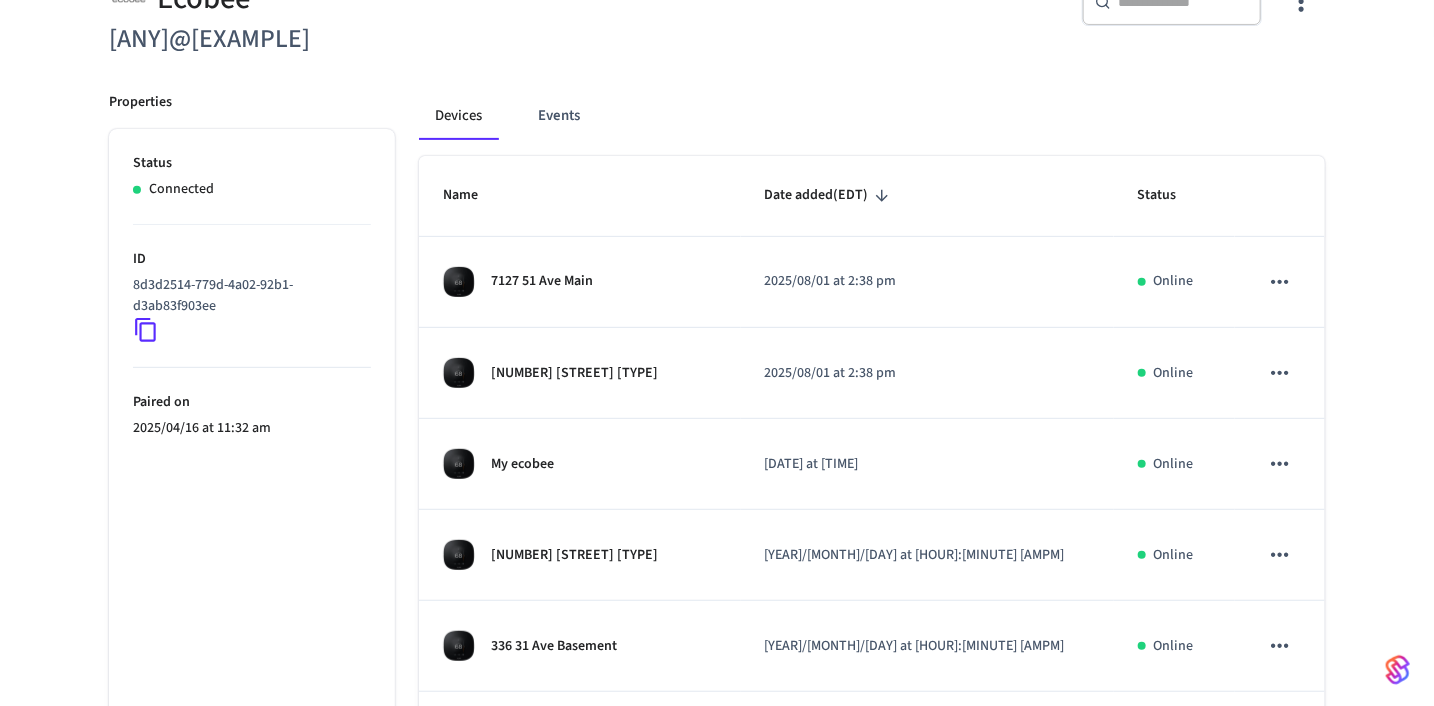 scroll, scrollTop: 225, scrollLeft: 0, axis: vertical 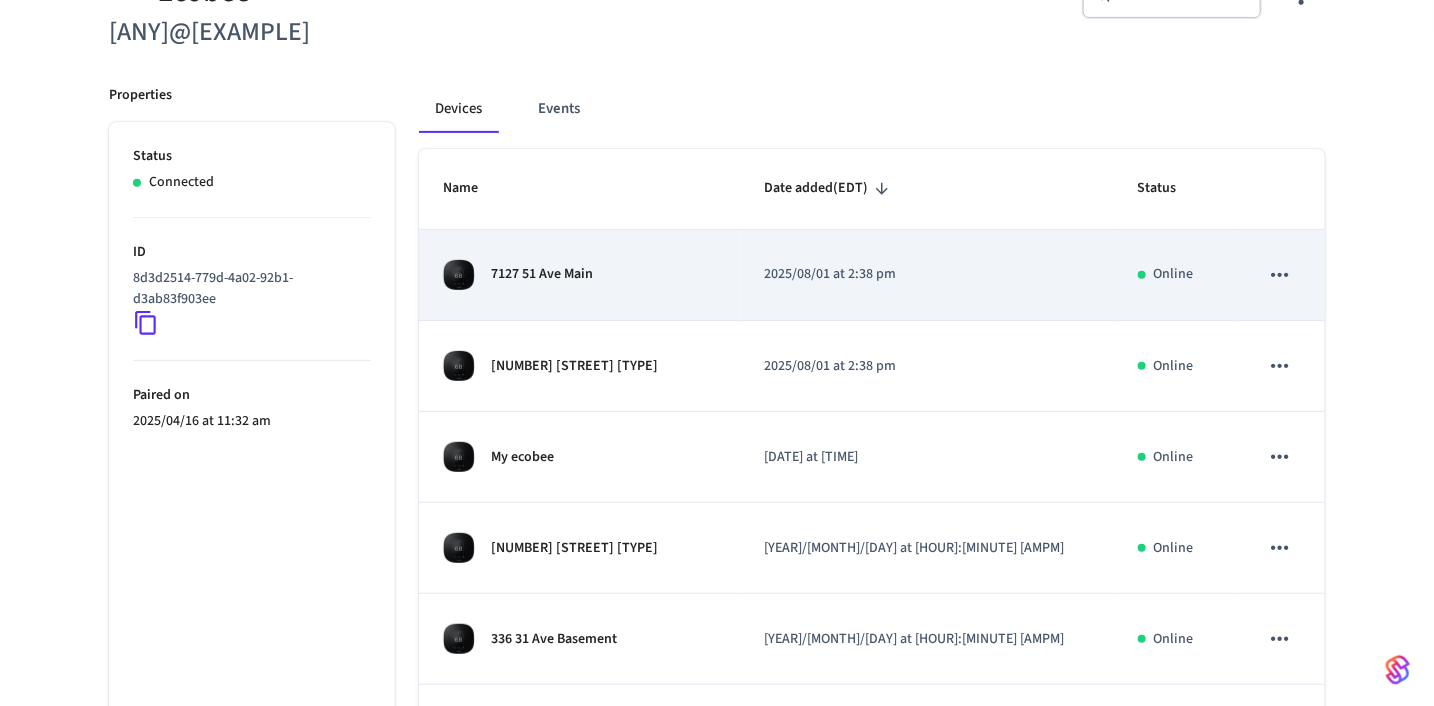 click on "7127 51 Ave Main" at bounding box center [580, 275] 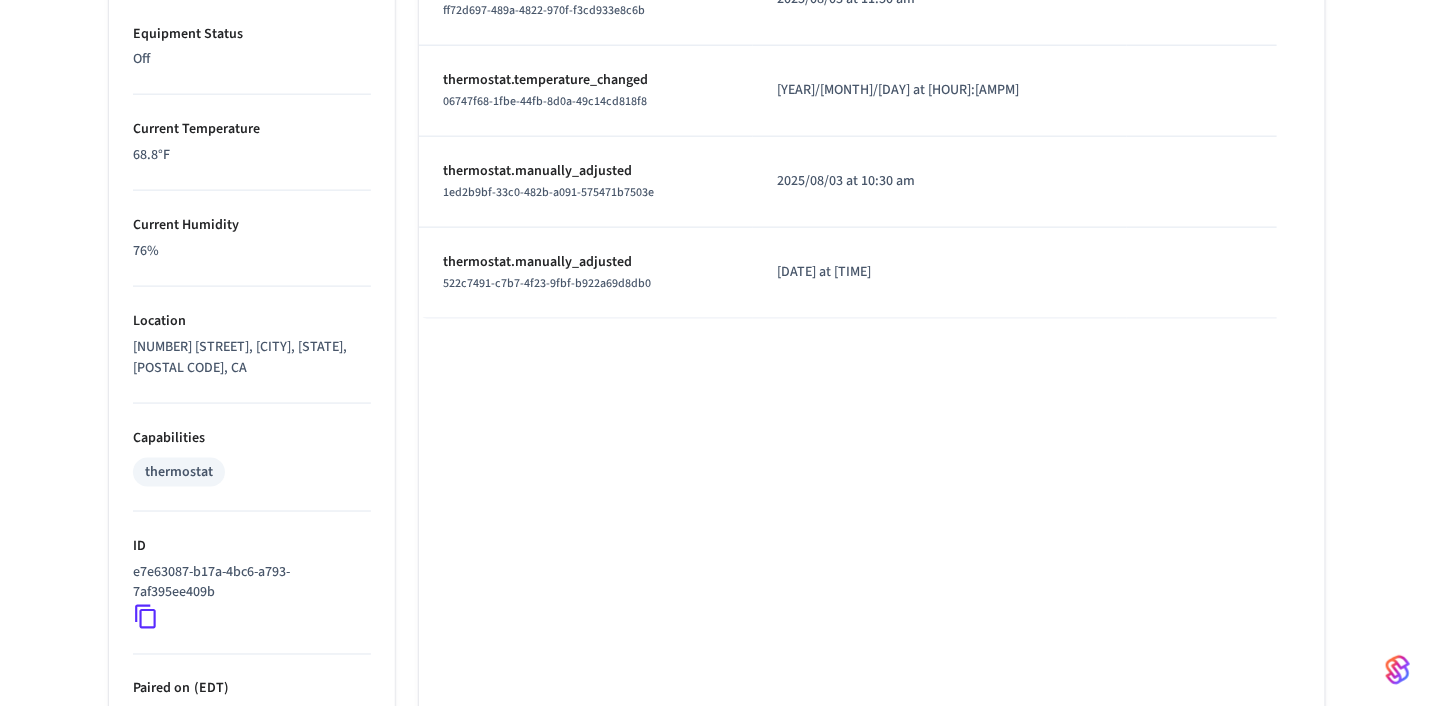 scroll, scrollTop: 1159, scrollLeft: 0, axis: vertical 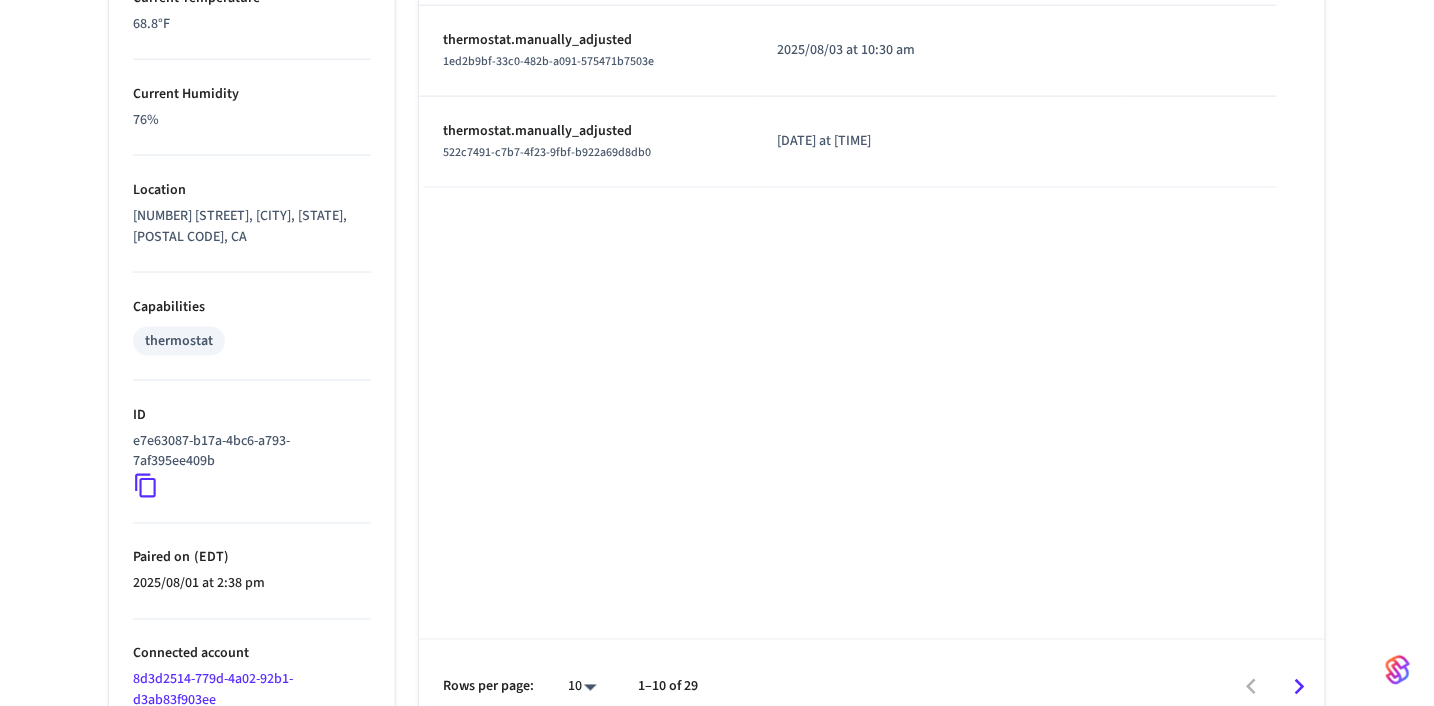 click 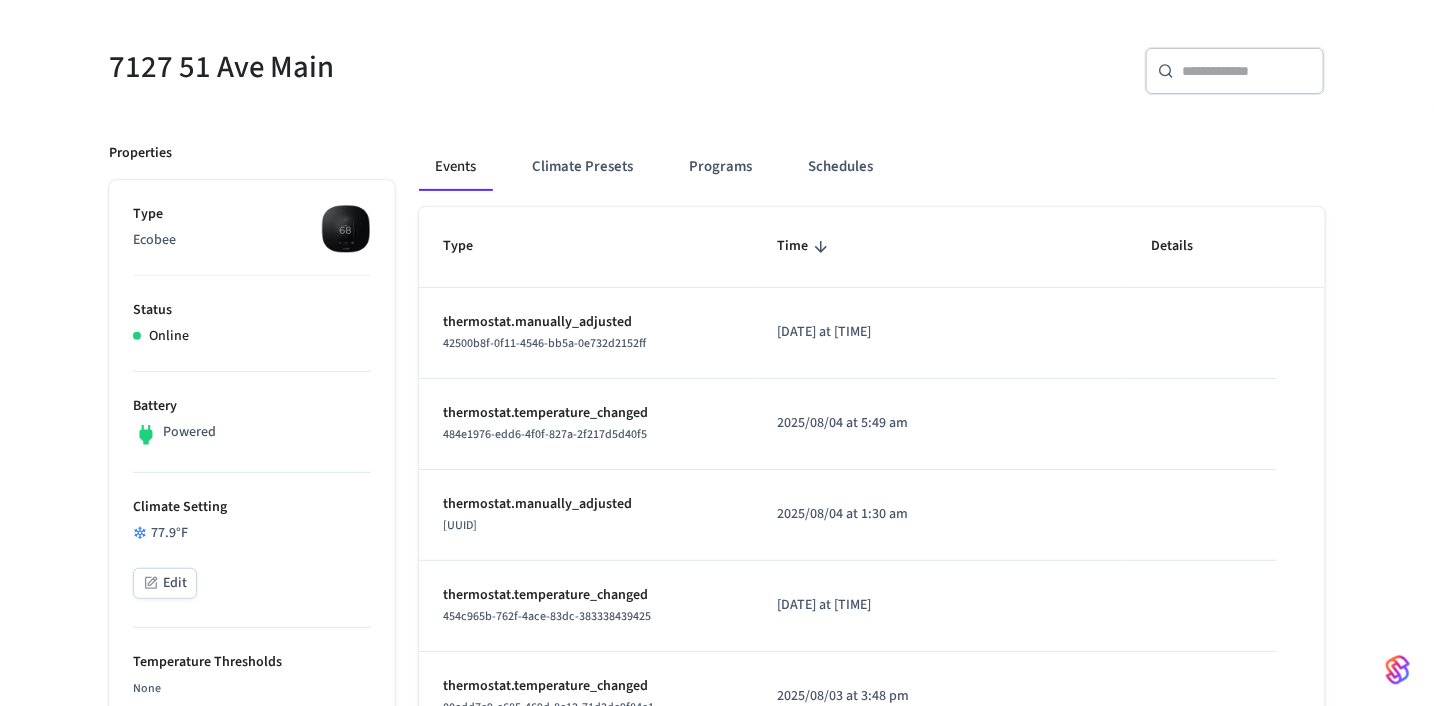 scroll, scrollTop: 0, scrollLeft: 0, axis: both 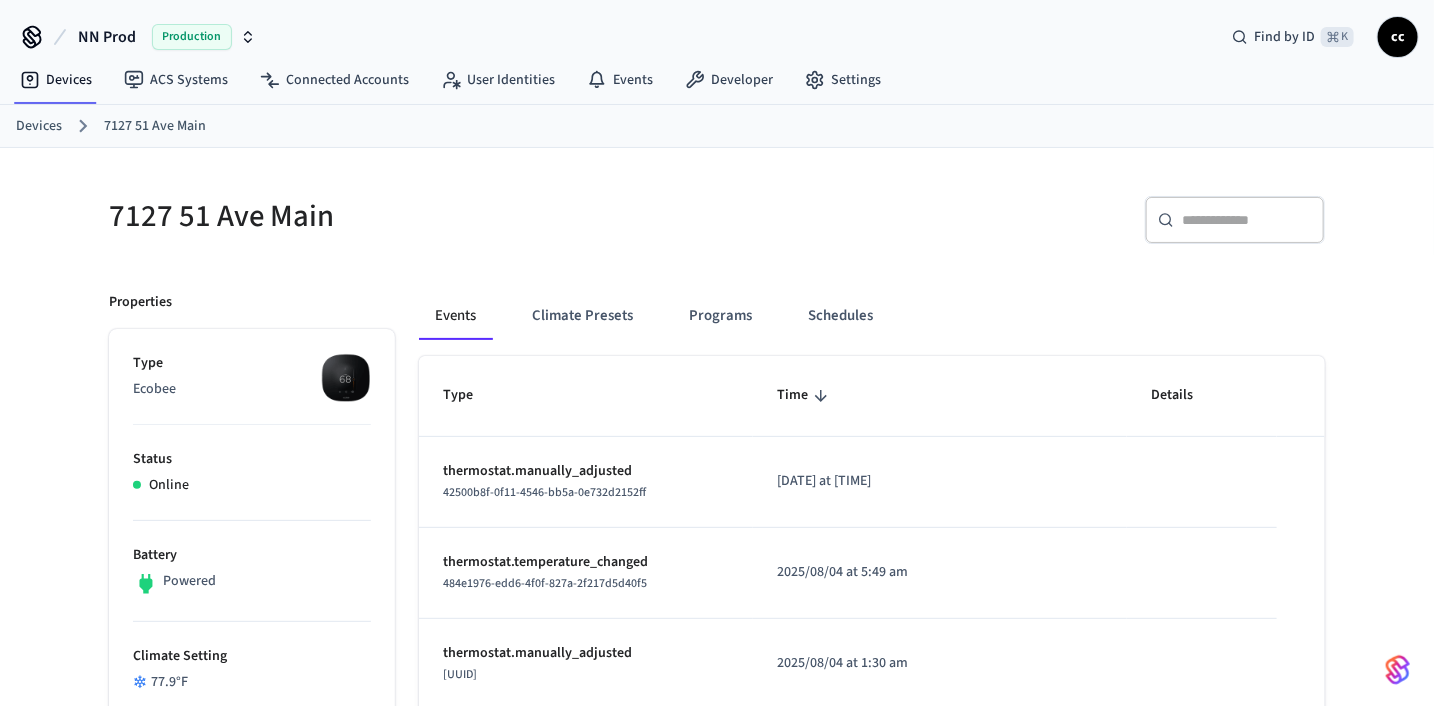 click on "Devices" at bounding box center [39, 126] 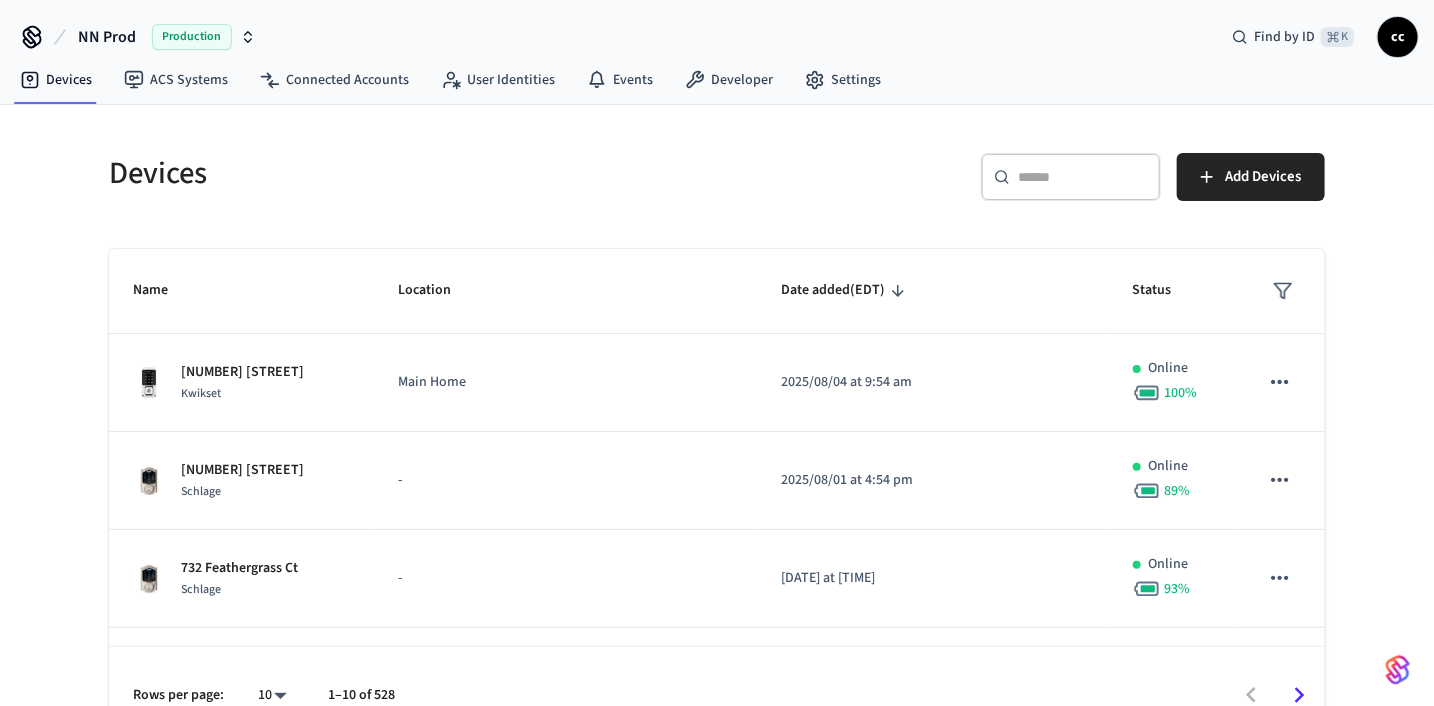 click at bounding box center [1083, 177] 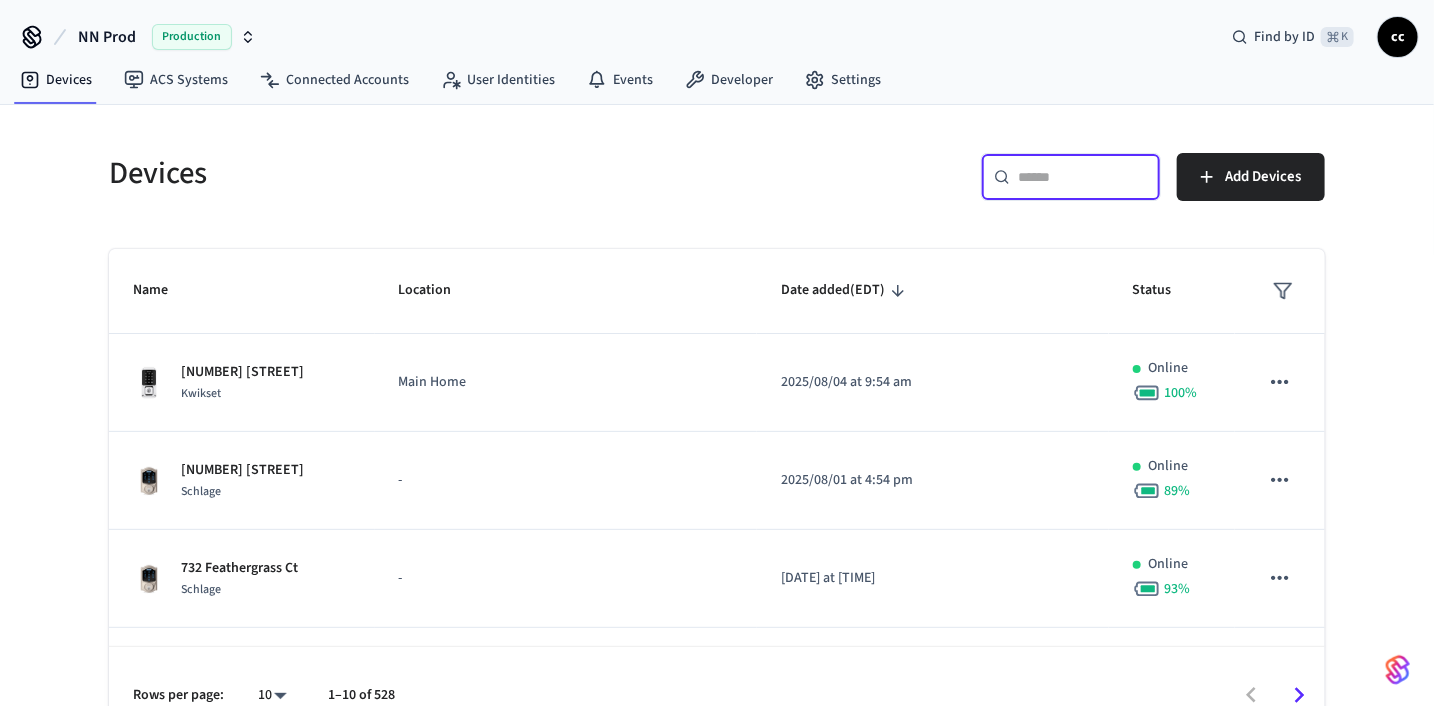 paste on "**********" 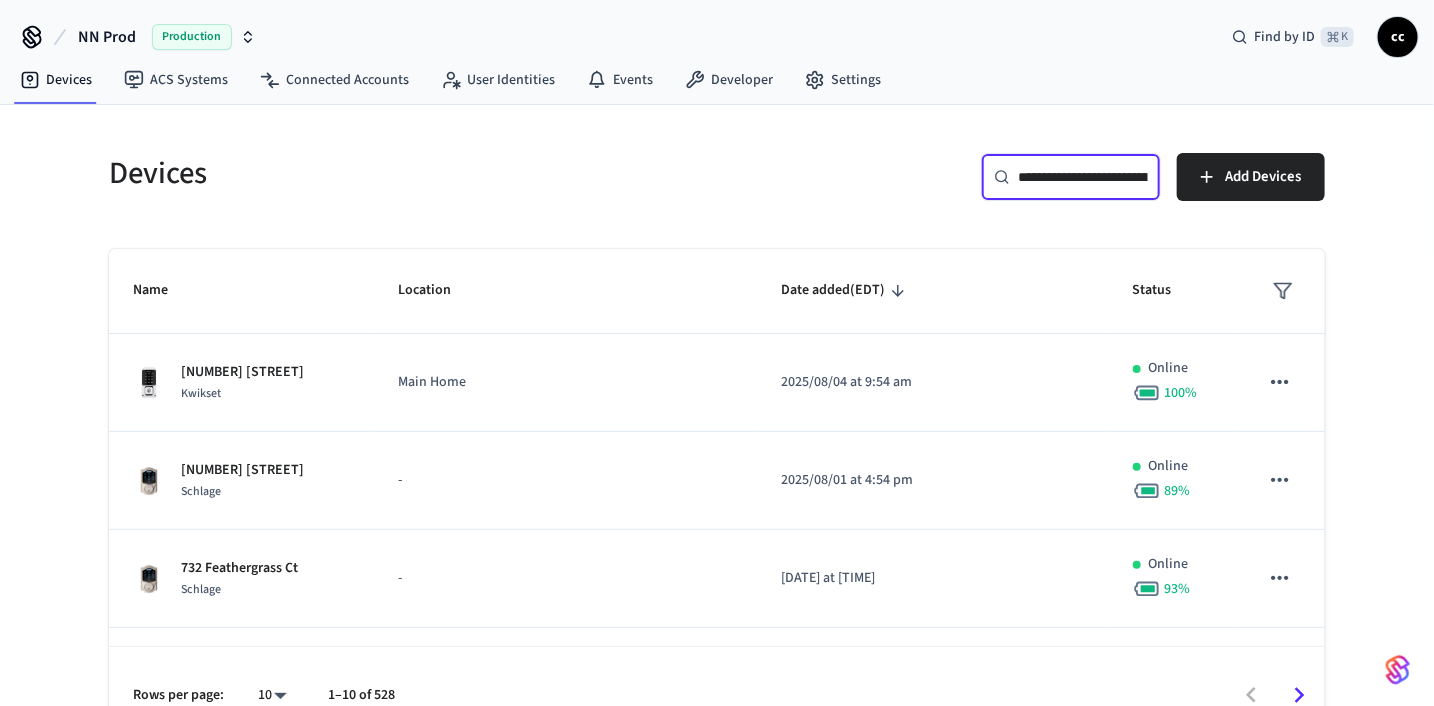 scroll, scrollTop: 0, scrollLeft: 141, axis: horizontal 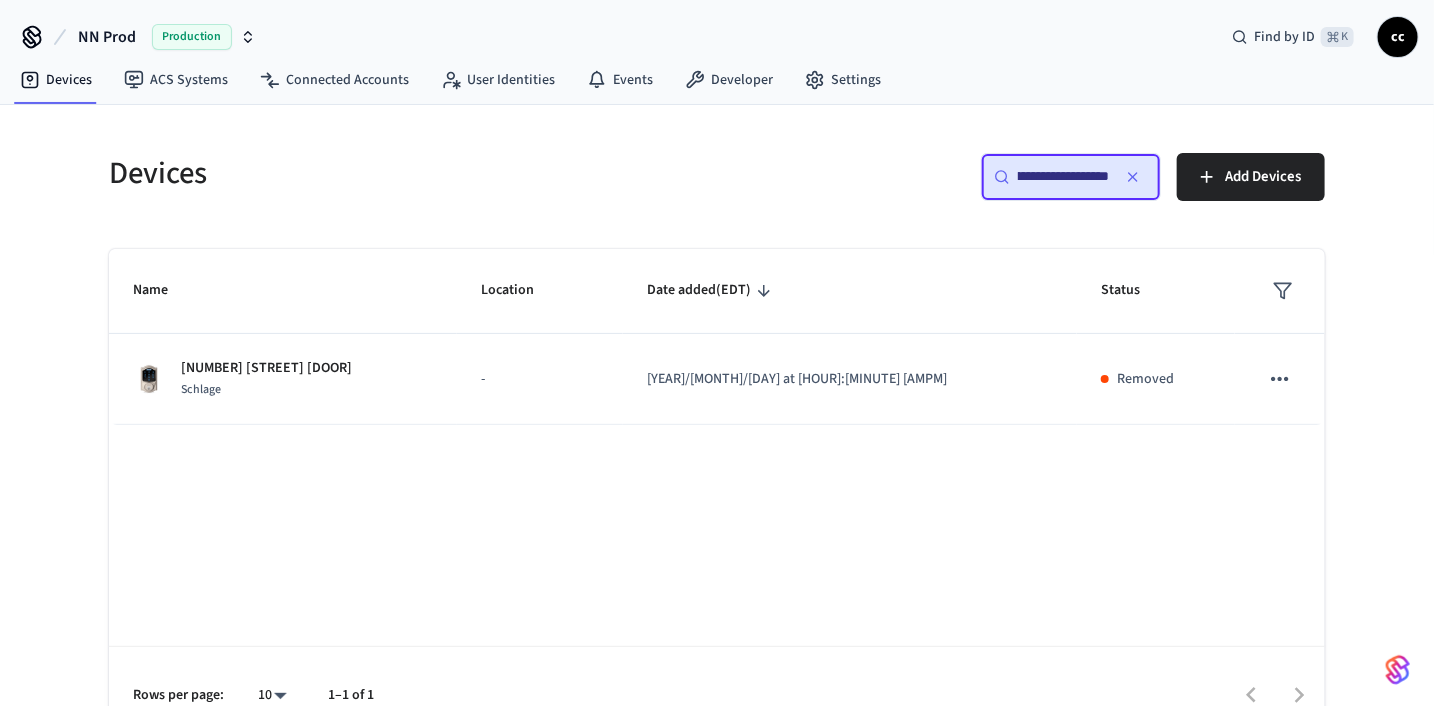 type on "**********" 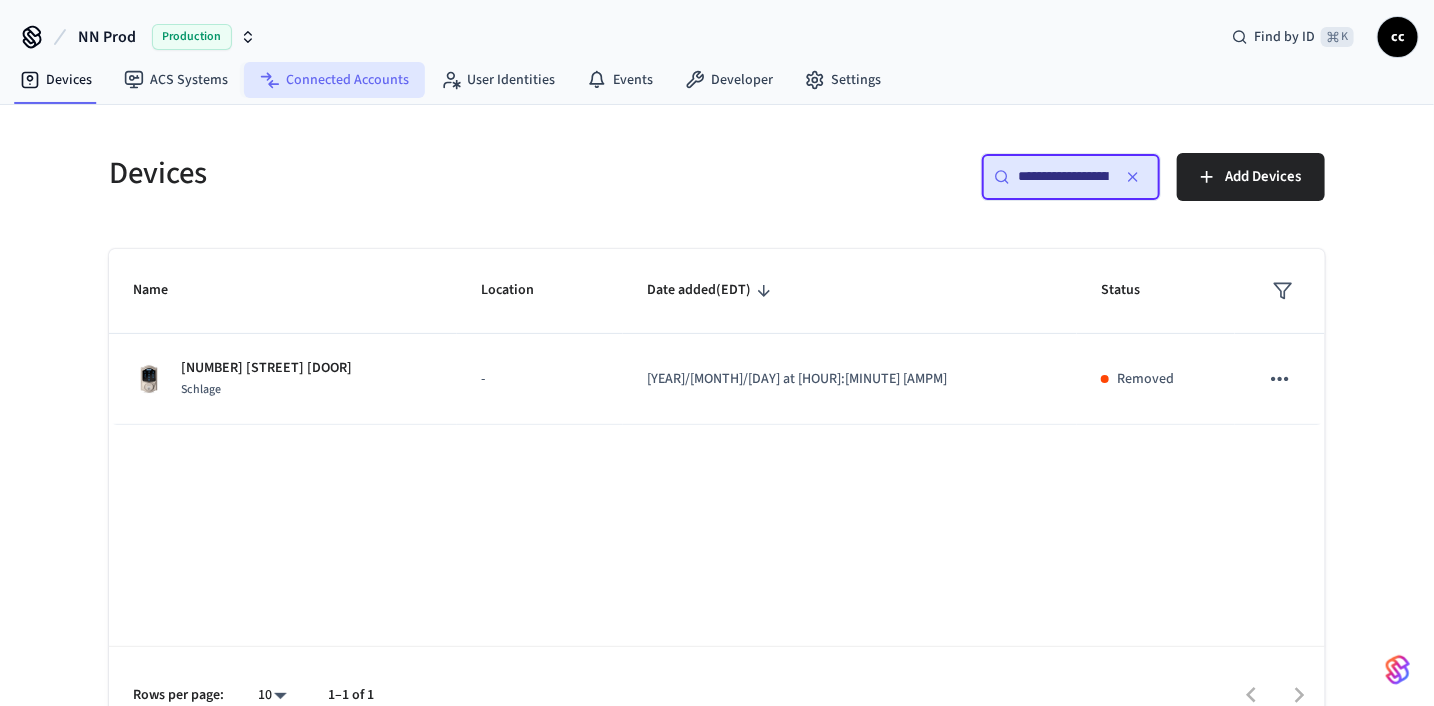 click on "Connected Accounts" at bounding box center (334, 80) 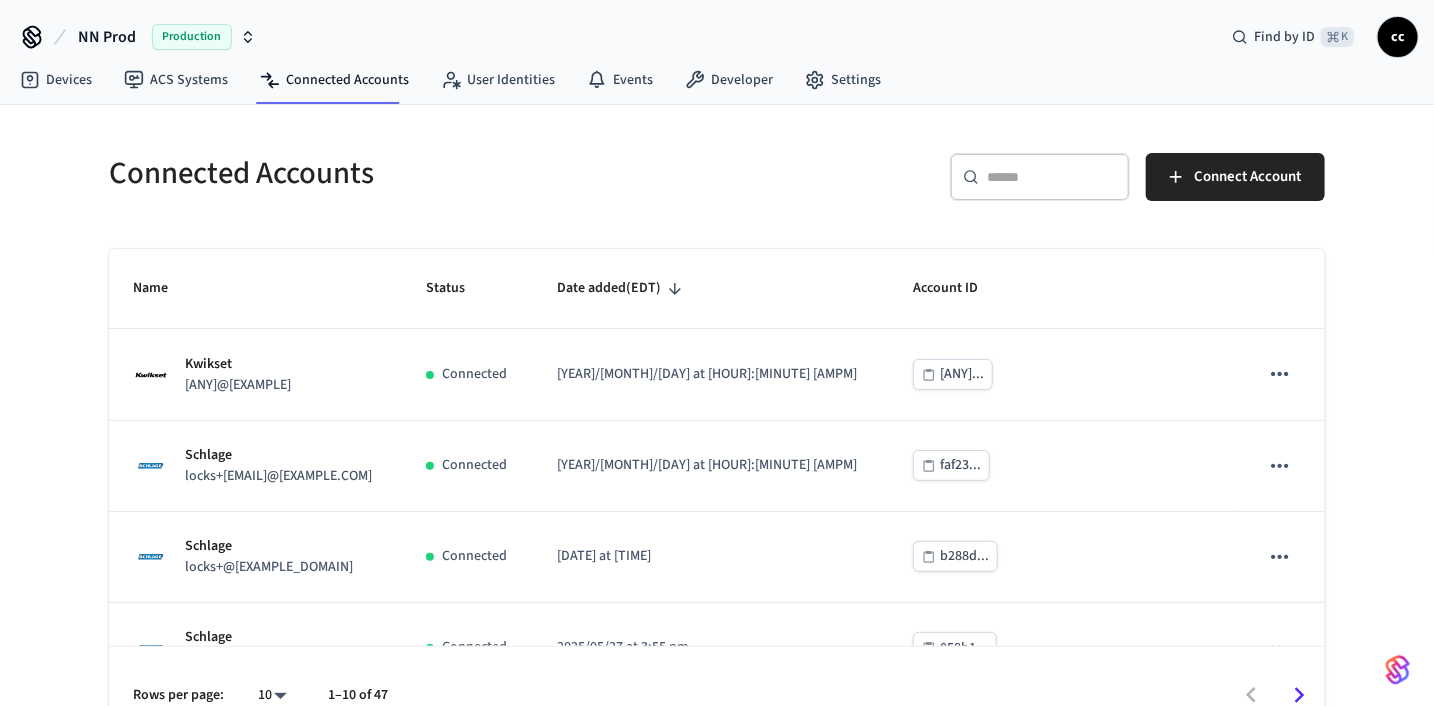 click at bounding box center [1052, 177] 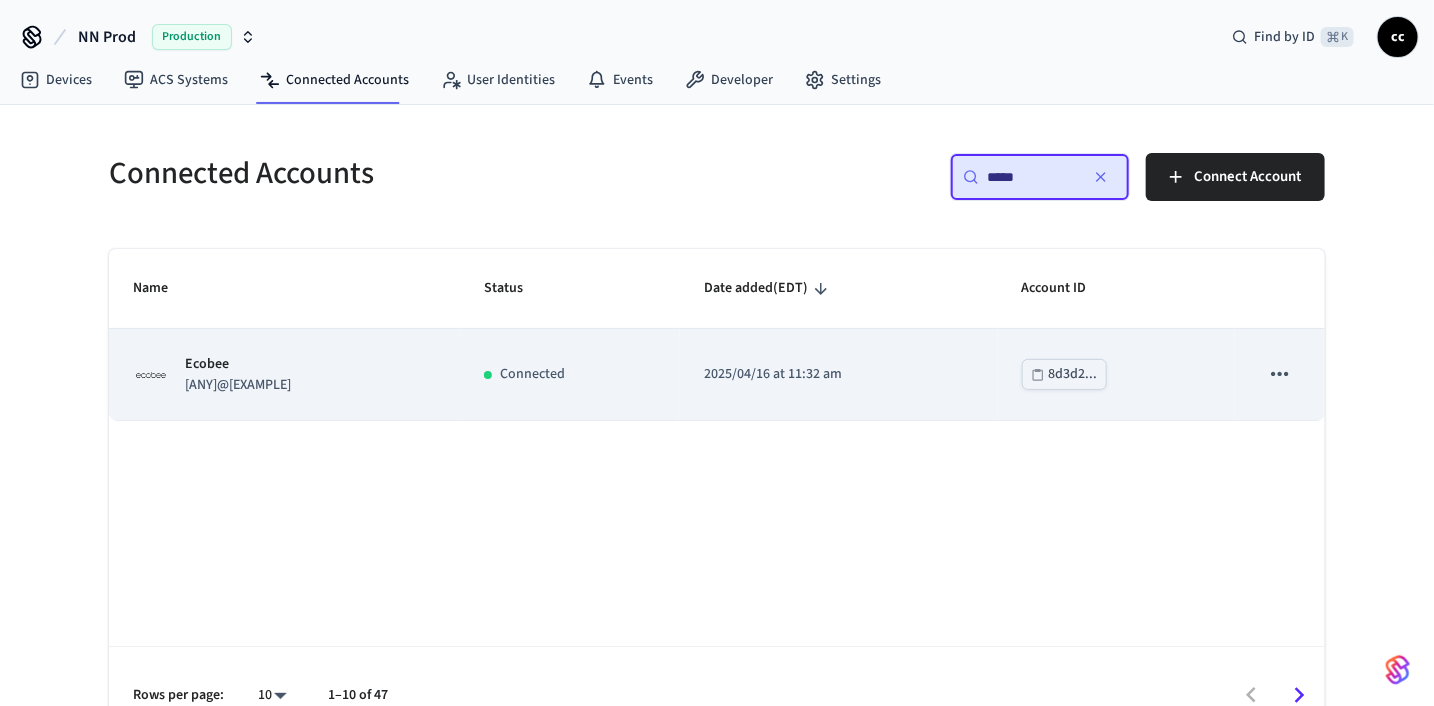 type on "*****" 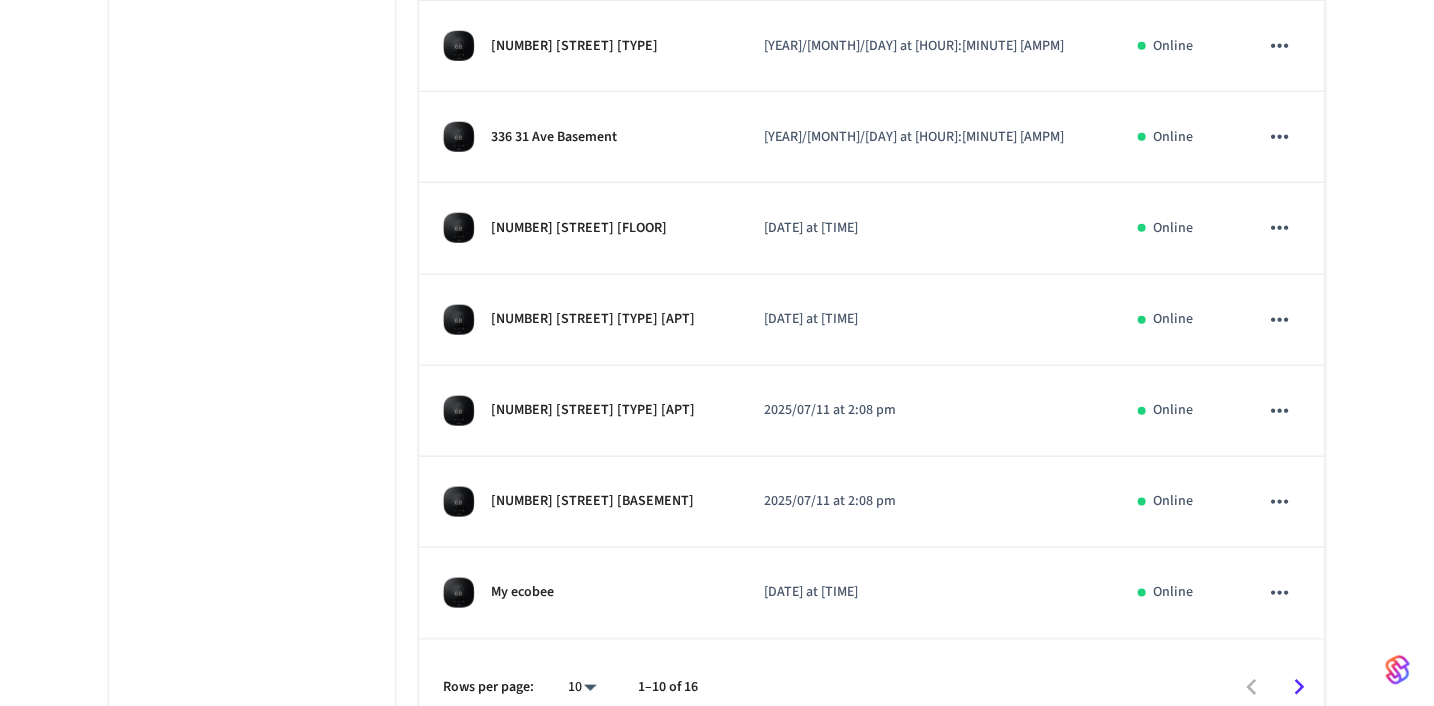 scroll, scrollTop: 749, scrollLeft: 0, axis: vertical 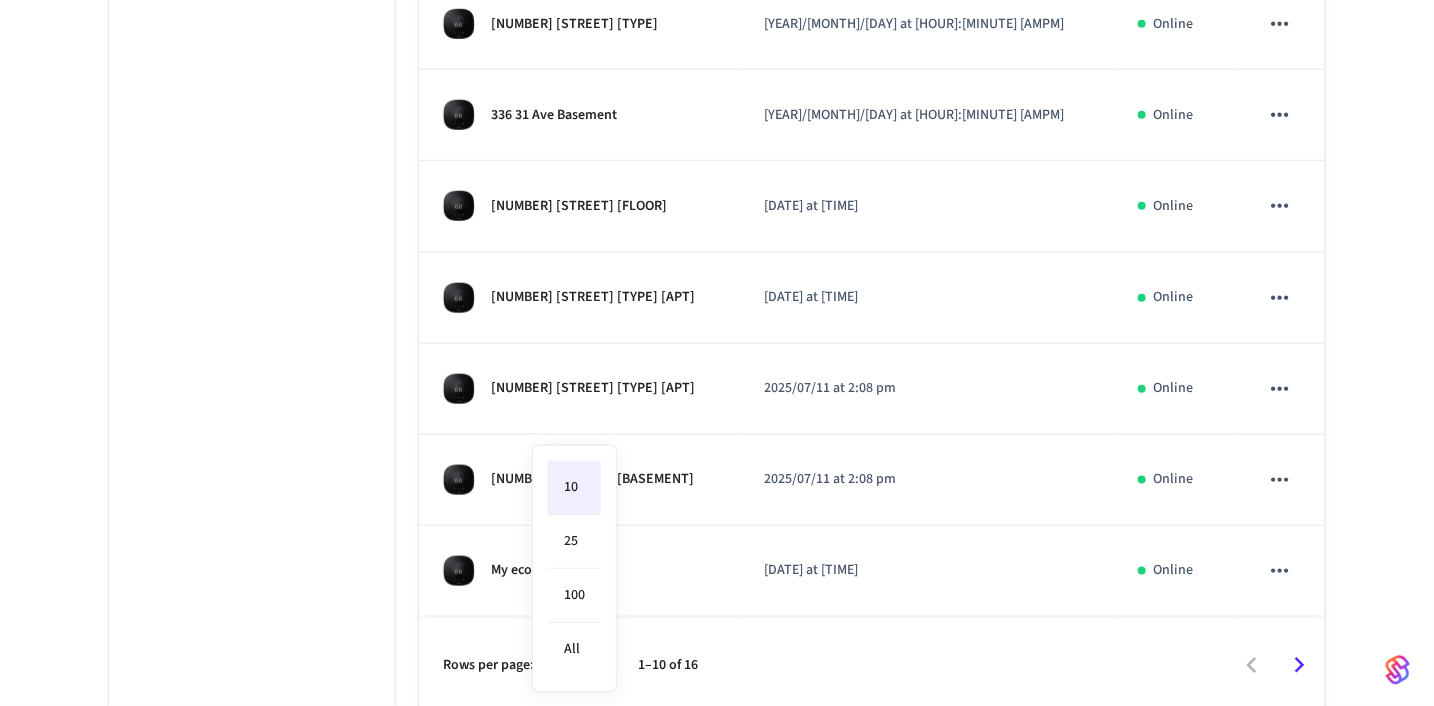 click on "Ecobee therm+crystal@[EXAMPLE_DOMAIN] ​ ​ Properties Status Connected ID [UUID] Paired on [DATE] at [TIME] Devices Events Name Date added  (EDT) Status 7127 51 Ave Main [DATE] at [TIME] Online 7127 51 Ave Basement [DATE] at [TIME] Online My ecobee [DATE] at [TIME] Online 336 31 Ave Main [DATE] at [TIME] Online 336 31 Ave Basement [DATE] at [TIME] Online 332 31 Ave Main Floor [DATE] at [TIME] Online 332 31 Ave Basement [DATE] at [TIME] Online 328 31 Ave Main [DATE] at [TIME] Online 328 31 Ave Basement [DATE] at [TIME] Online My ecobee [DATE] at [TIME] Online Rows per page: 10 ** 1–10 of 16 114 /devices/list 157 /devices/unmanaged/list 24 /acs/systems/list 30 /devices/get 142 /access_codes/list 135 /access_codes/unmanaged/list 9 /connected_accounts/list 2 /access_codes/create 10" at bounding box center [717, -18] 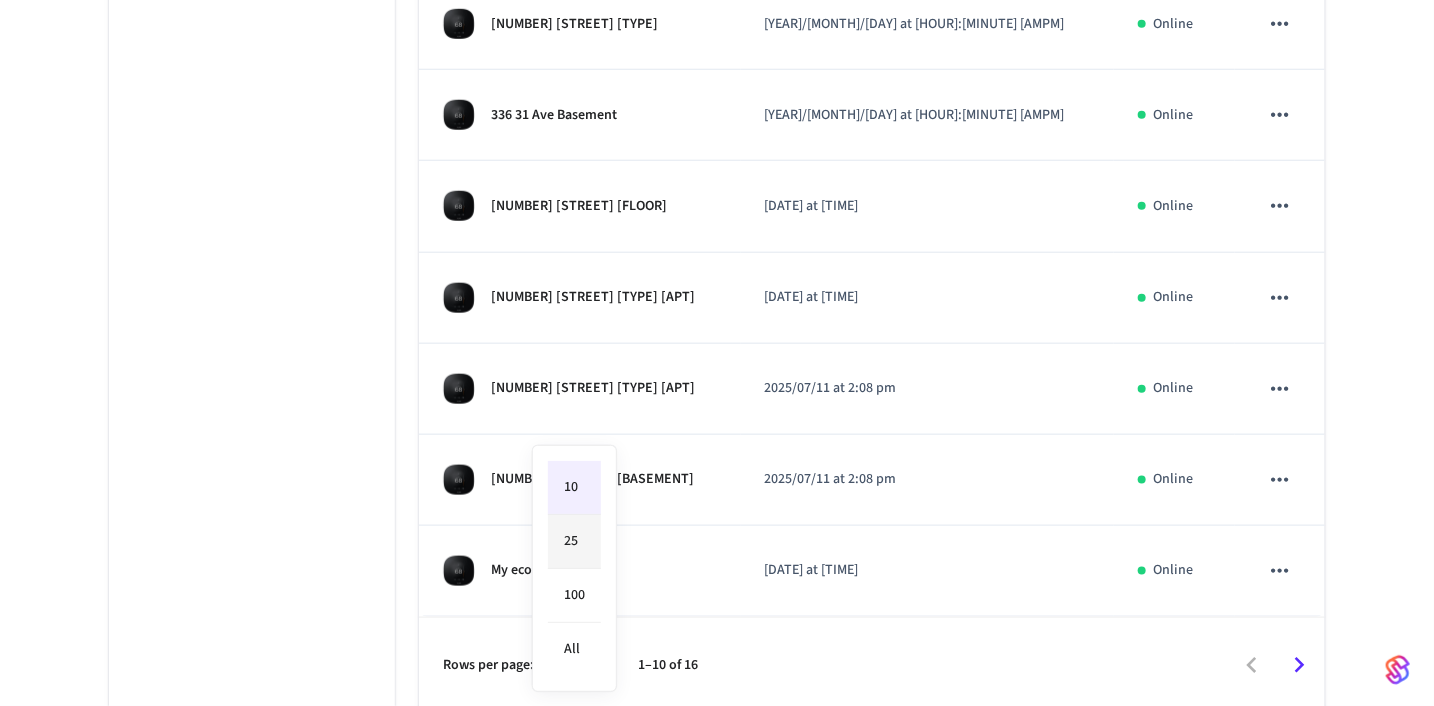 click on "25" at bounding box center (574, 542) 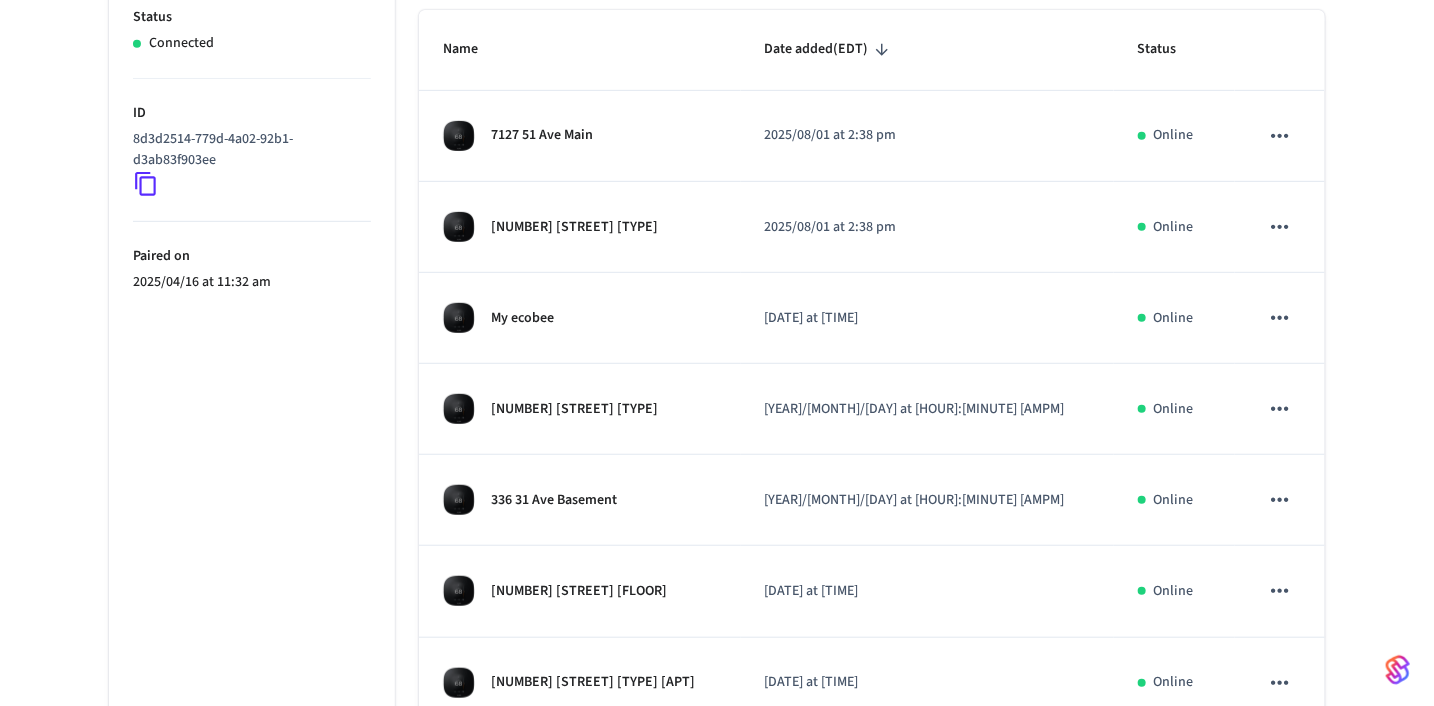 scroll, scrollTop: 367, scrollLeft: 0, axis: vertical 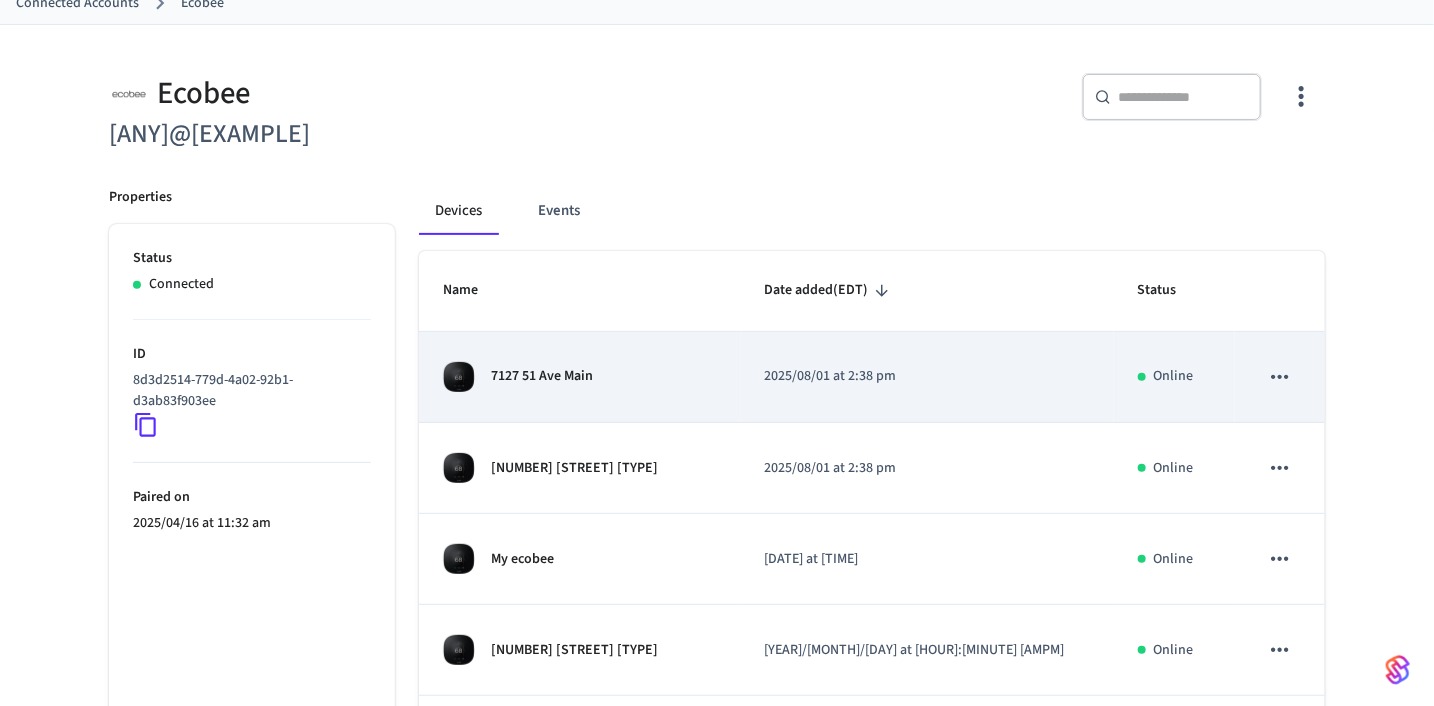 click on "7127 51 Ave Main" at bounding box center [580, 377] 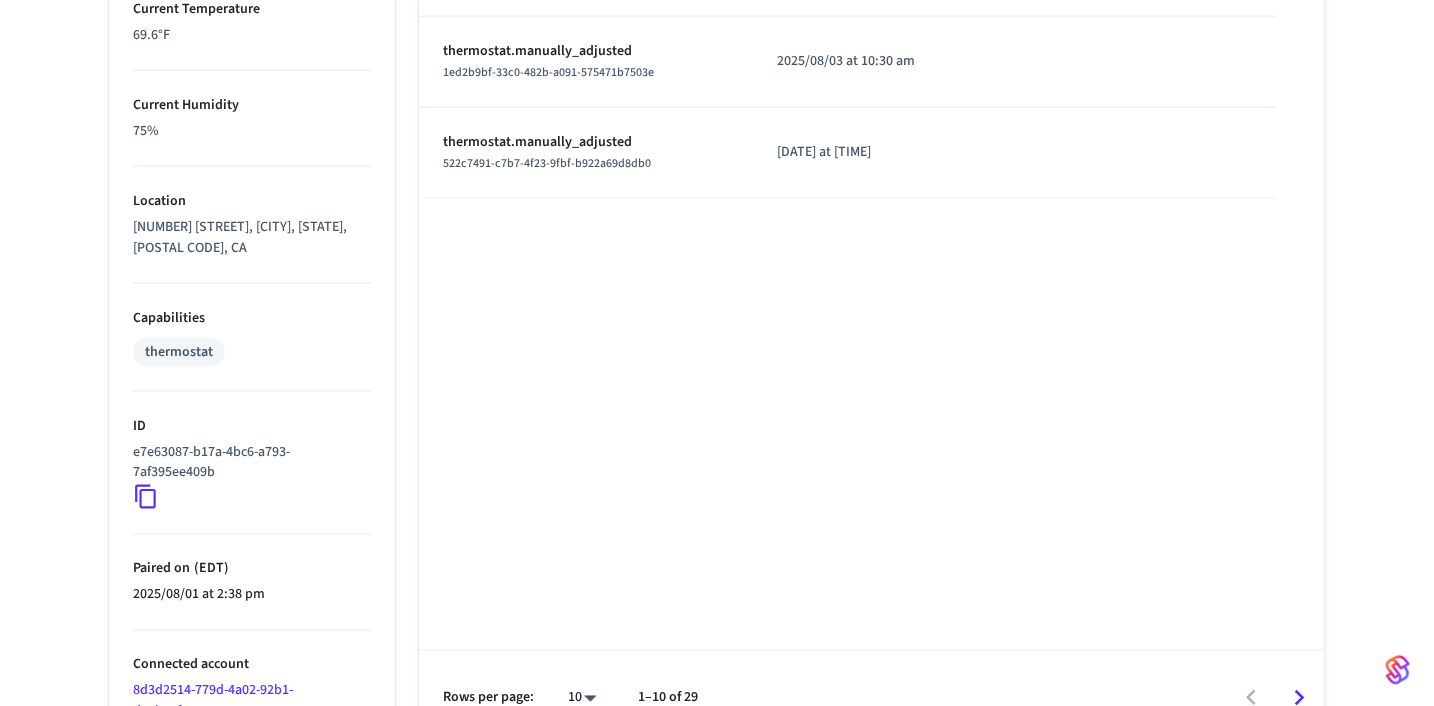 scroll, scrollTop: 1159, scrollLeft: 0, axis: vertical 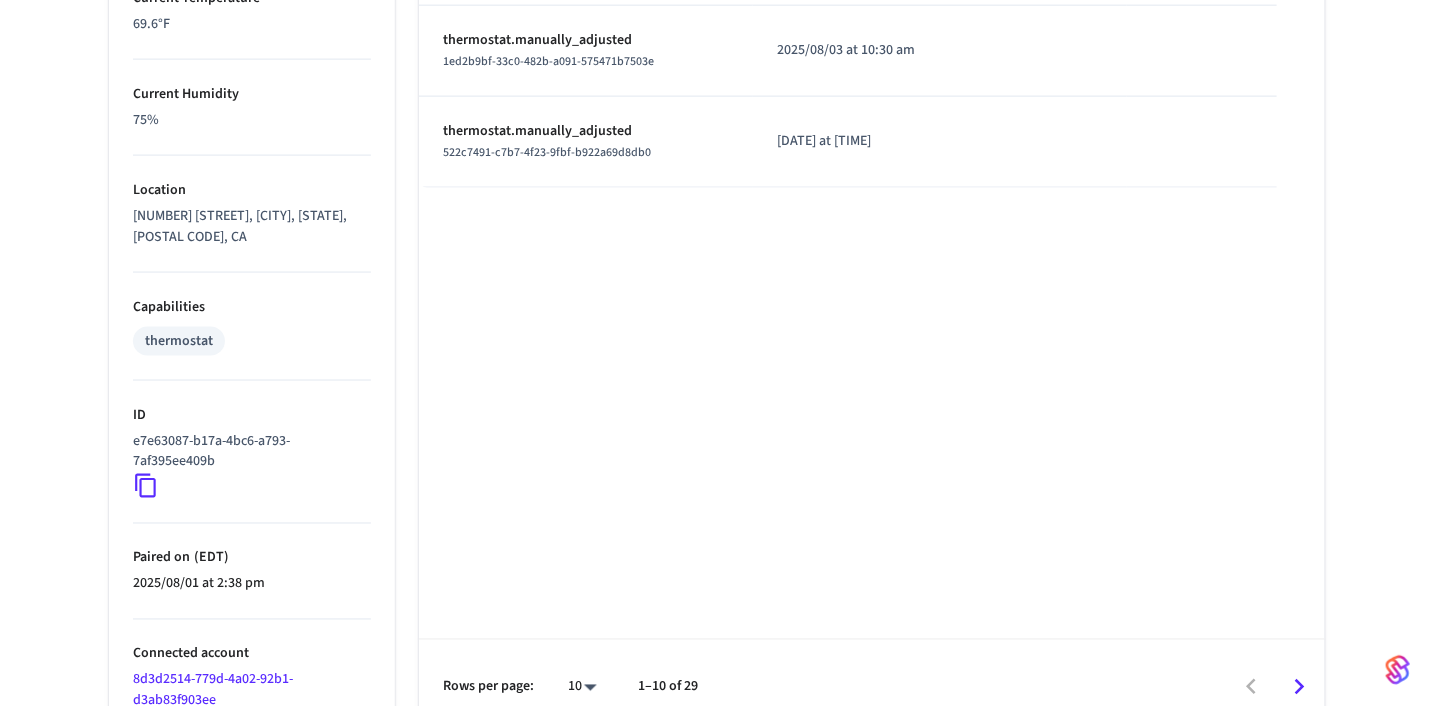 click 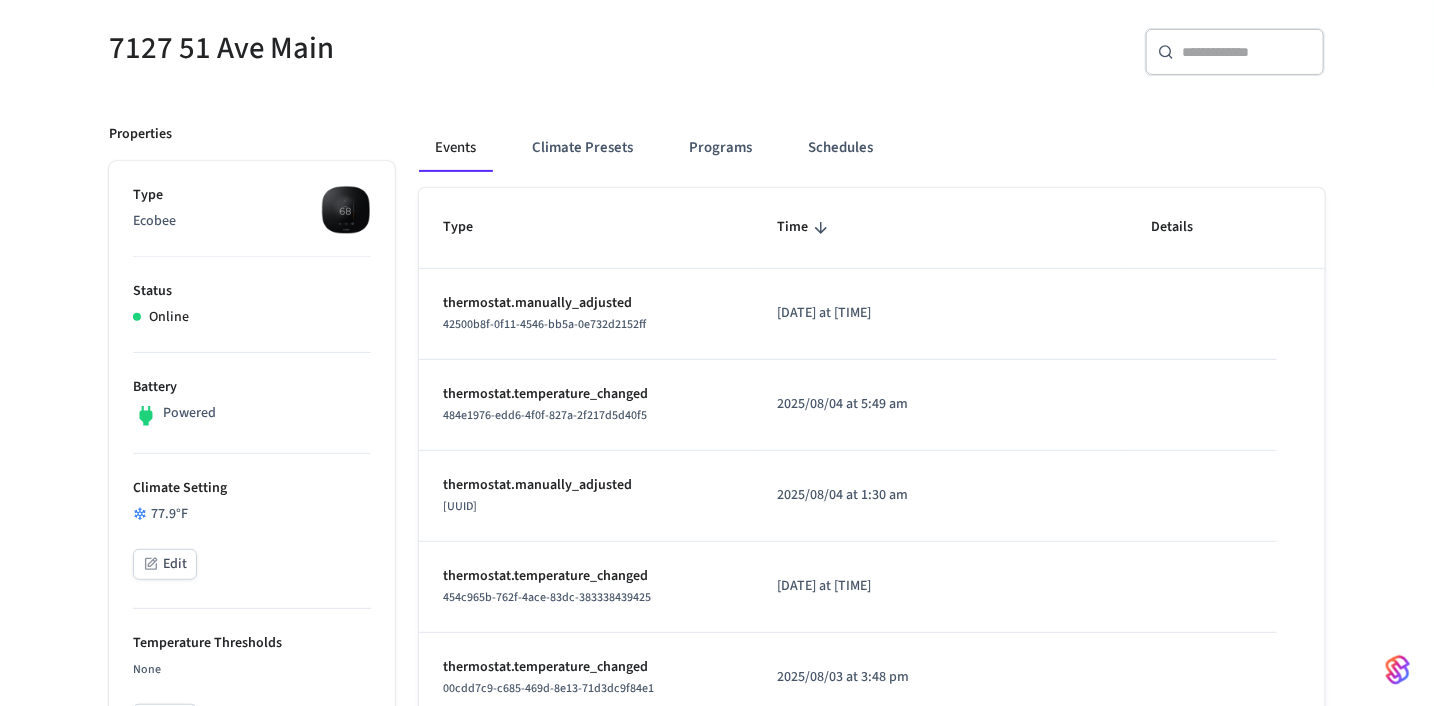 scroll, scrollTop: 0, scrollLeft: 0, axis: both 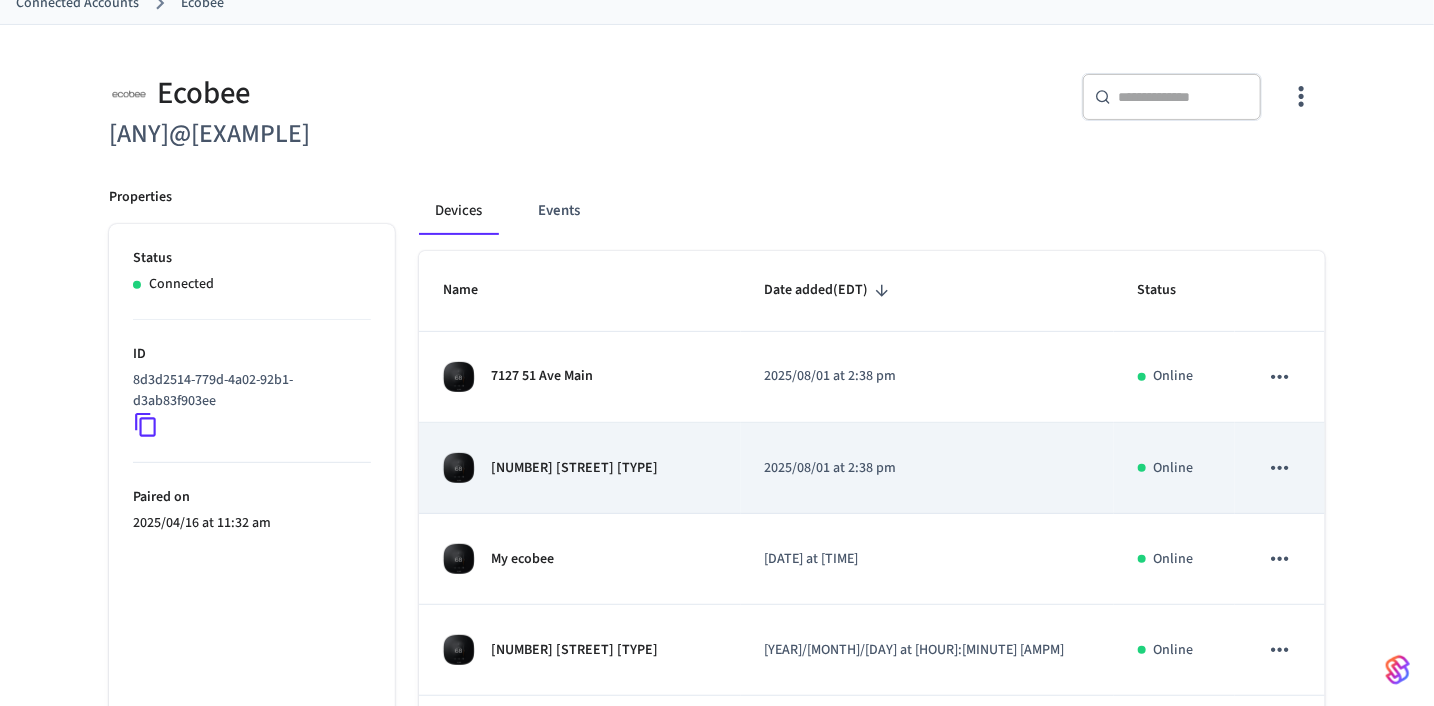 click on "[NUMBER] [STREET] [TYPE]" at bounding box center (580, 468) 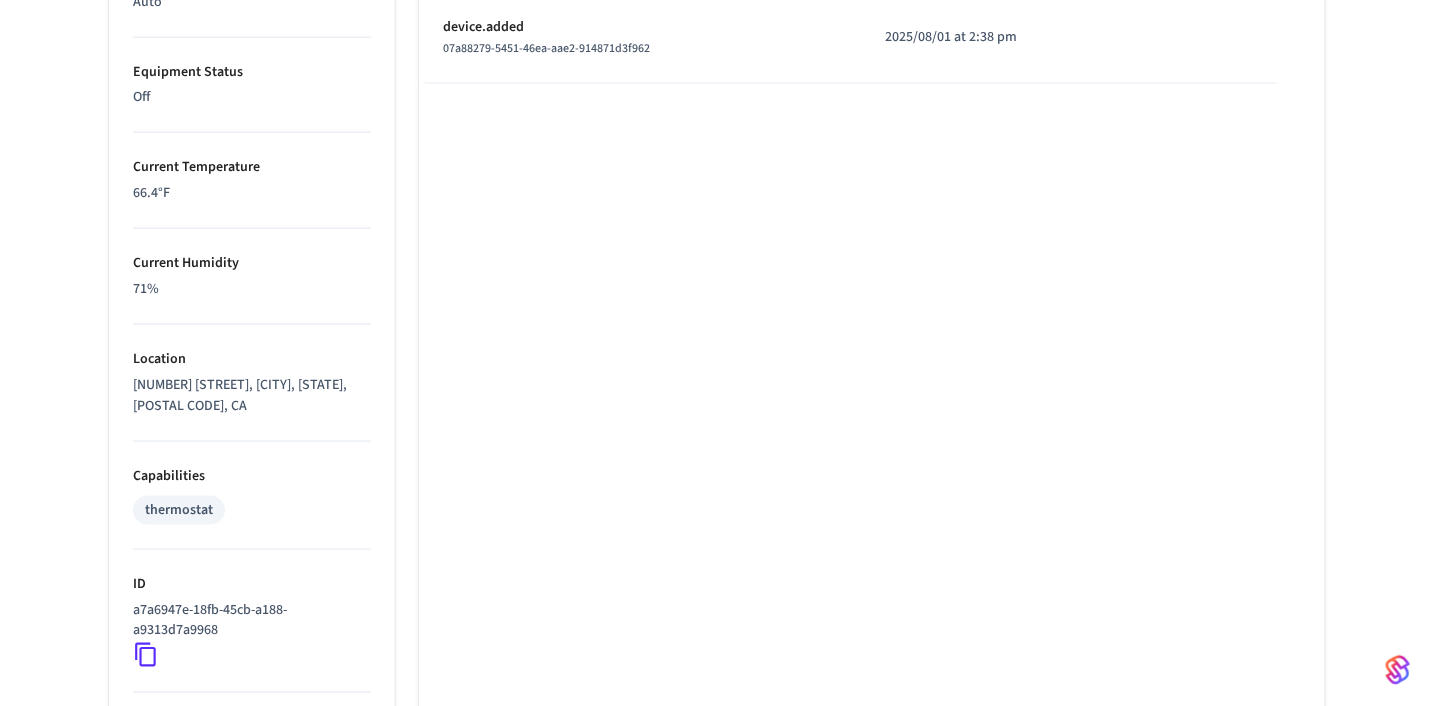 scroll, scrollTop: 1159, scrollLeft: 0, axis: vertical 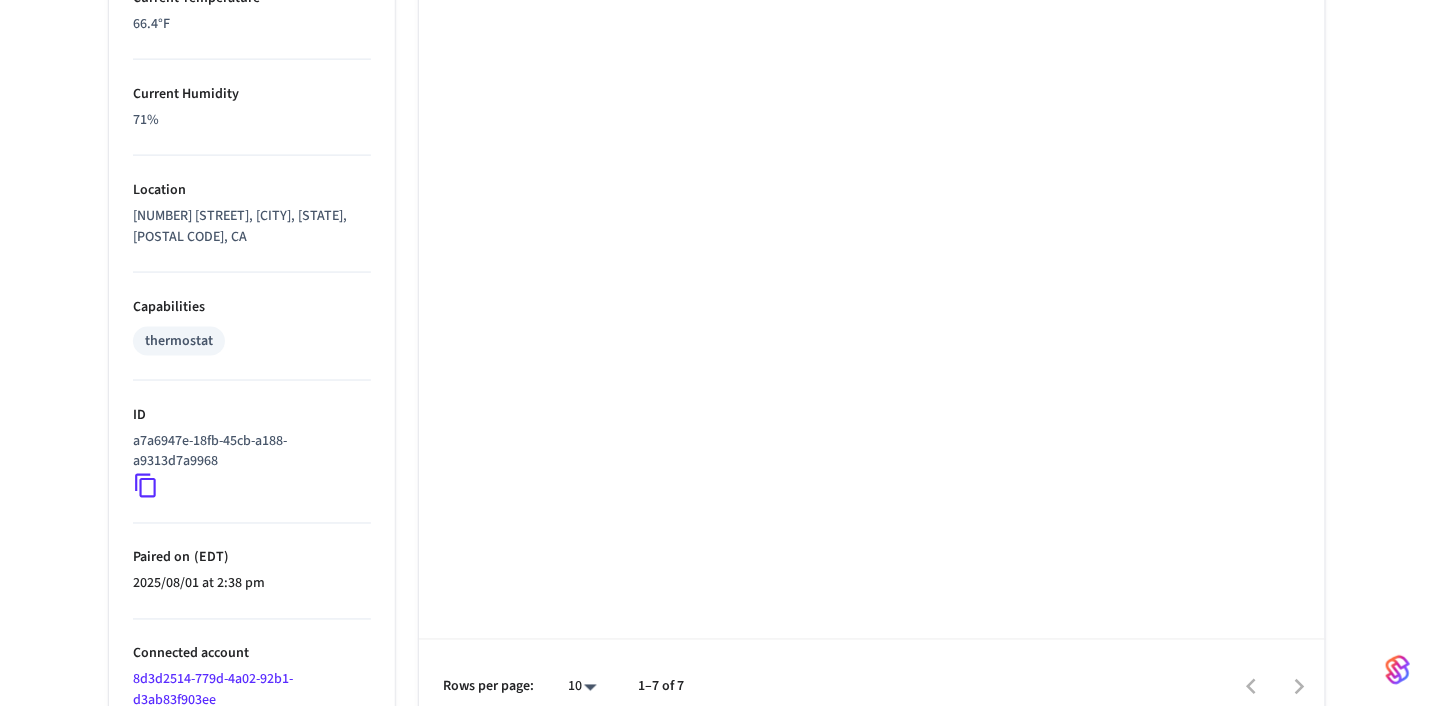 click 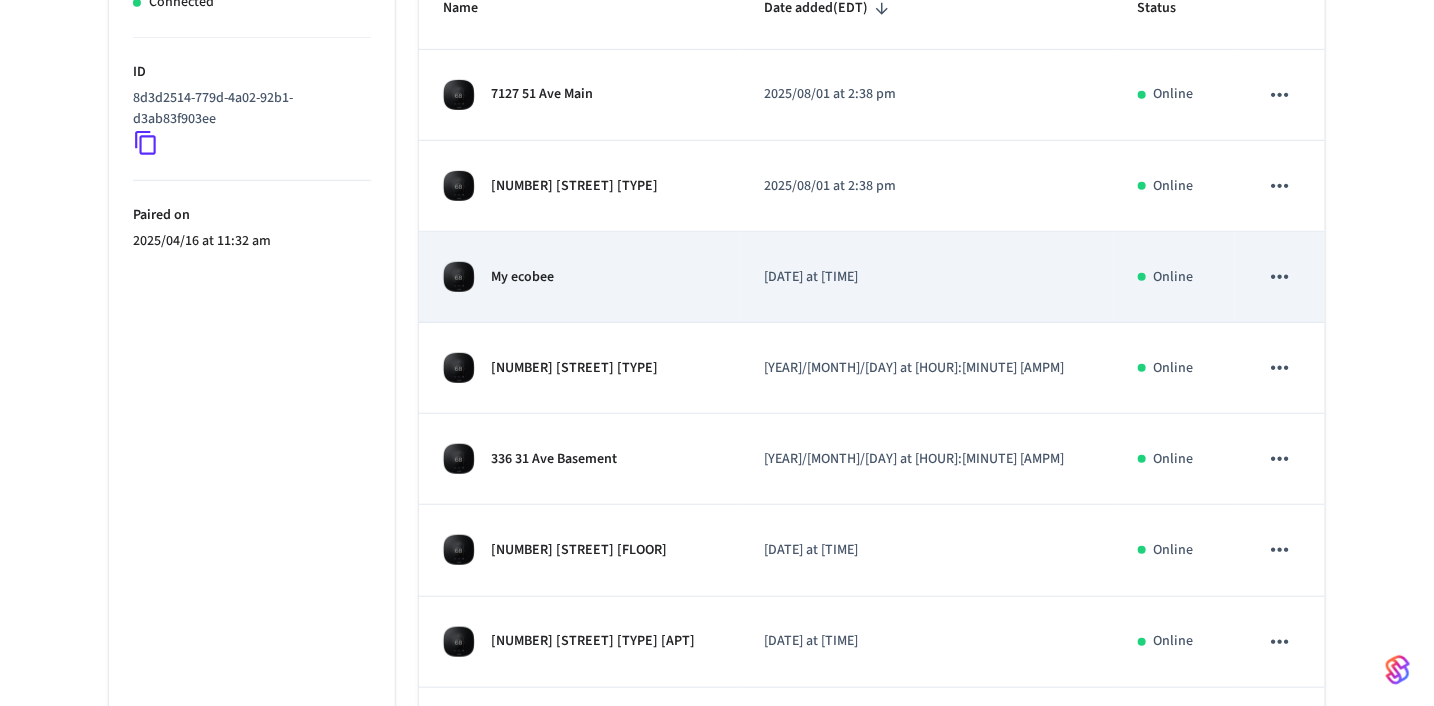 scroll, scrollTop: 426, scrollLeft: 0, axis: vertical 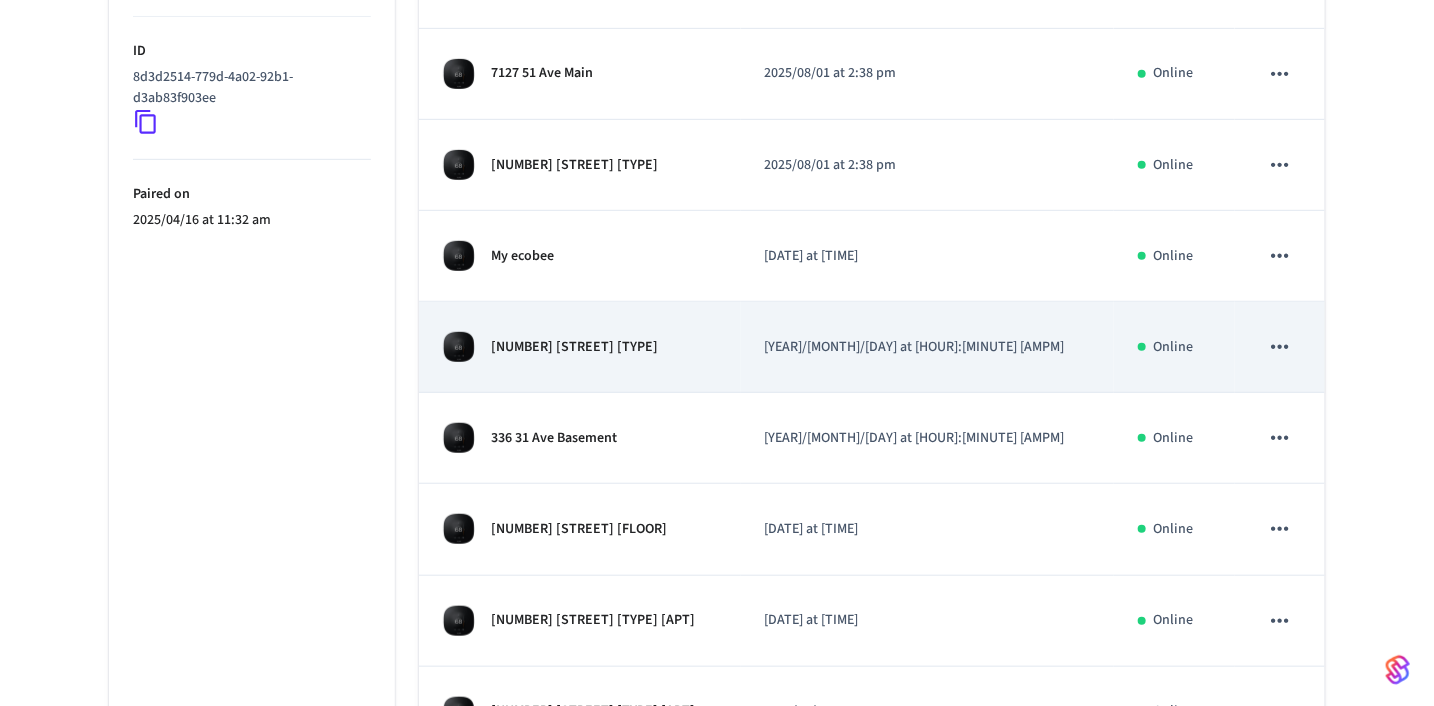 click on "[NUMBER] [STREET] [TYPE]" at bounding box center [580, 347] 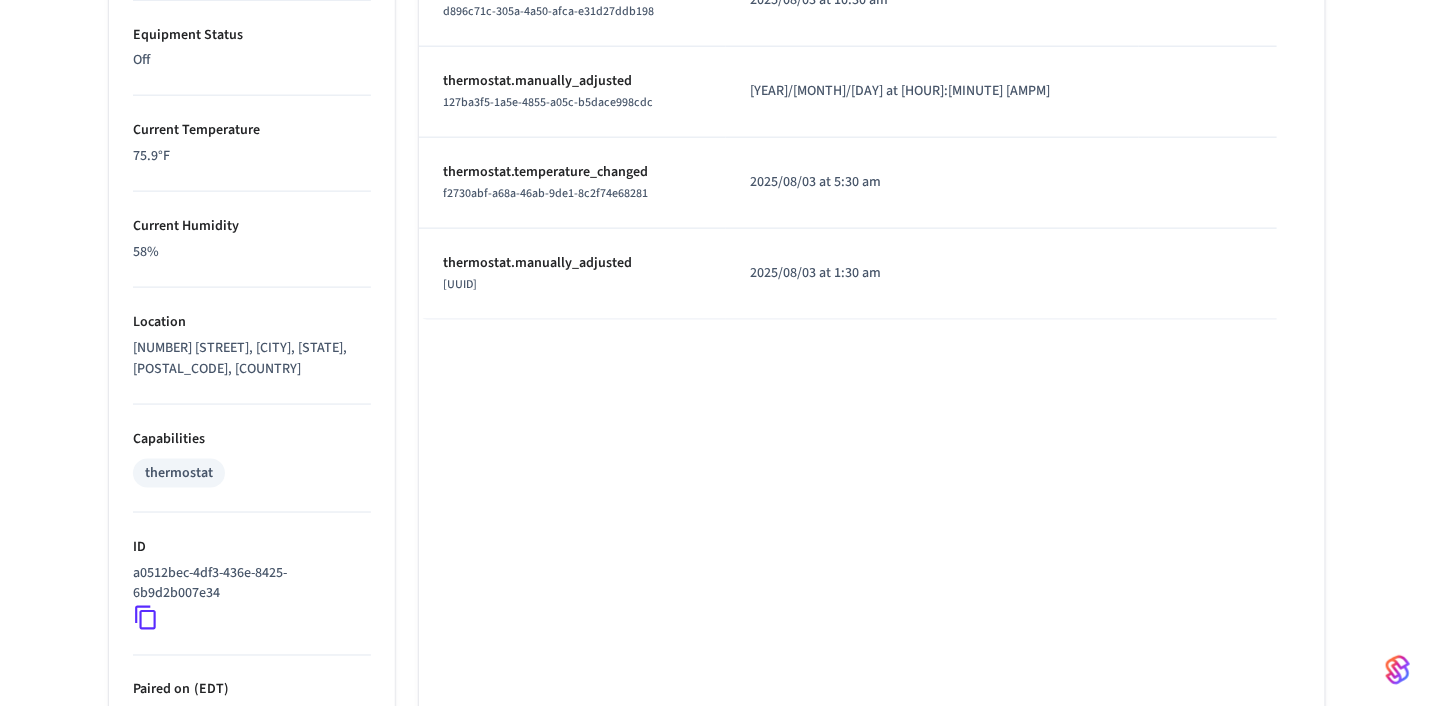 scroll, scrollTop: 1032, scrollLeft: 0, axis: vertical 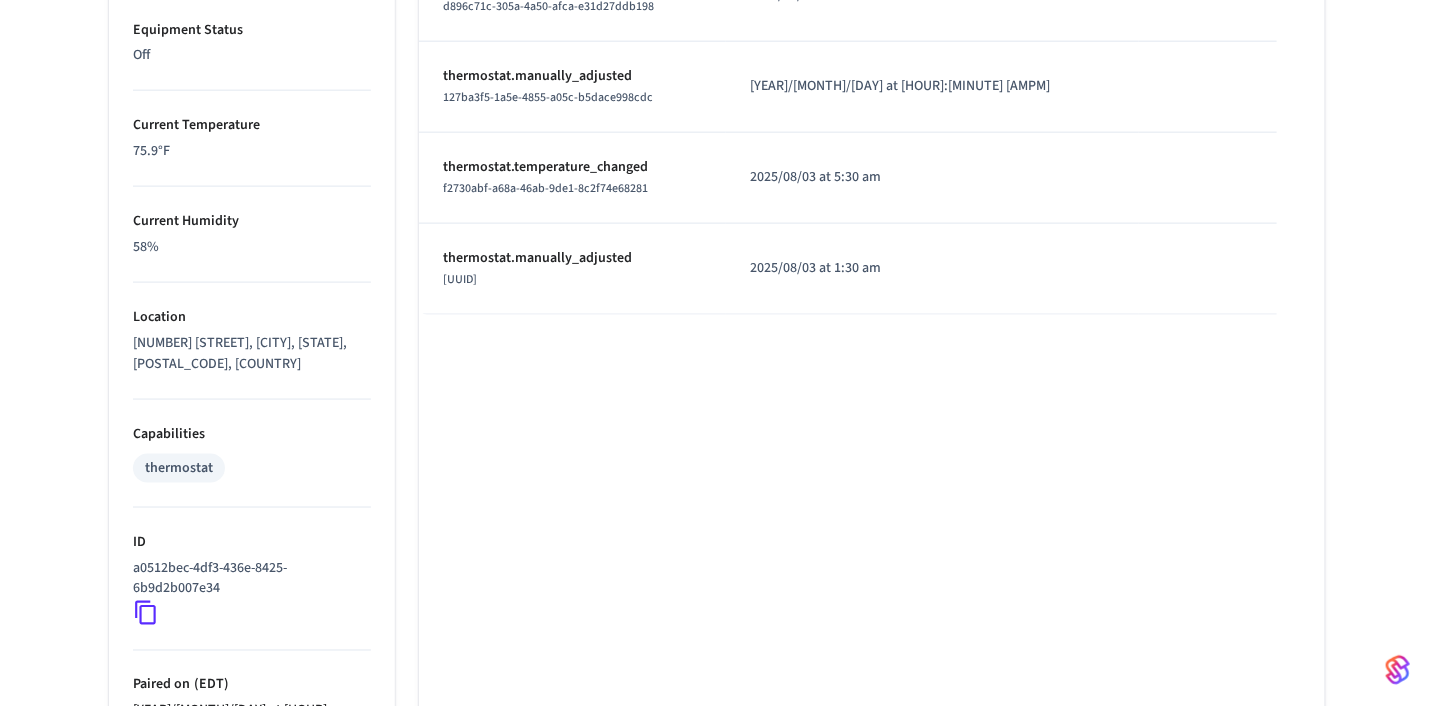 click 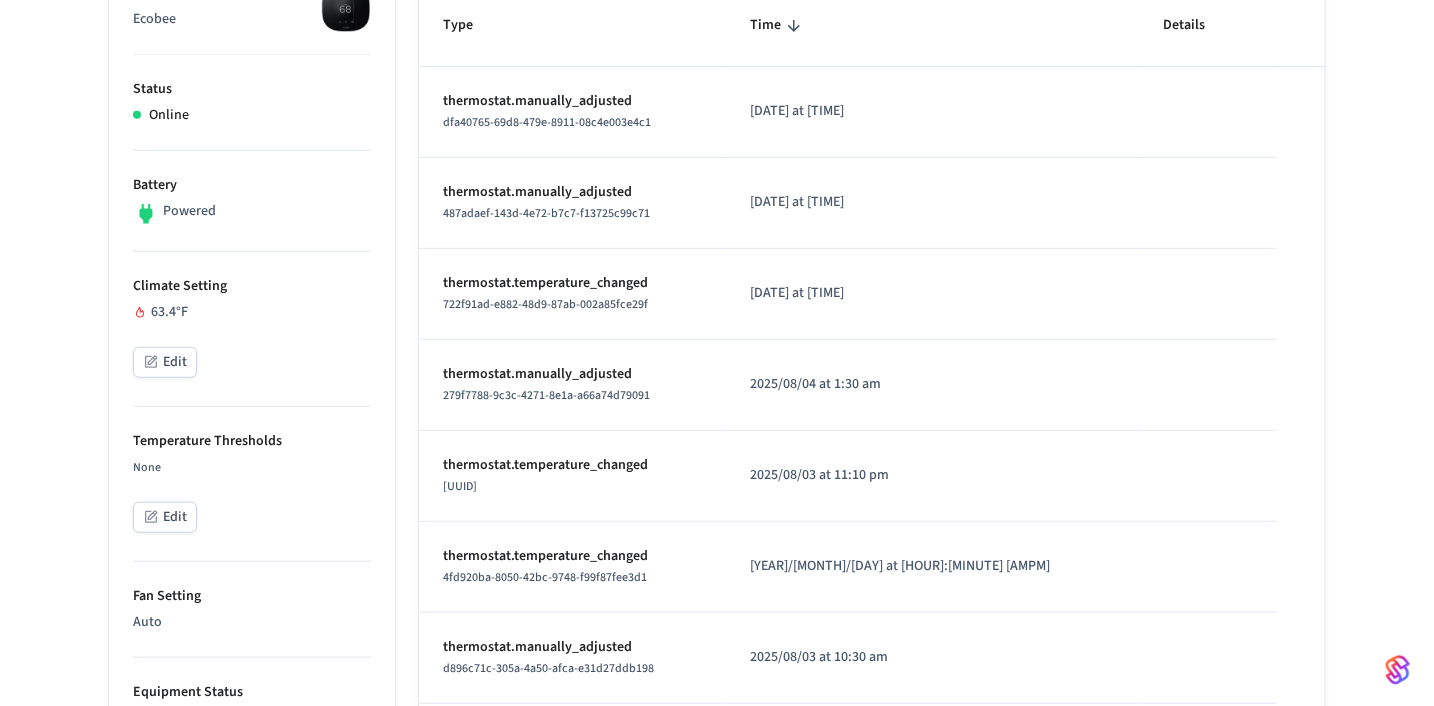 scroll, scrollTop: 0, scrollLeft: 0, axis: both 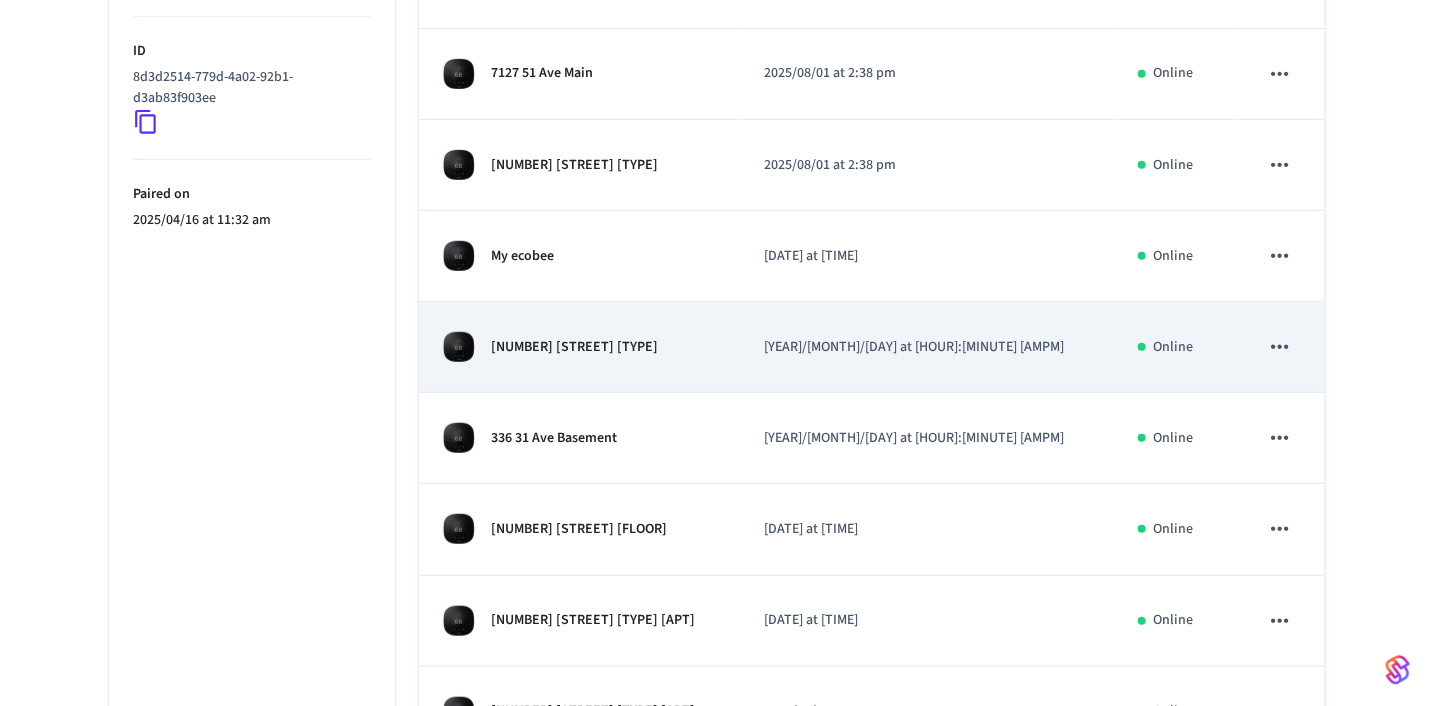 click on "[NUMBER] [STREET] [TYPE]" at bounding box center [580, 347] 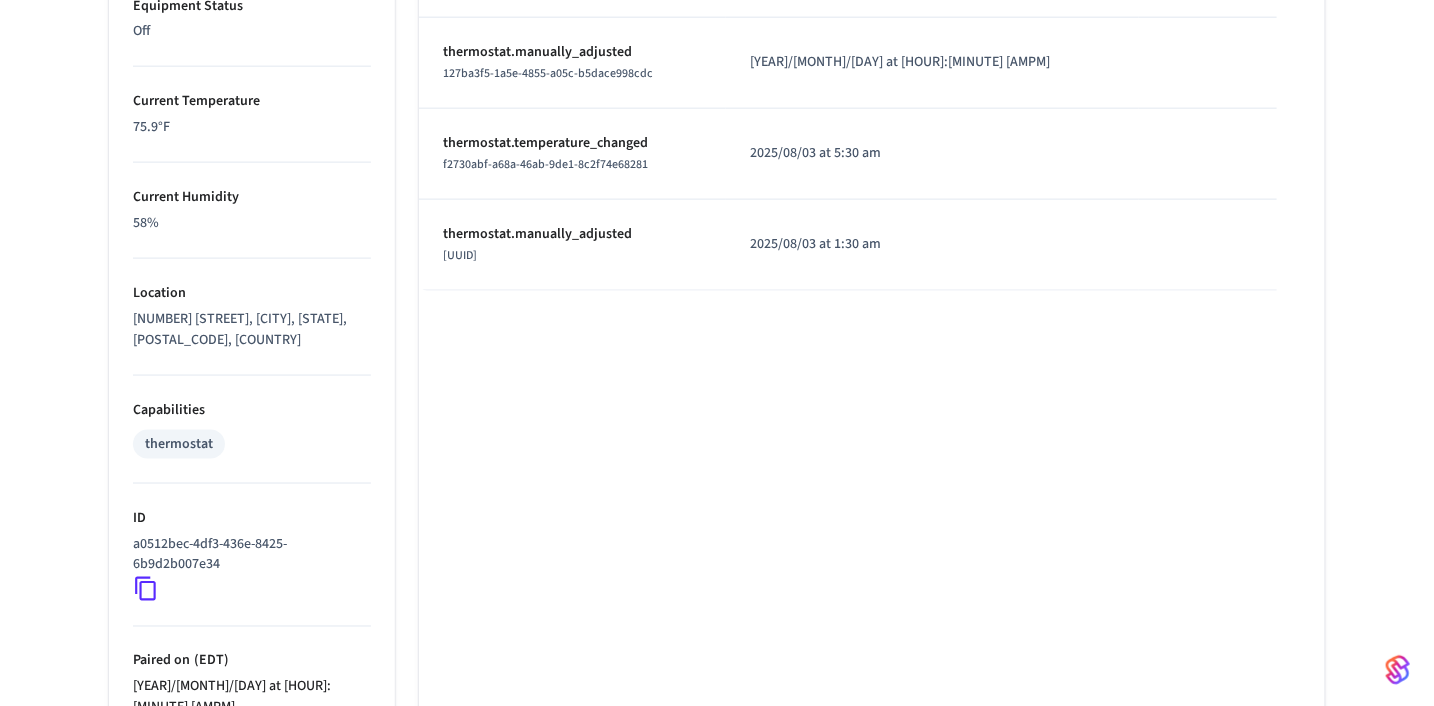 scroll, scrollTop: 1180, scrollLeft: 0, axis: vertical 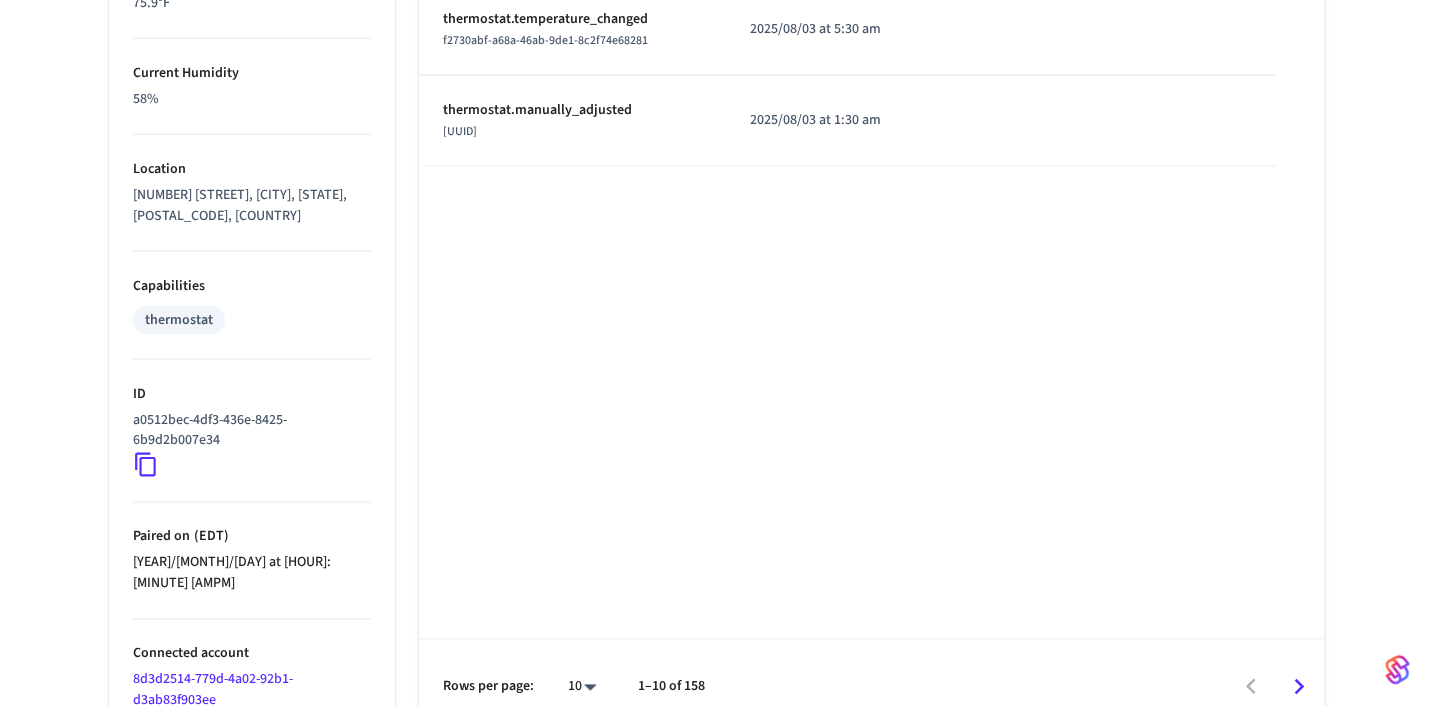 click 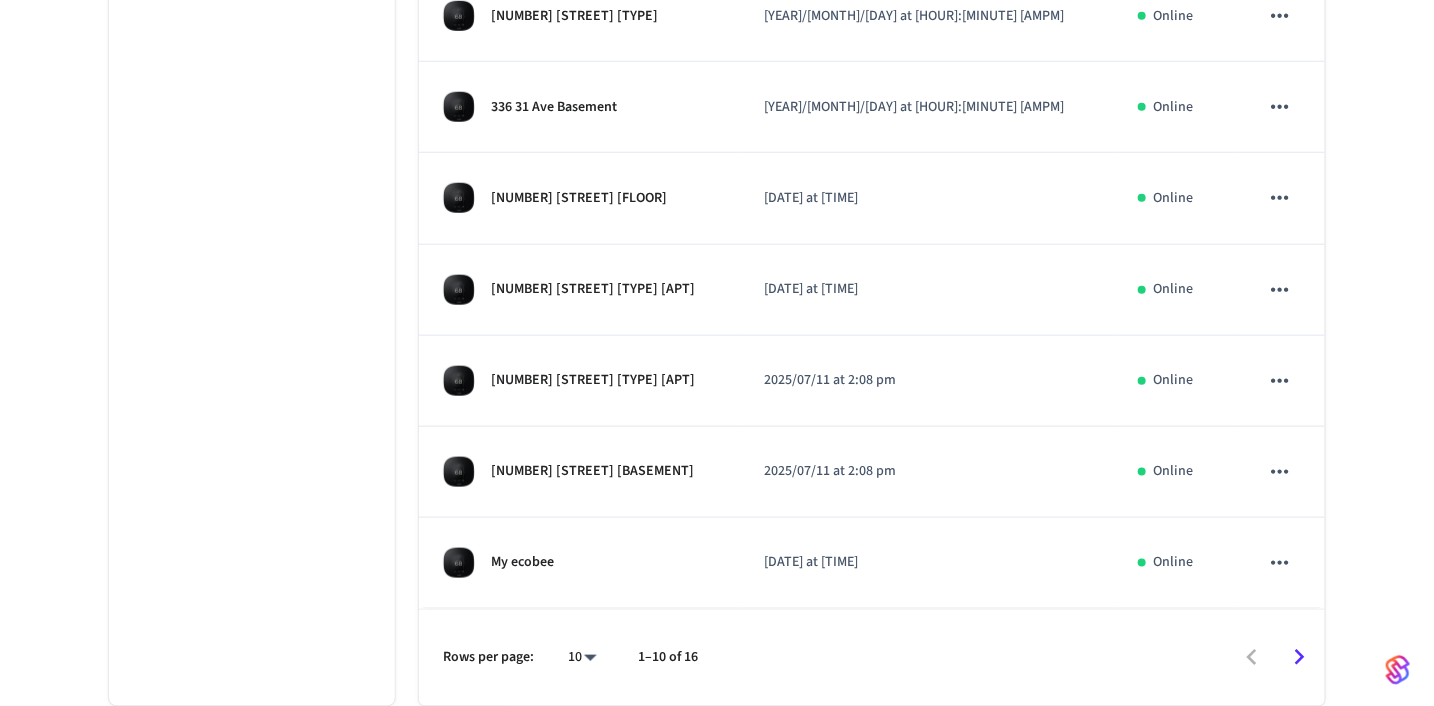 scroll, scrollTop: 426, scrollLeft: 0, axis: vertical 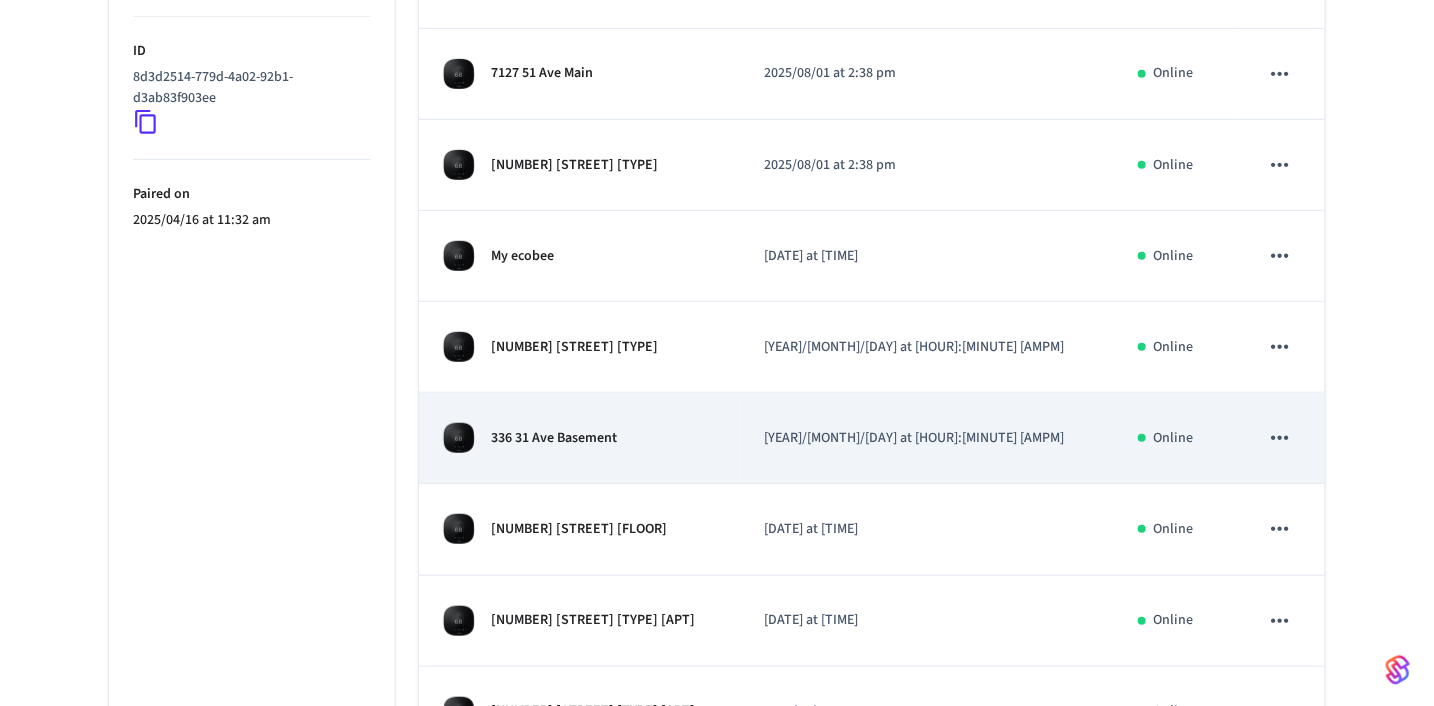 click on "336 31 Ave Basement" at bounding box center (580, 438) 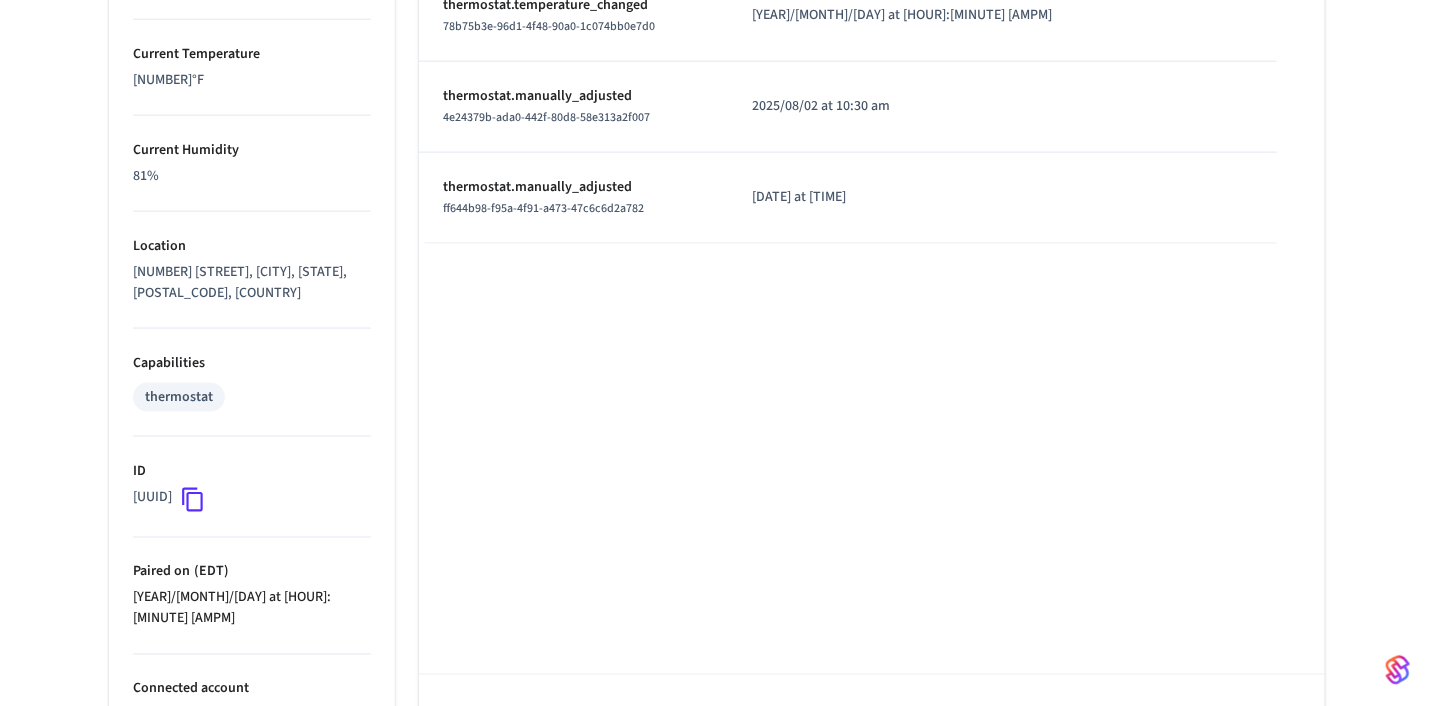 scroll, scrollTop: 1113, scrollLeft: 0, axis: vertical 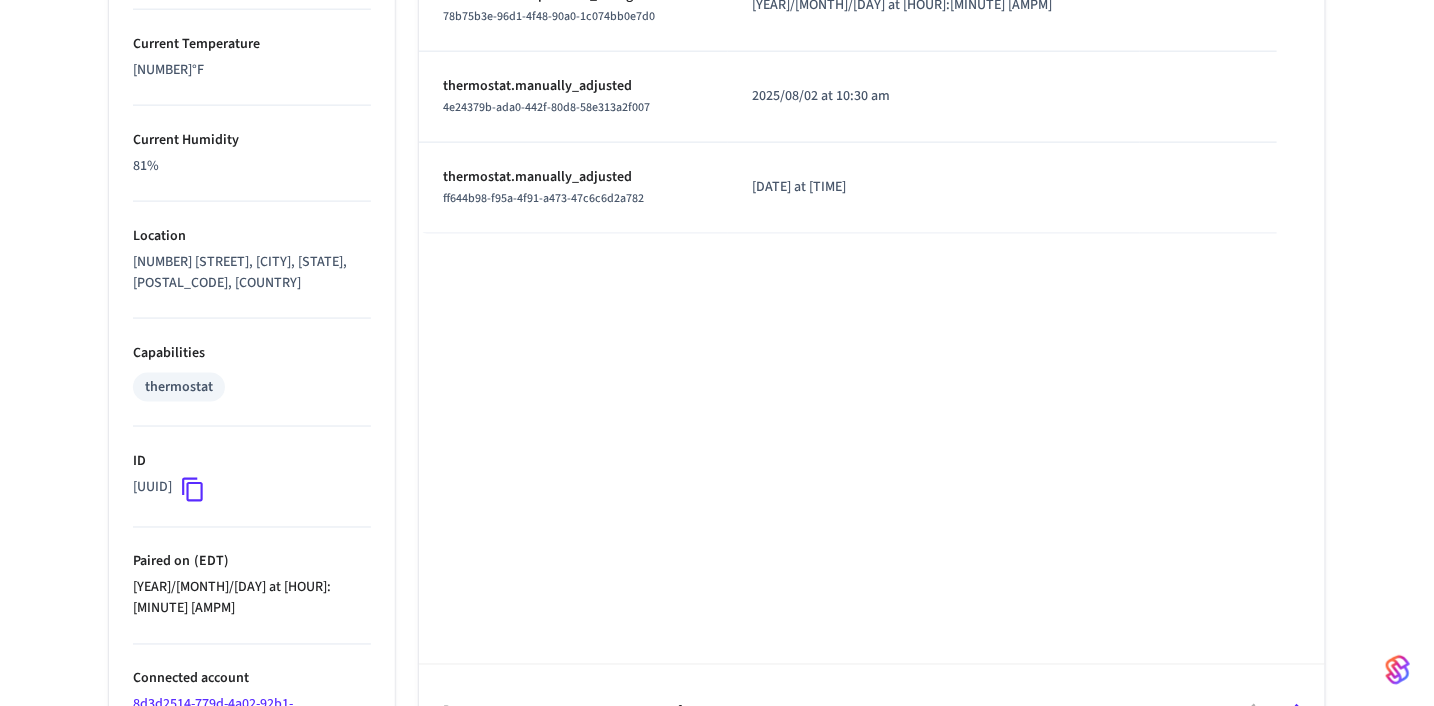 click 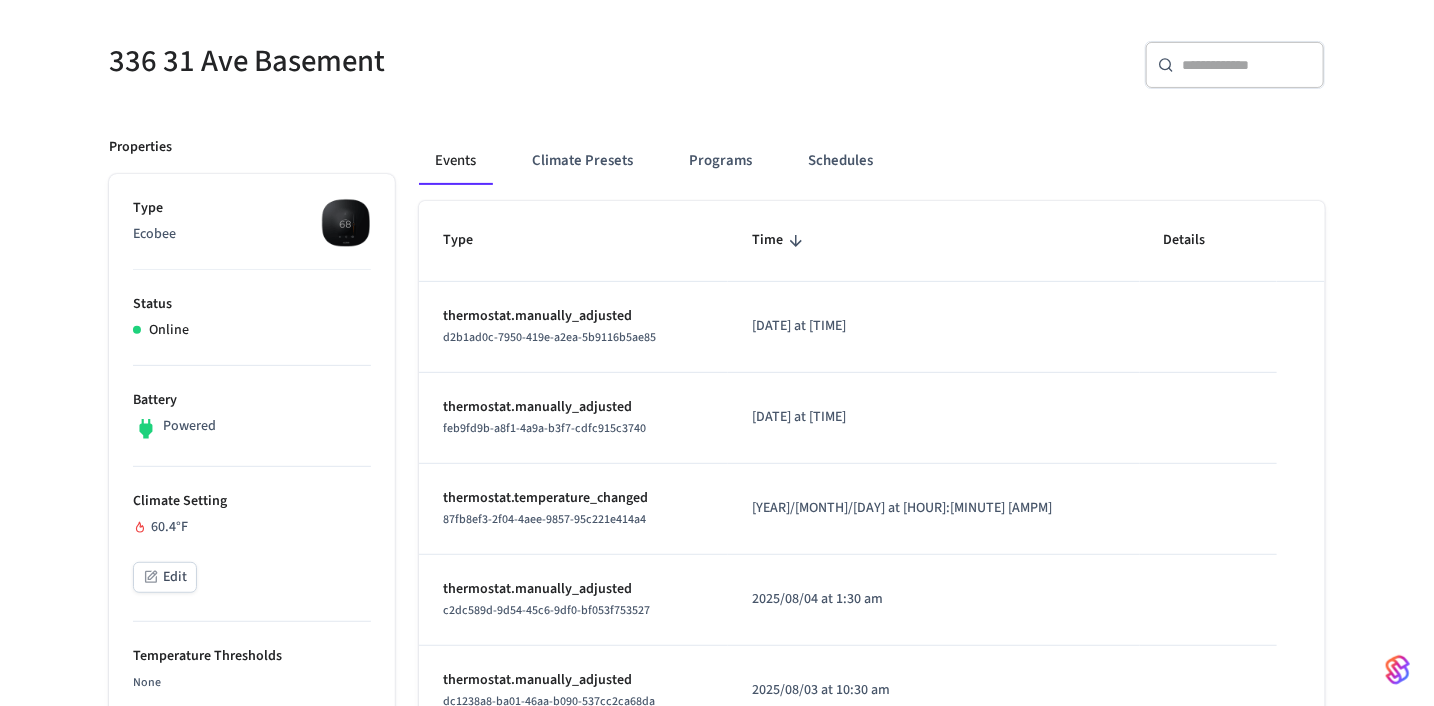 scroll, scrollTop: 0, scrollLeft: 0, axis: both 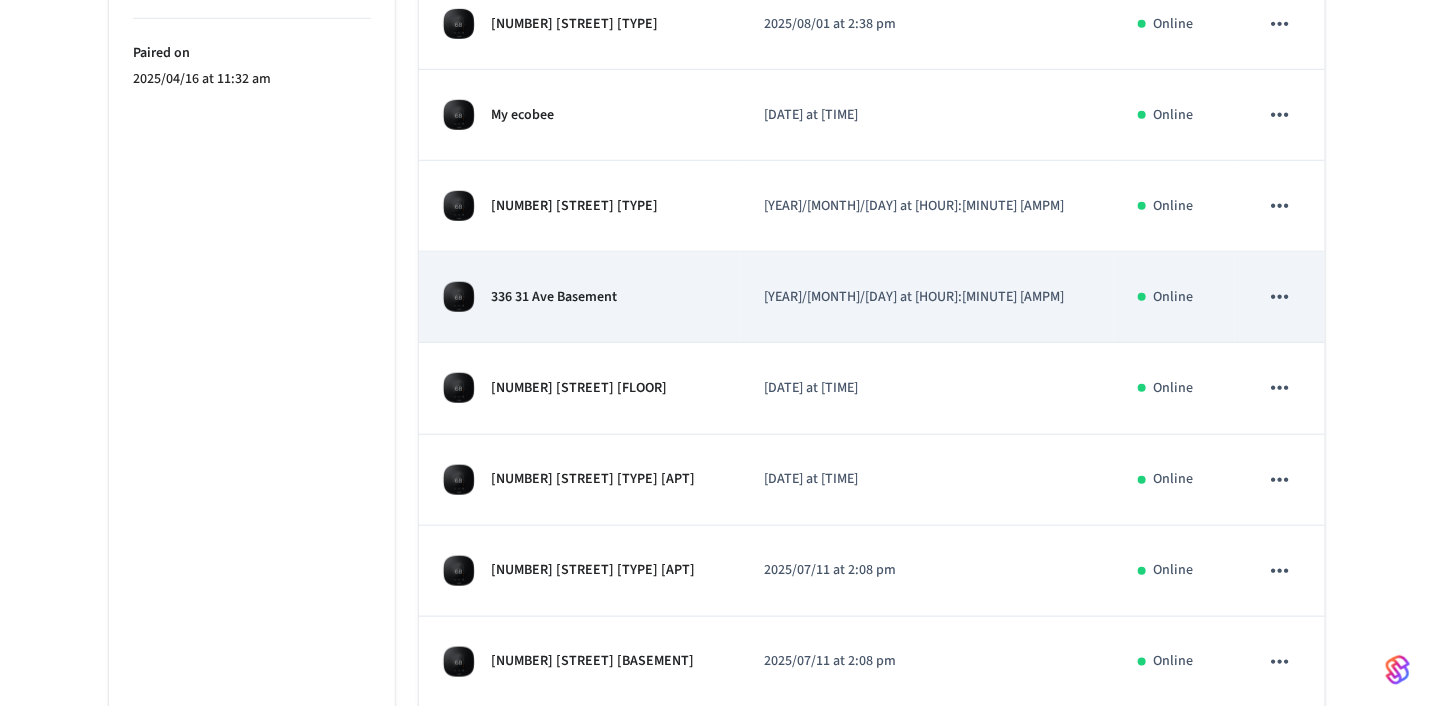 click on "[NUMBER] [STREET] [FLOOR]" at bounding box center [580, 388] 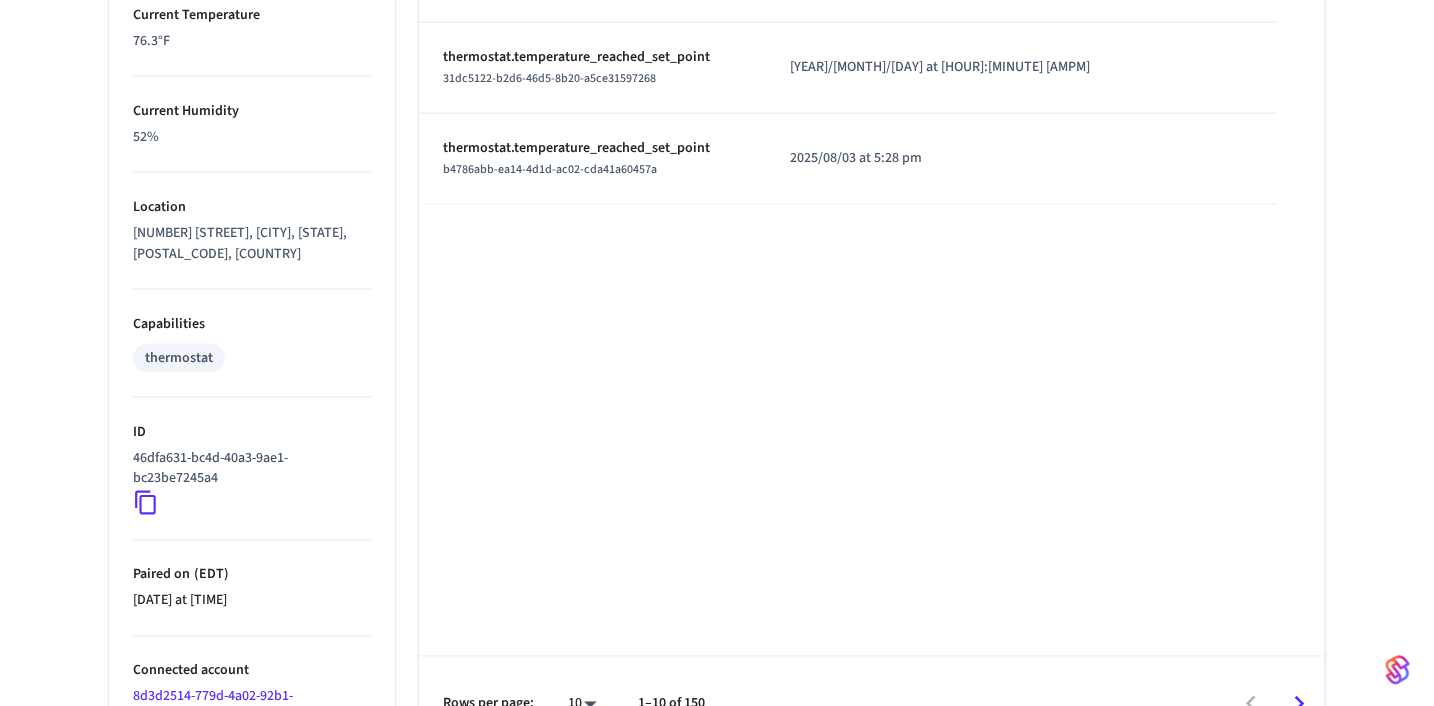 scroll, scrollTop: 1180, scrollLeft: 0, axis: vertical 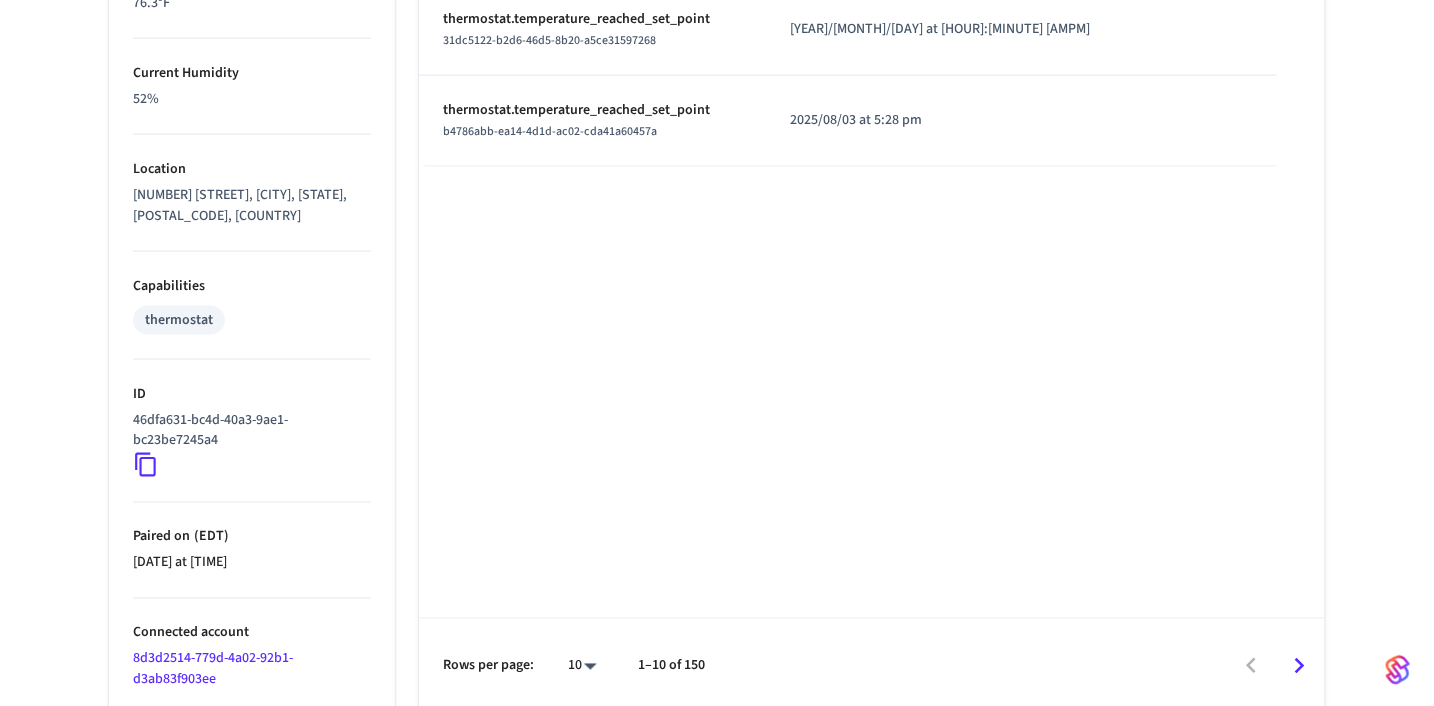 click 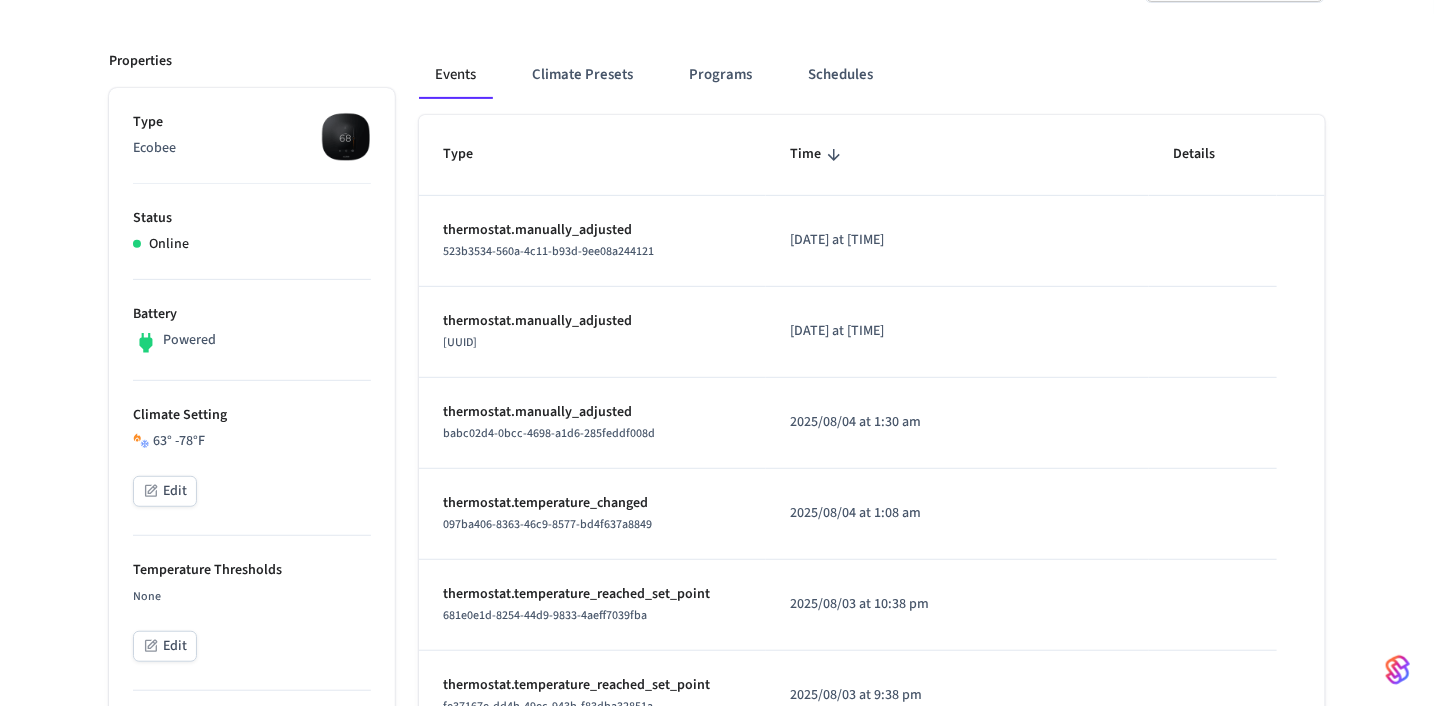 scroll, scrollTop: 0, scrollLeft: 0, axis: both 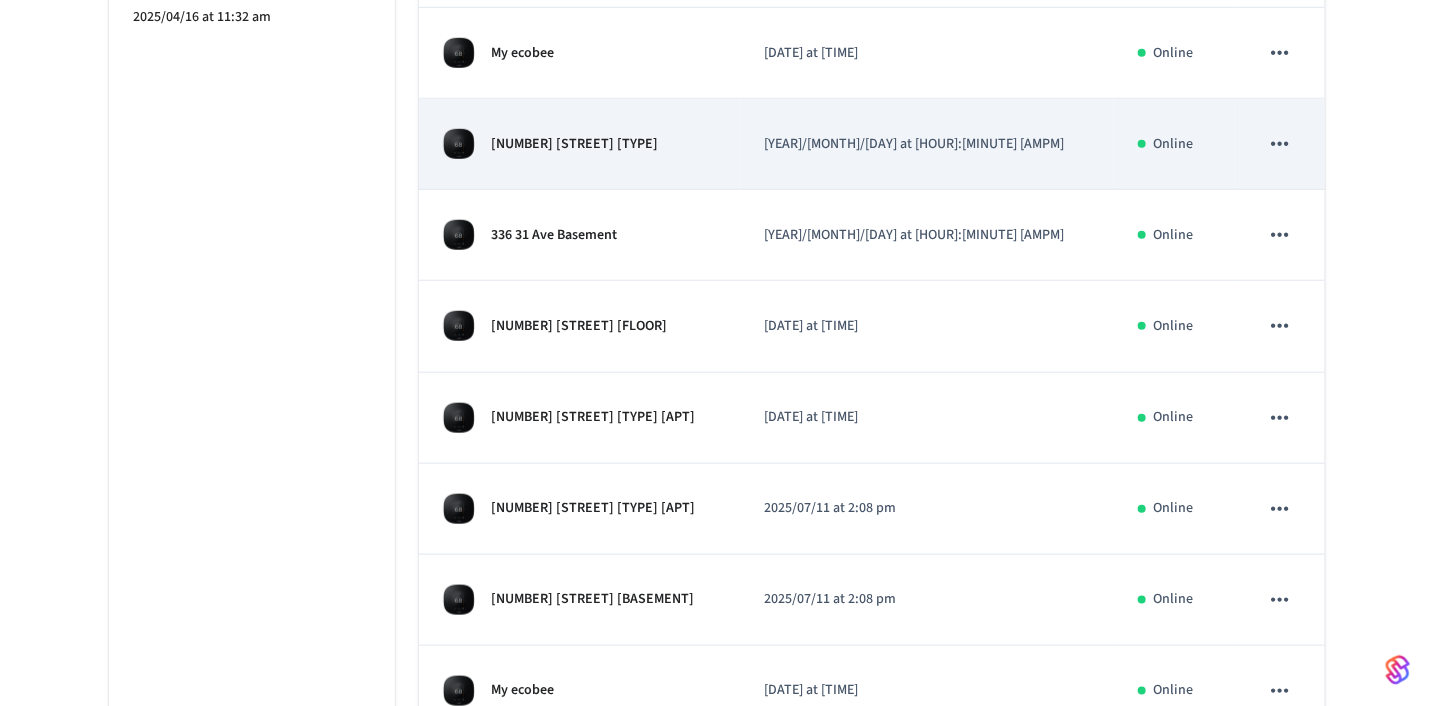 click on "[NUMBER] [STREET] [TYPE]" at bounding box center (580, 144) 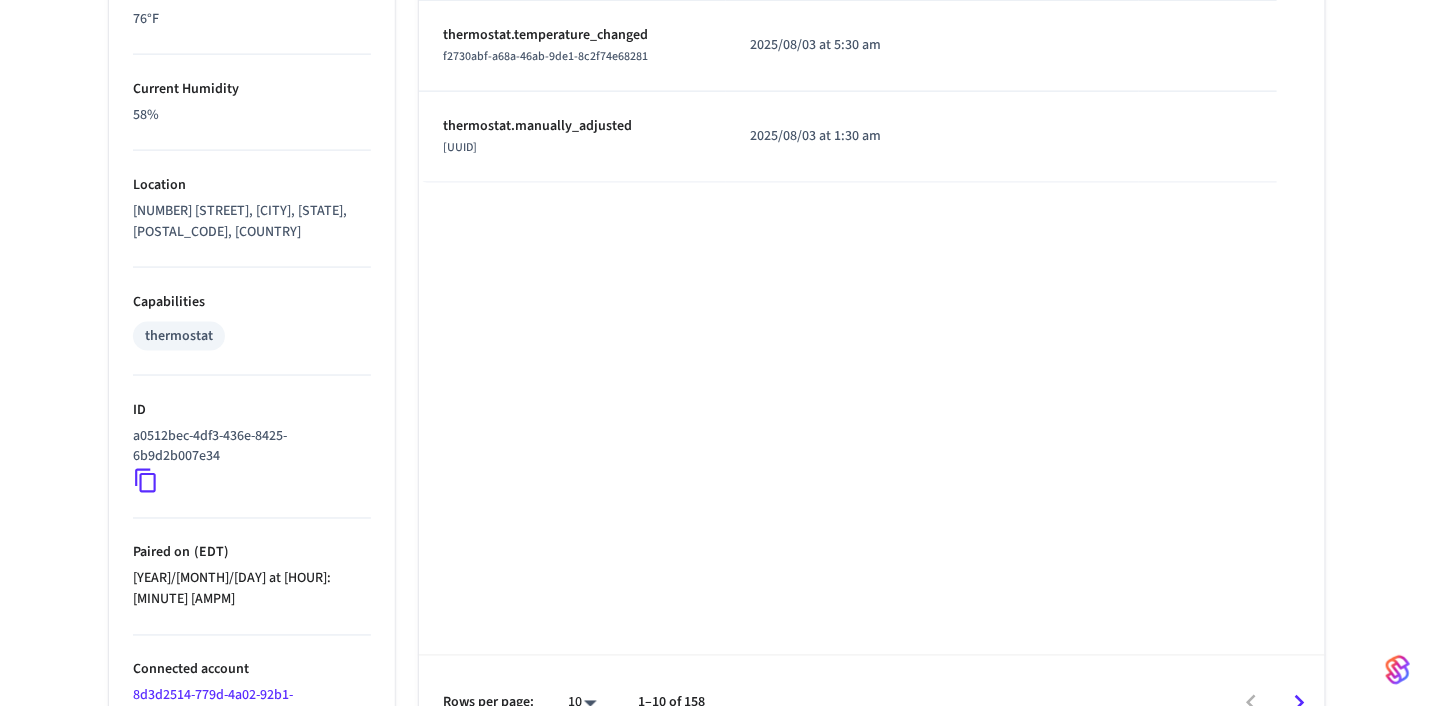 scroll, scrollTop: 1180, scrollLeft: 0, axis: vertical 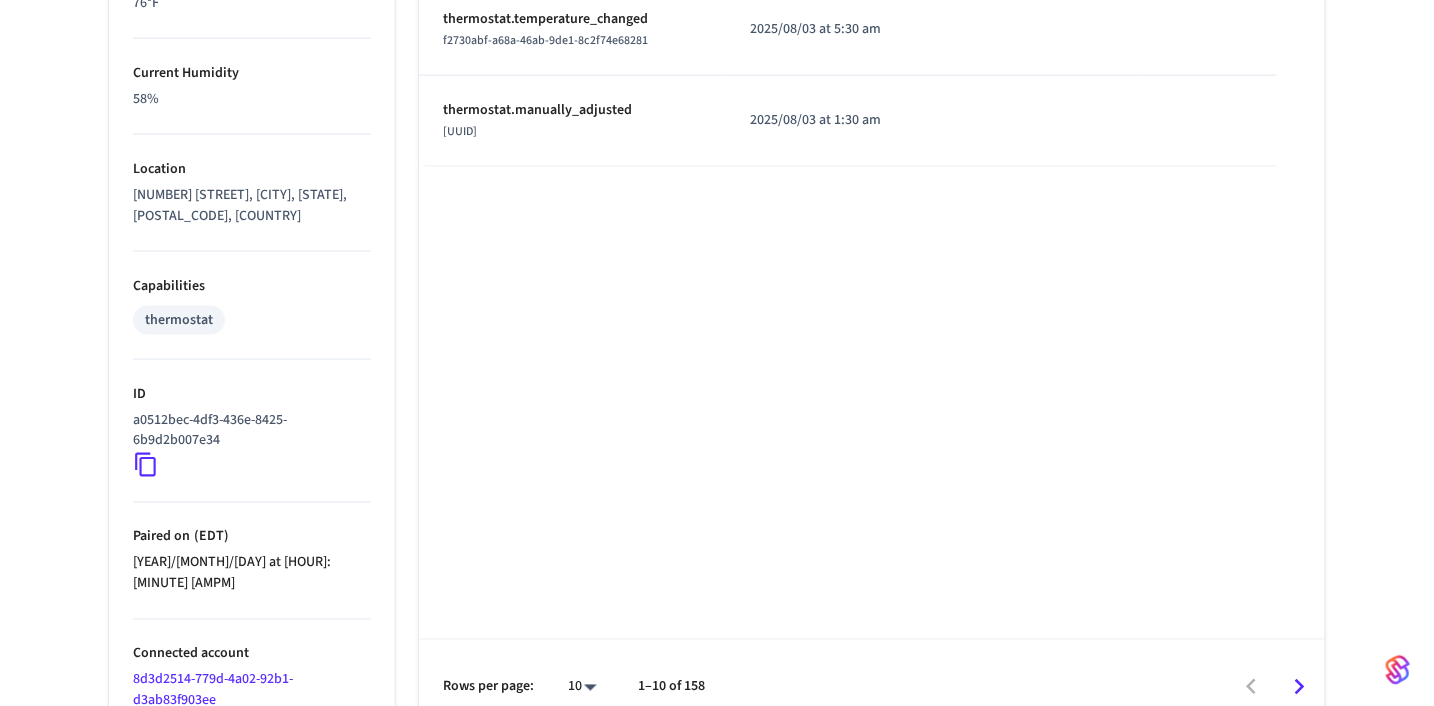 click 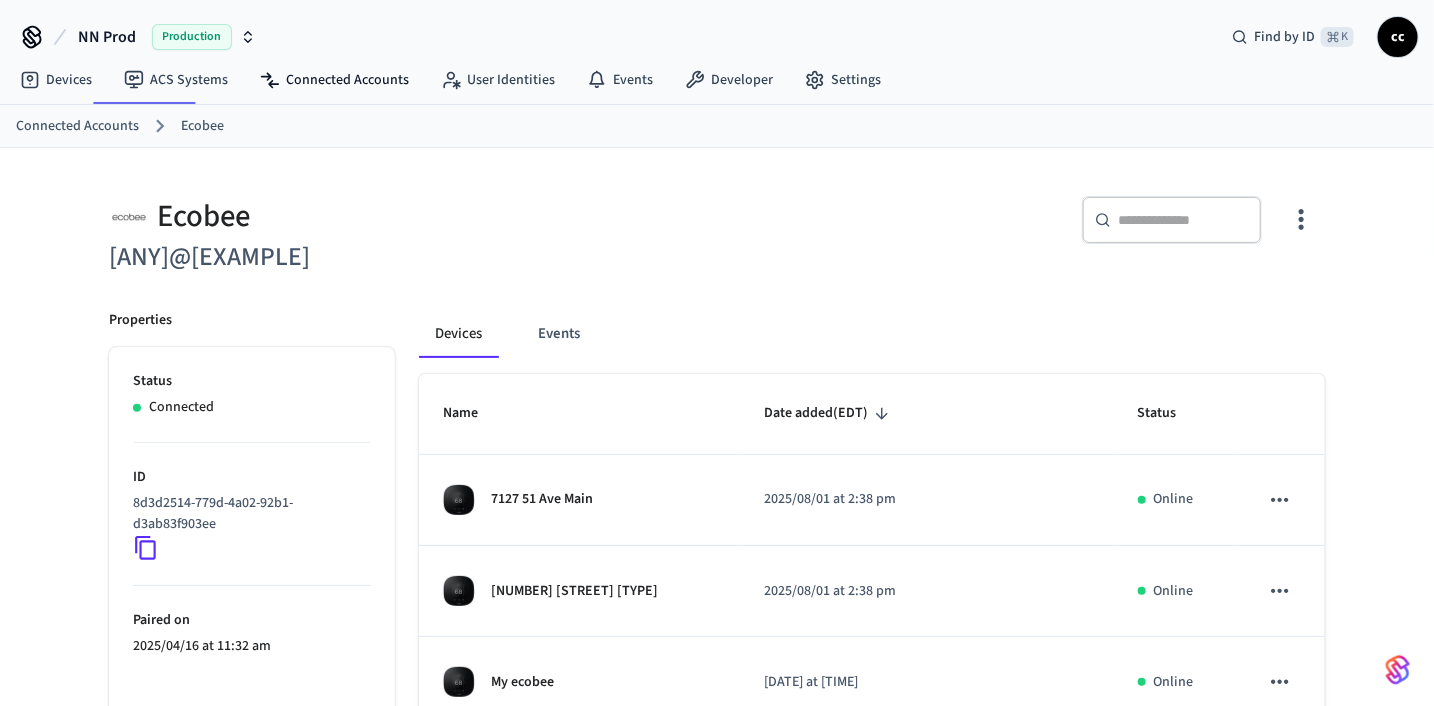 scroll, scrollTop: 629, scrollLeft: 0, axis: vertical 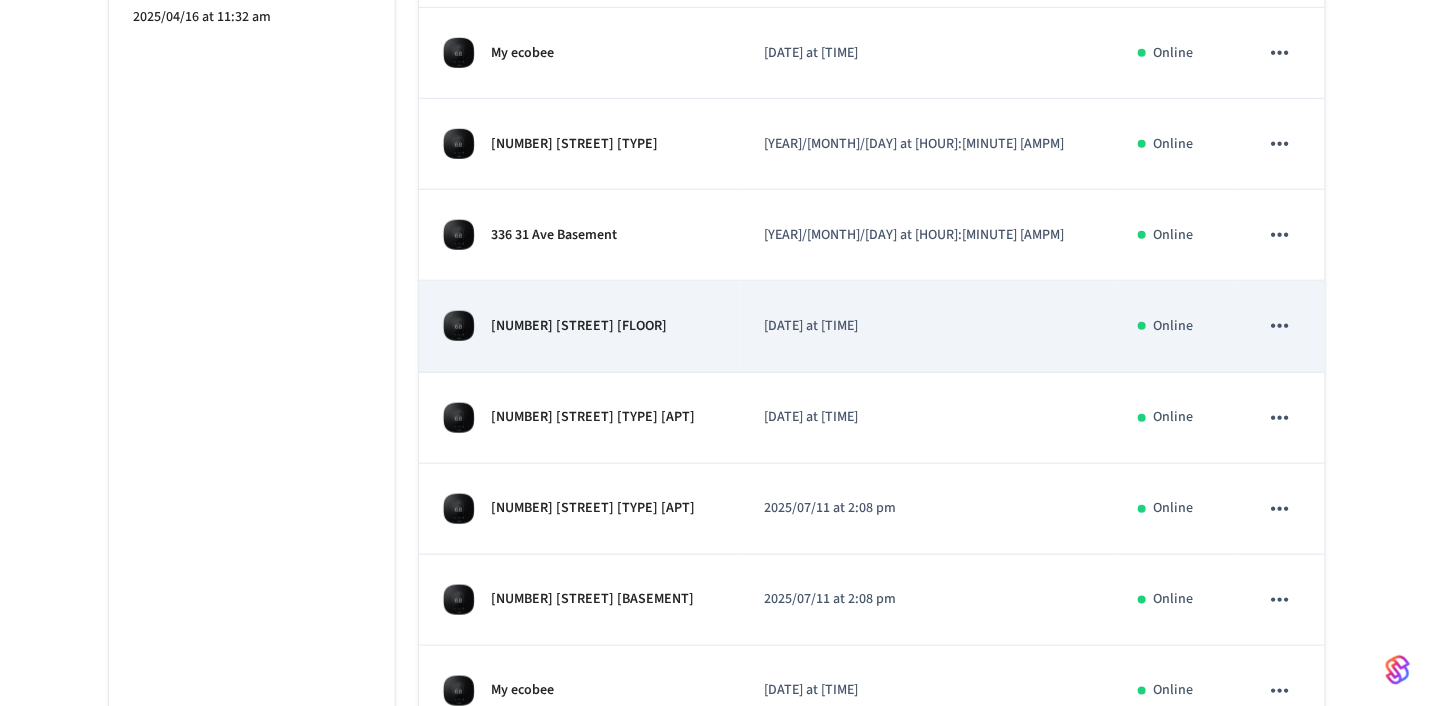 click on "[NUMBER] [STREET] [FLOOR]" at bounding box center (580, 326) 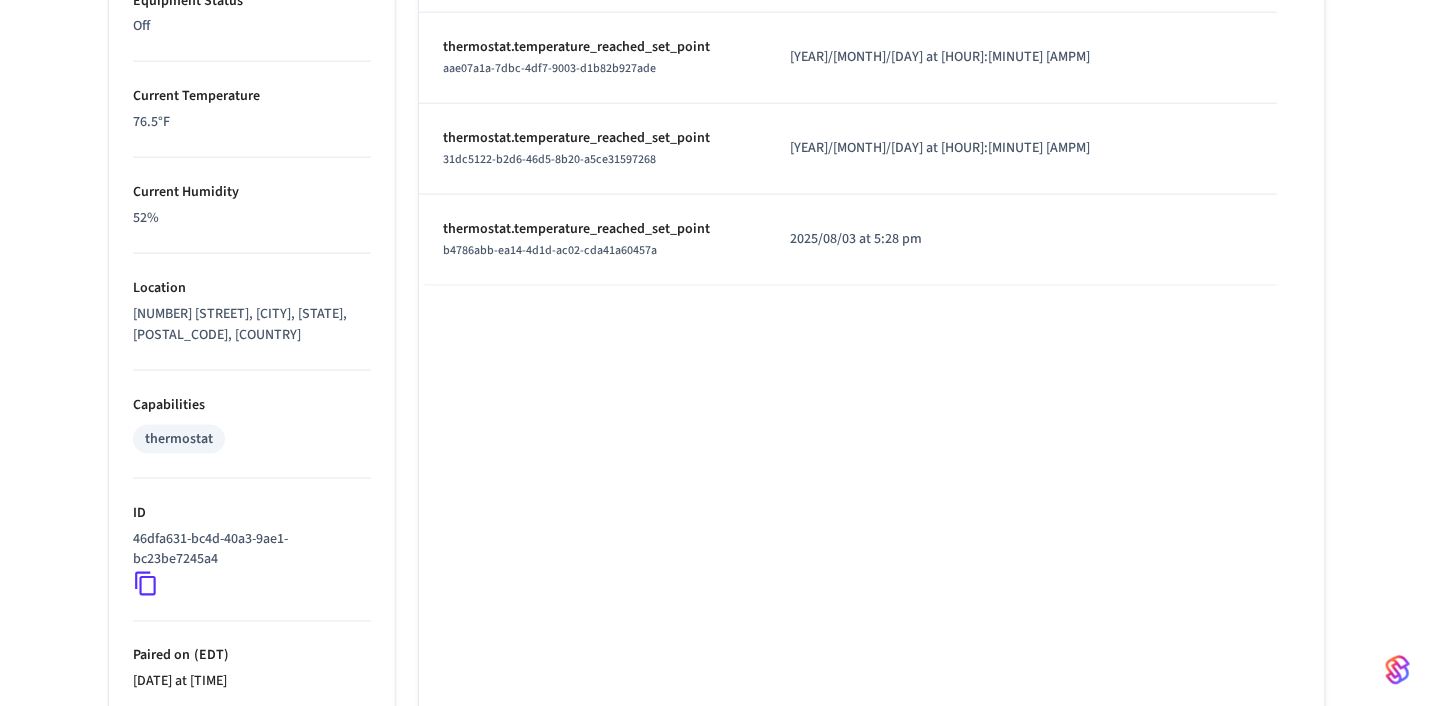 scroll, scrollTop: 1180, scrollLeft: 0, axis: vertical 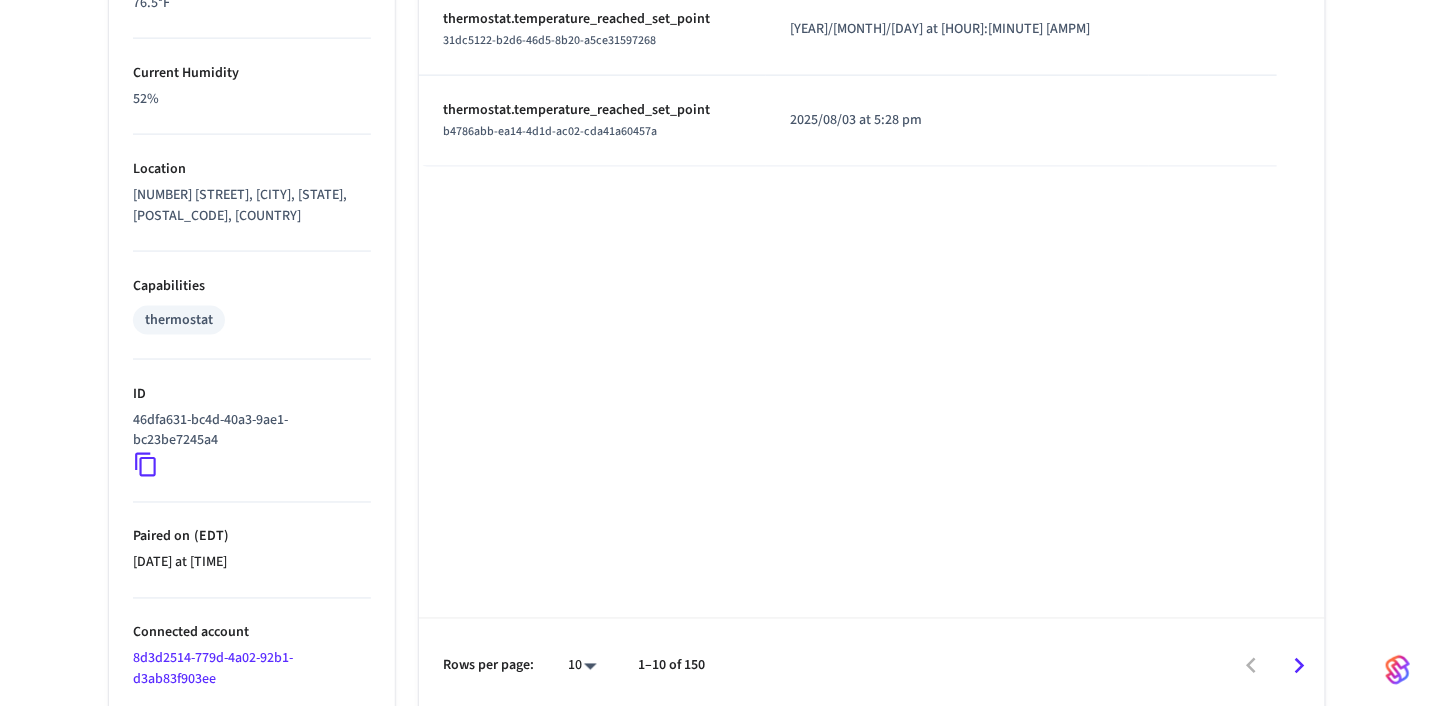 click 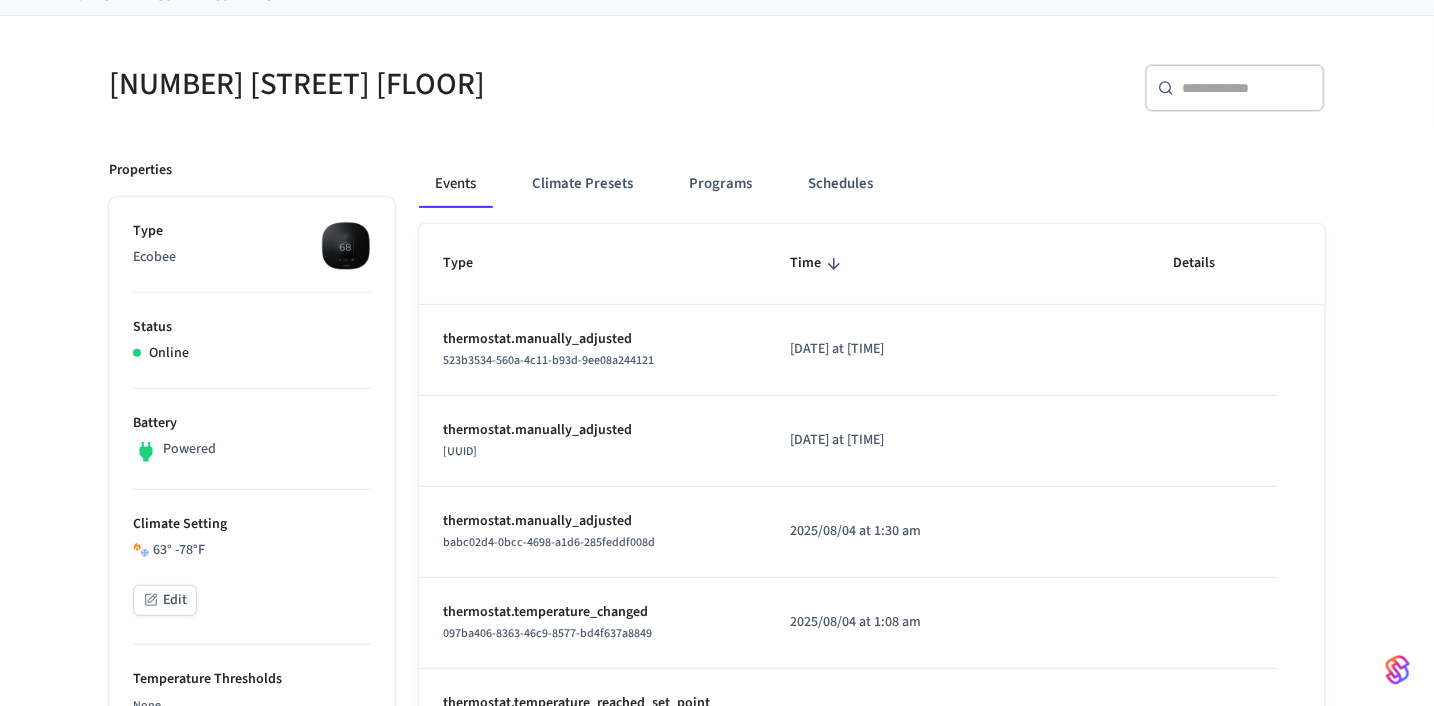 scroll, scrollTop: 0, scrollLeft: 0, axis: both 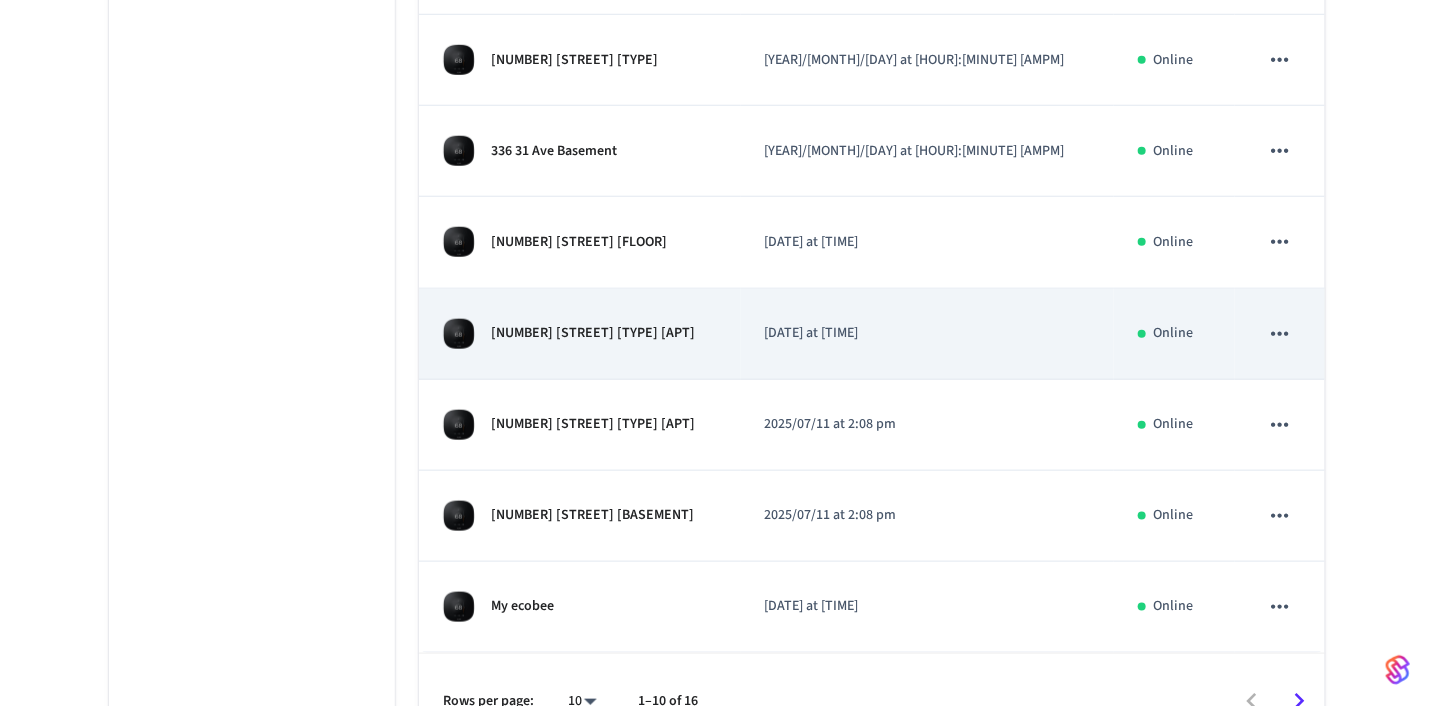 click on "[NUMBER] [STREET] [TYPE] [APT]" at bounding box center [580, 334] 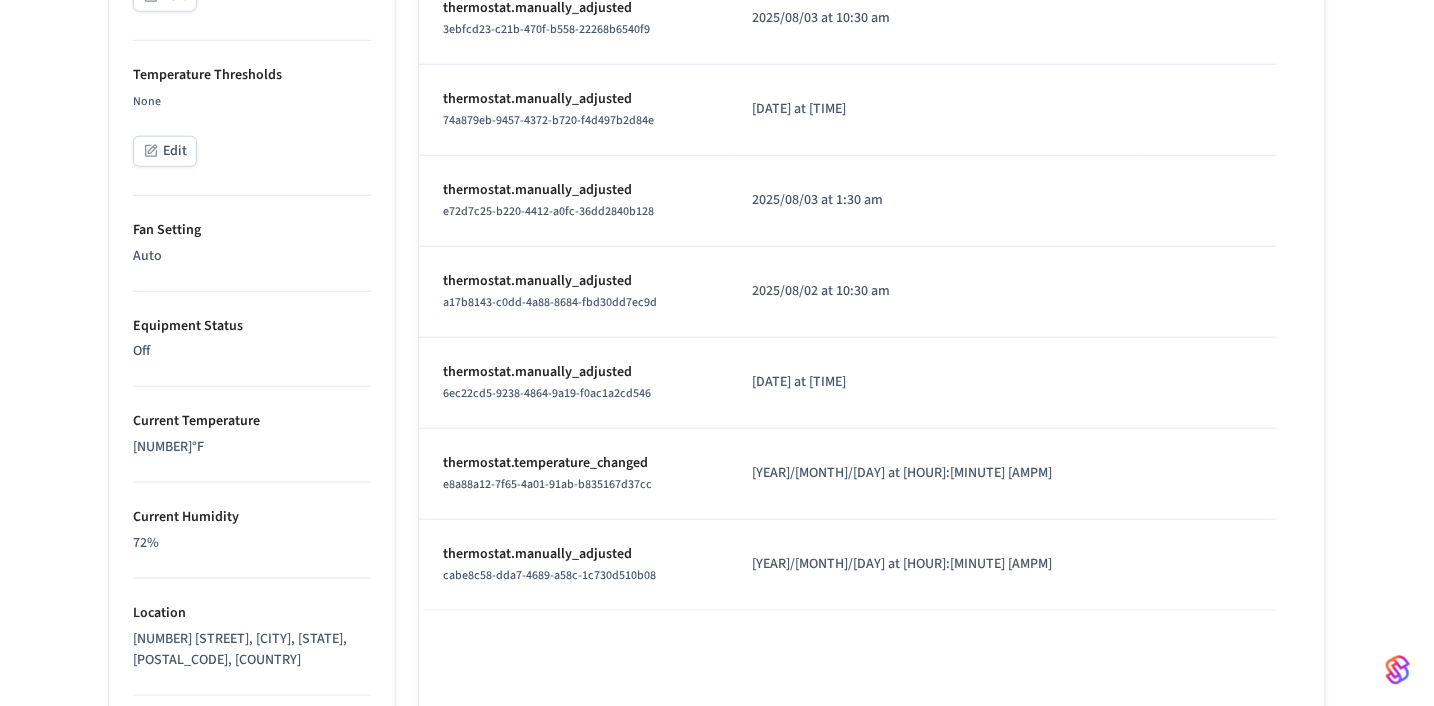 scroll, scrollTop: 1180, scrollLeft: 0, axis: vertical 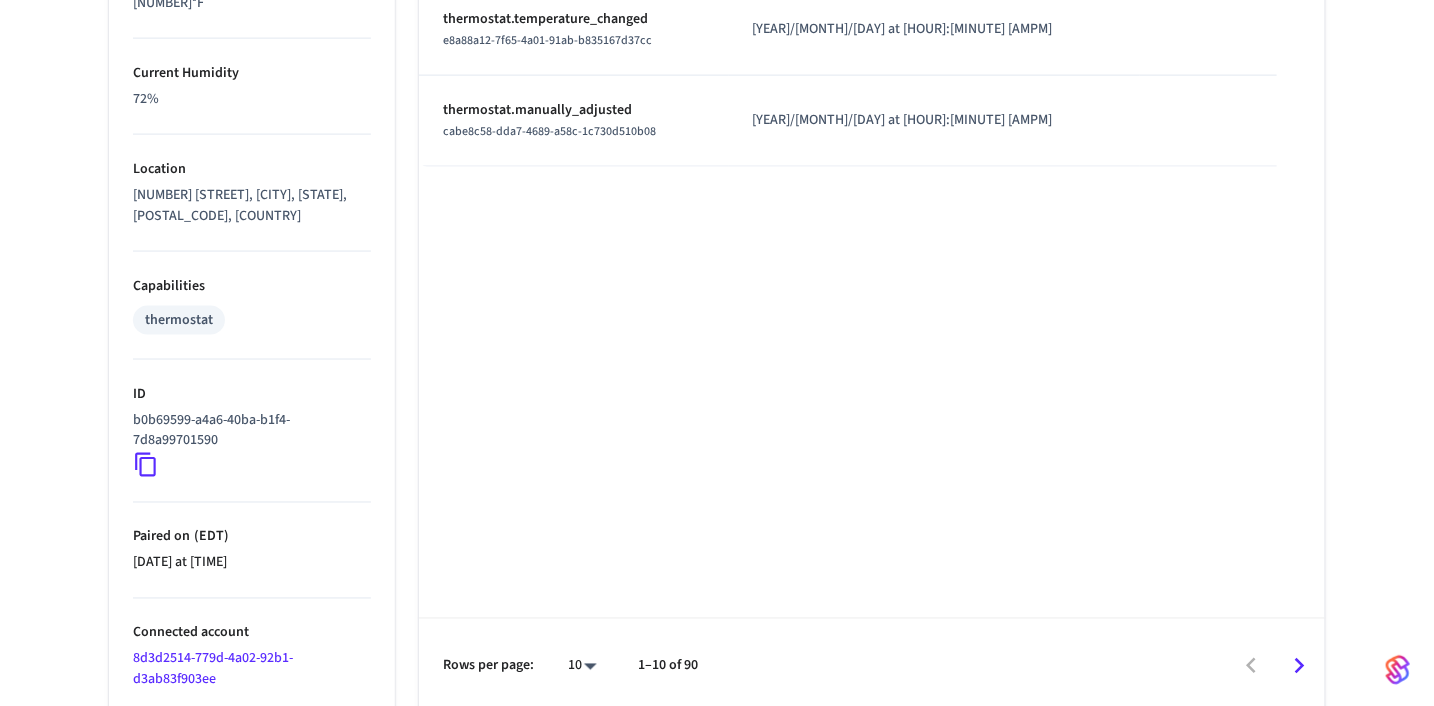 click 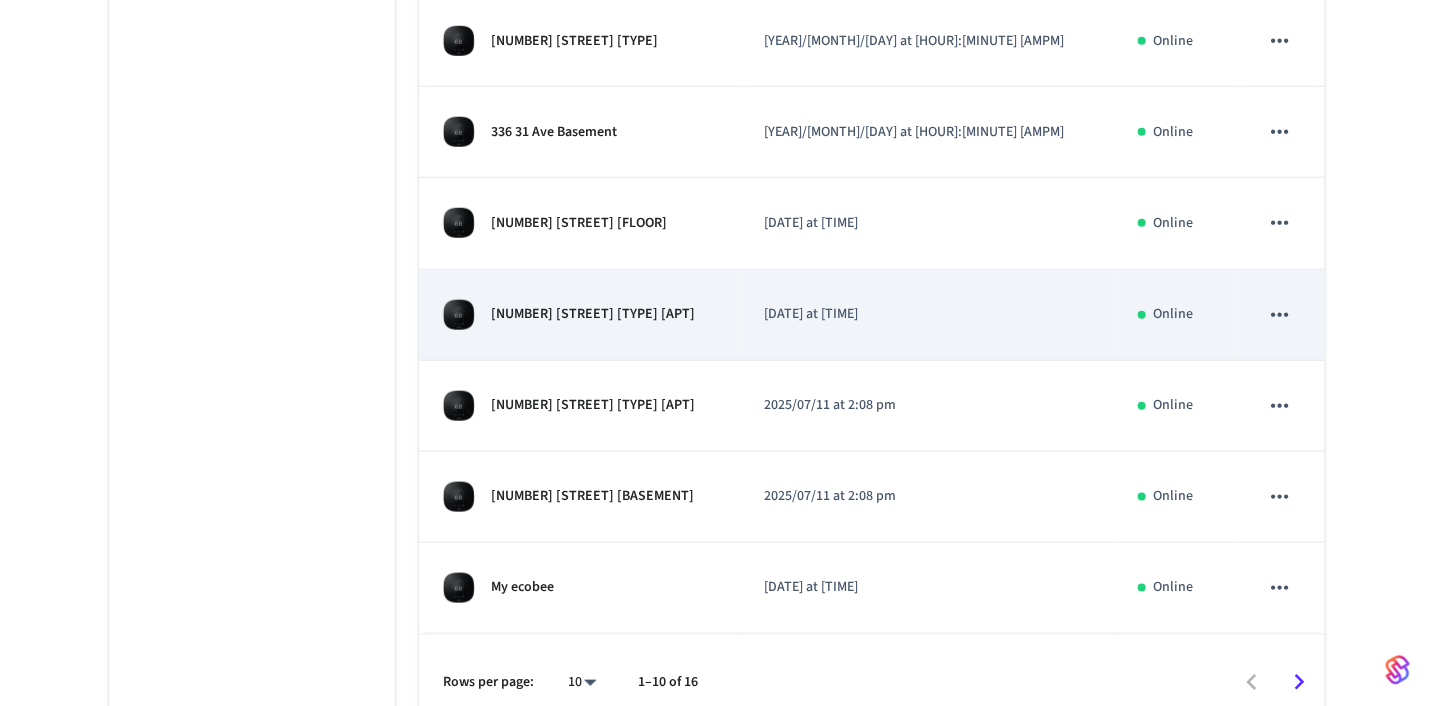 scroll, scrollTop: 749, scrollLeft: 0, axis: vertical 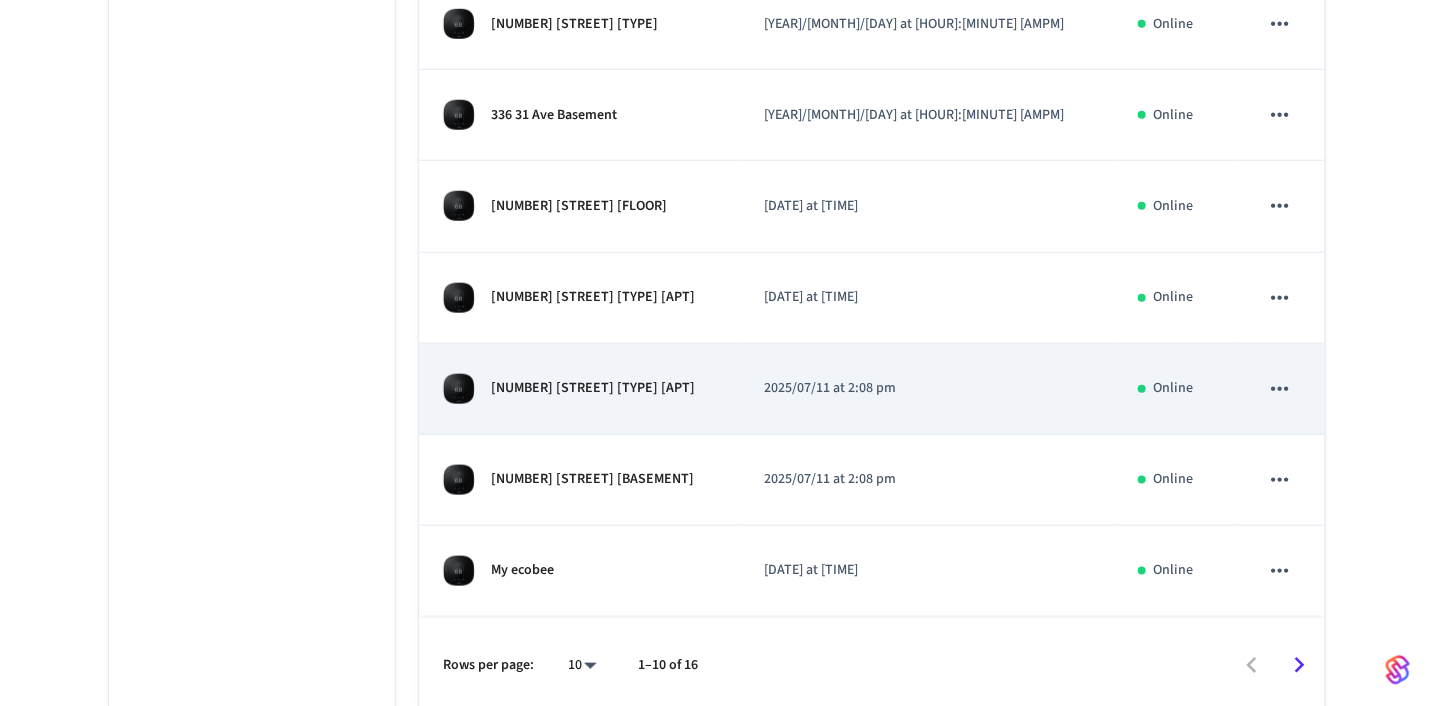 click on "[NUMBER] [STREET] [TYPE] [APT]" at bounding box center (580, 389) 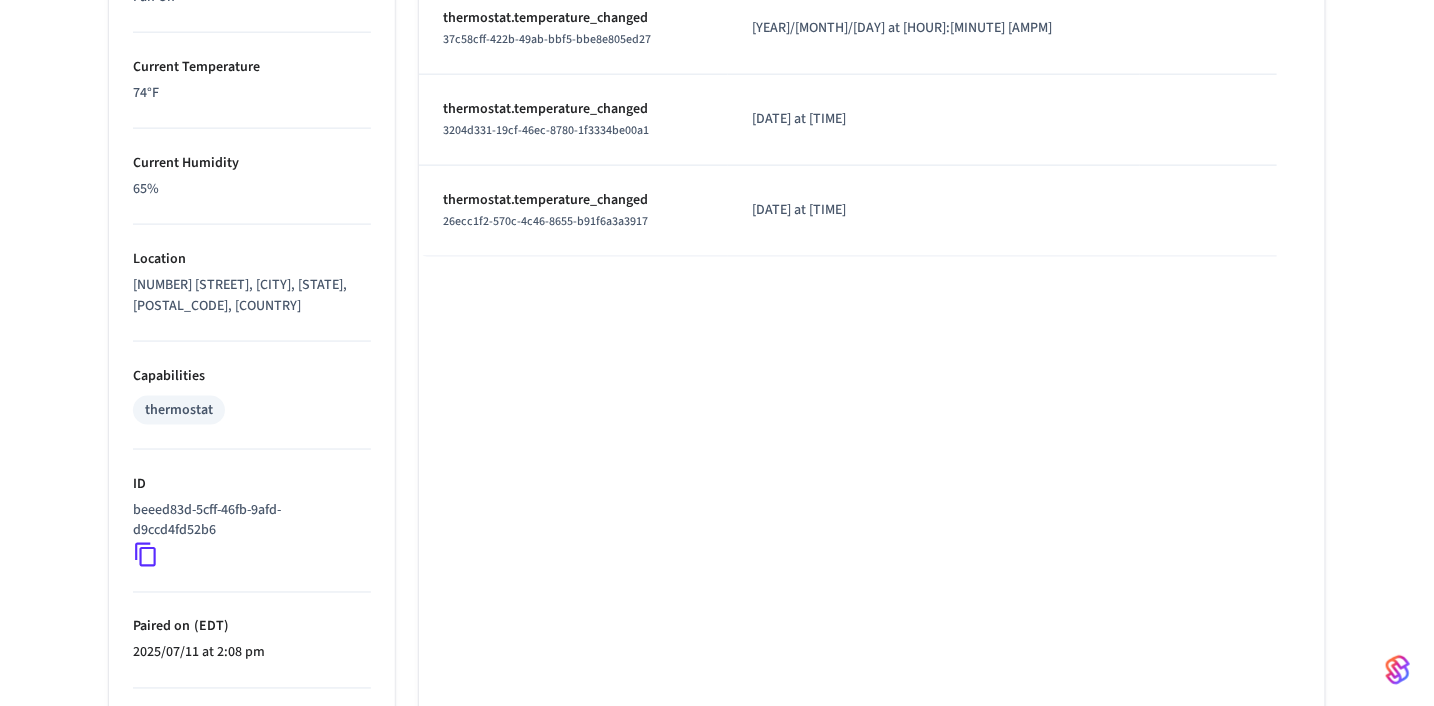 scroll, scrollTop: 1180, scrollLeft: 0, axis: vertical 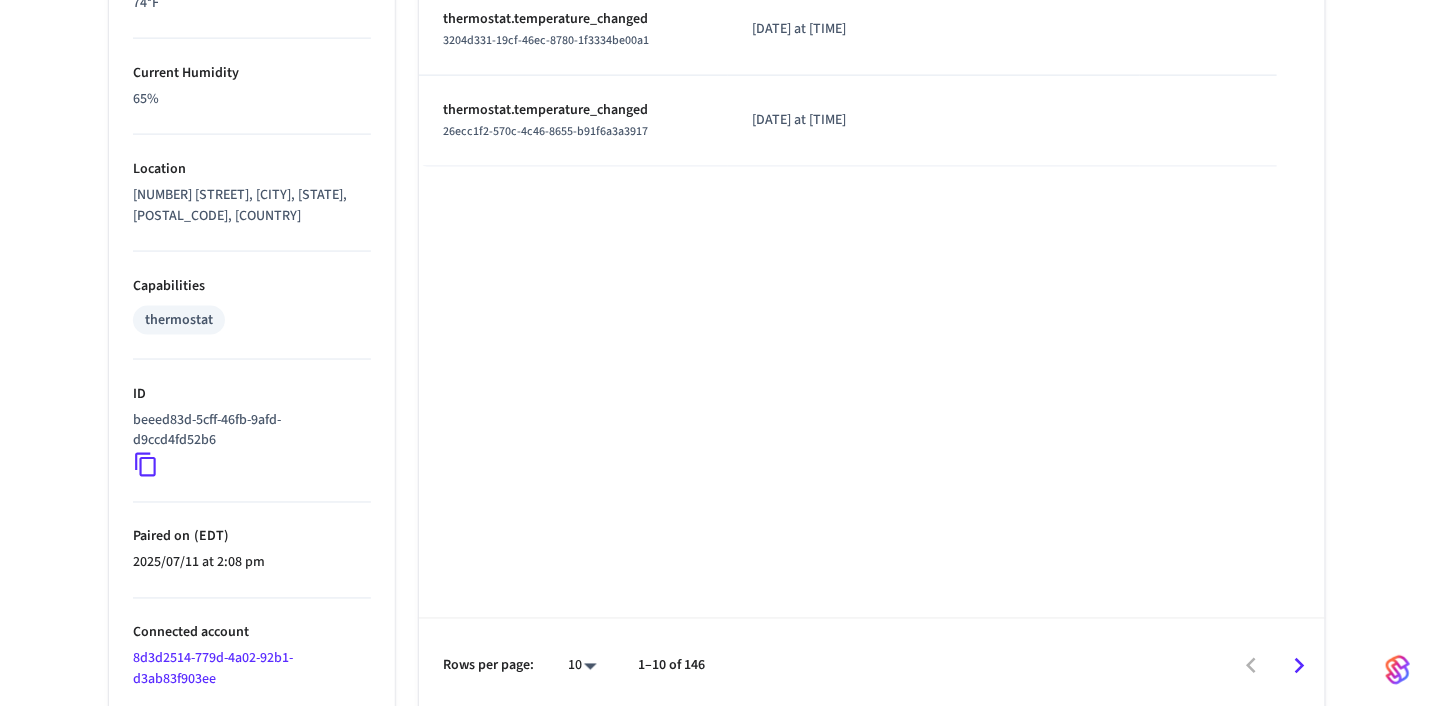 click 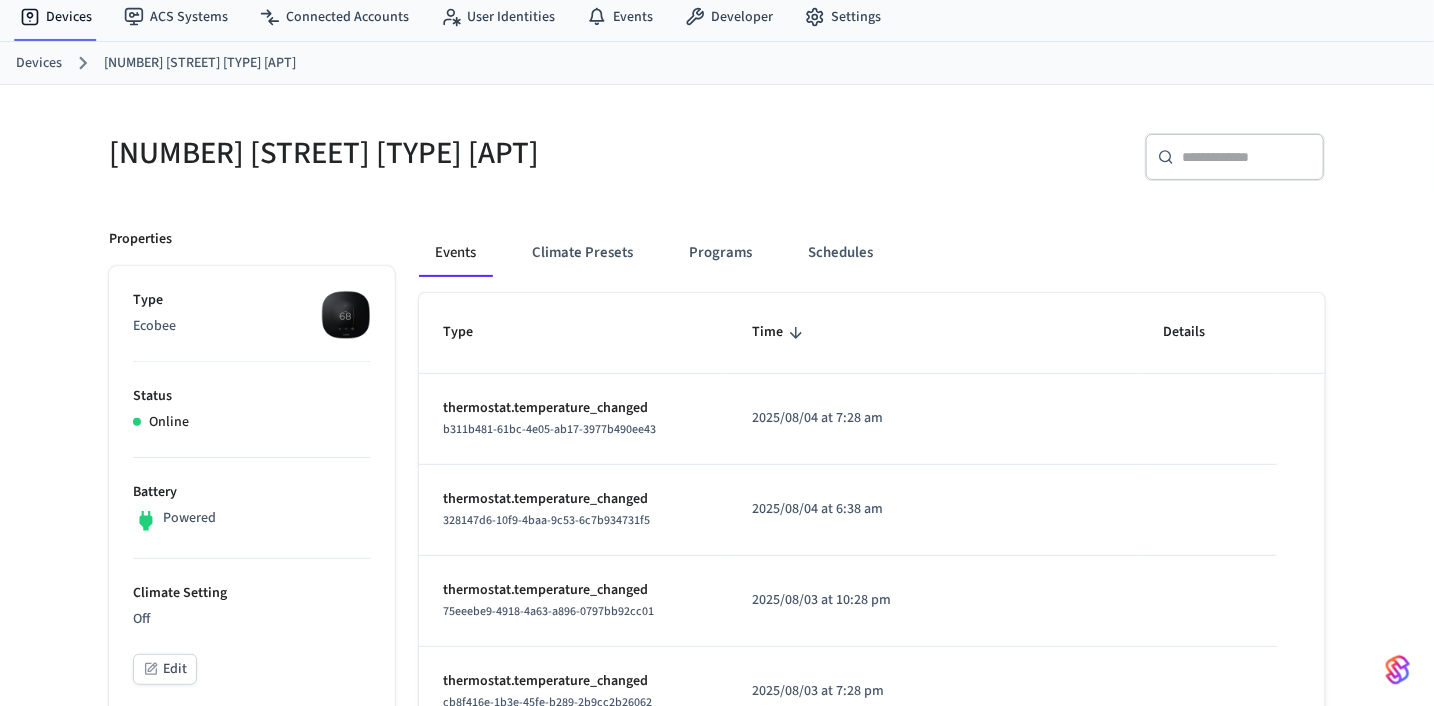 scroll, scrollTop: 0, scrollLeft: 0, axis: both 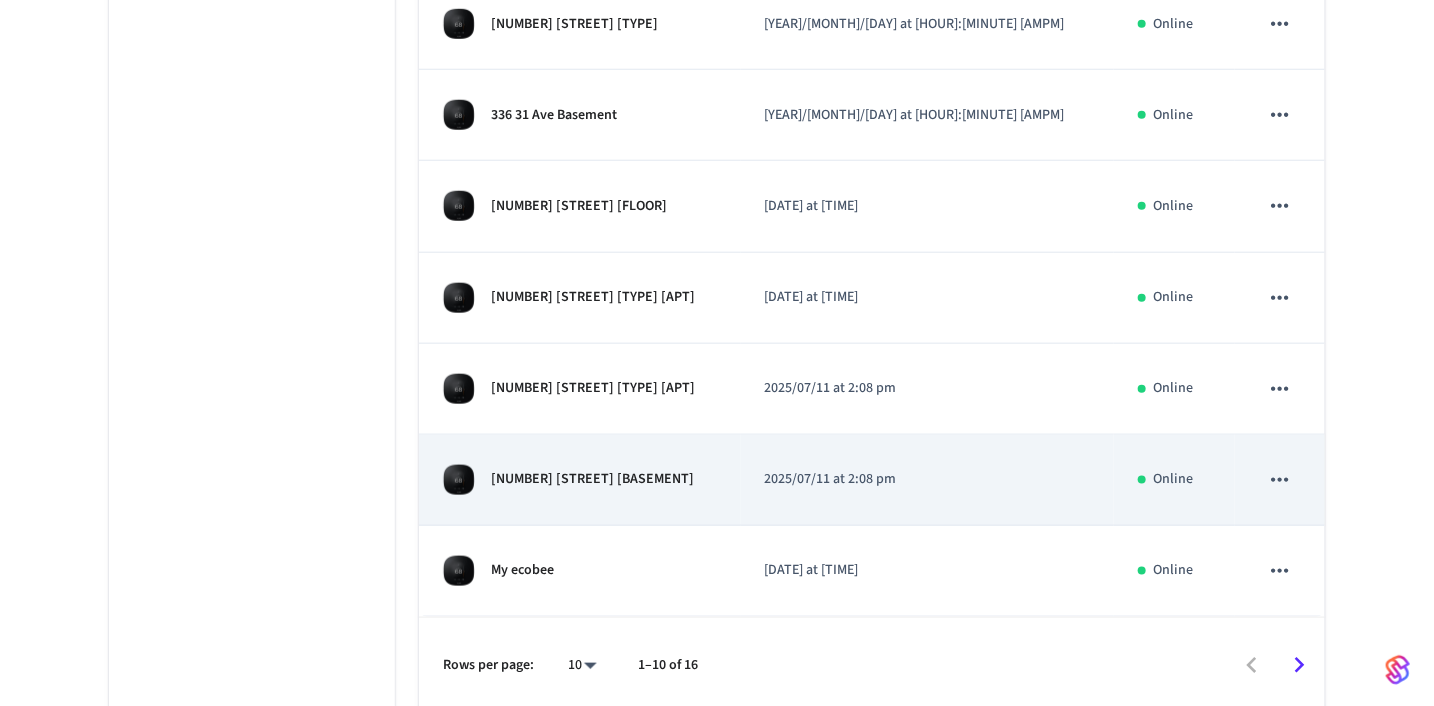 click on "[NUMBER] [STREET] [BASEMENT]" at bounding box center (580, 480) 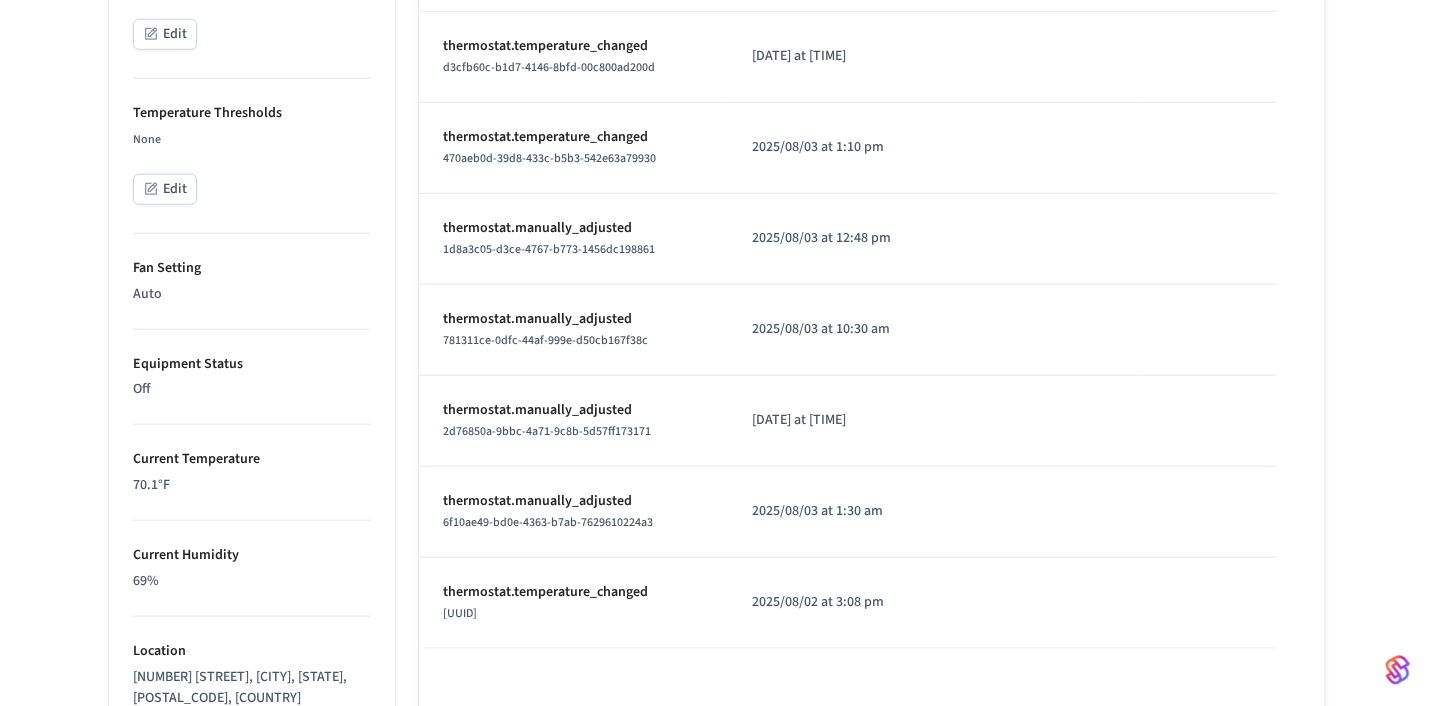 scroll, scrollTop: 1180, scrollLeft: 0, axis: vertical 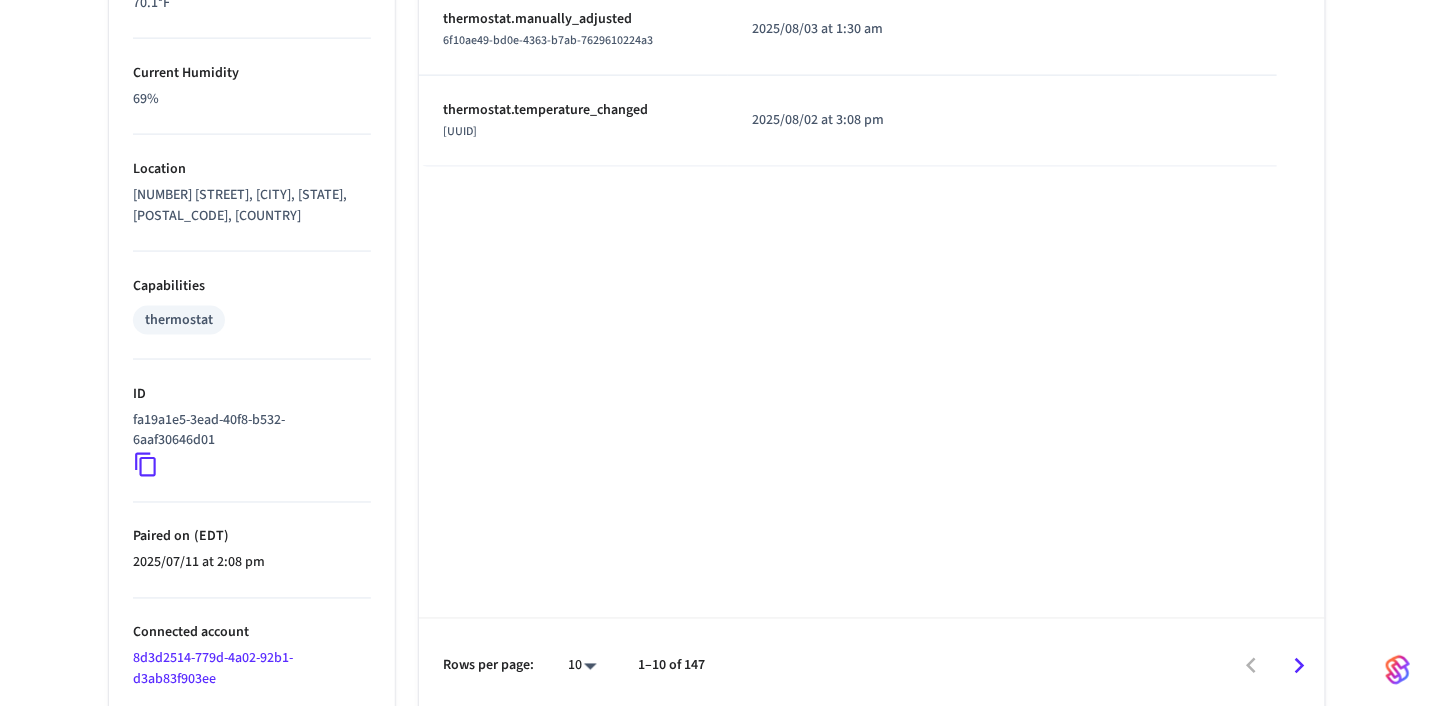 click 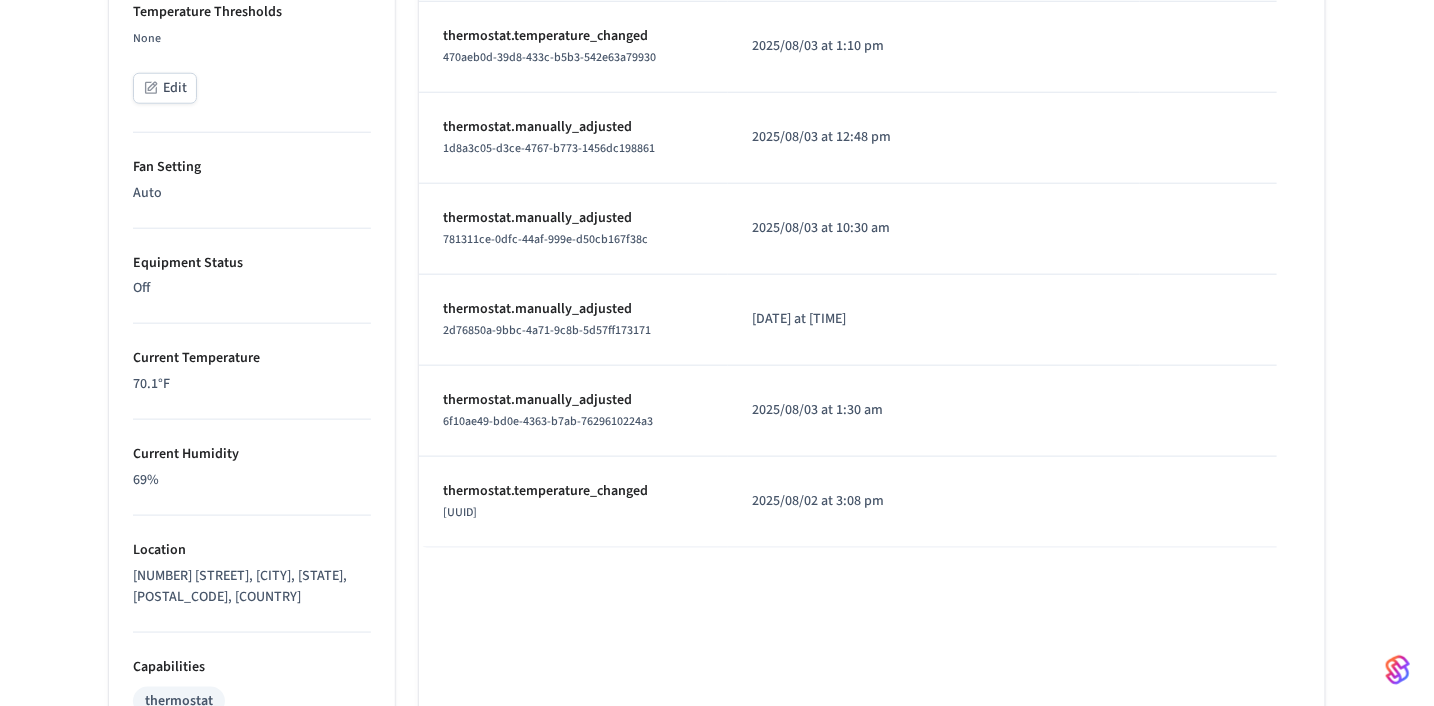 scroll, scrollTop: 0, scrollLeft: 0, axis: both 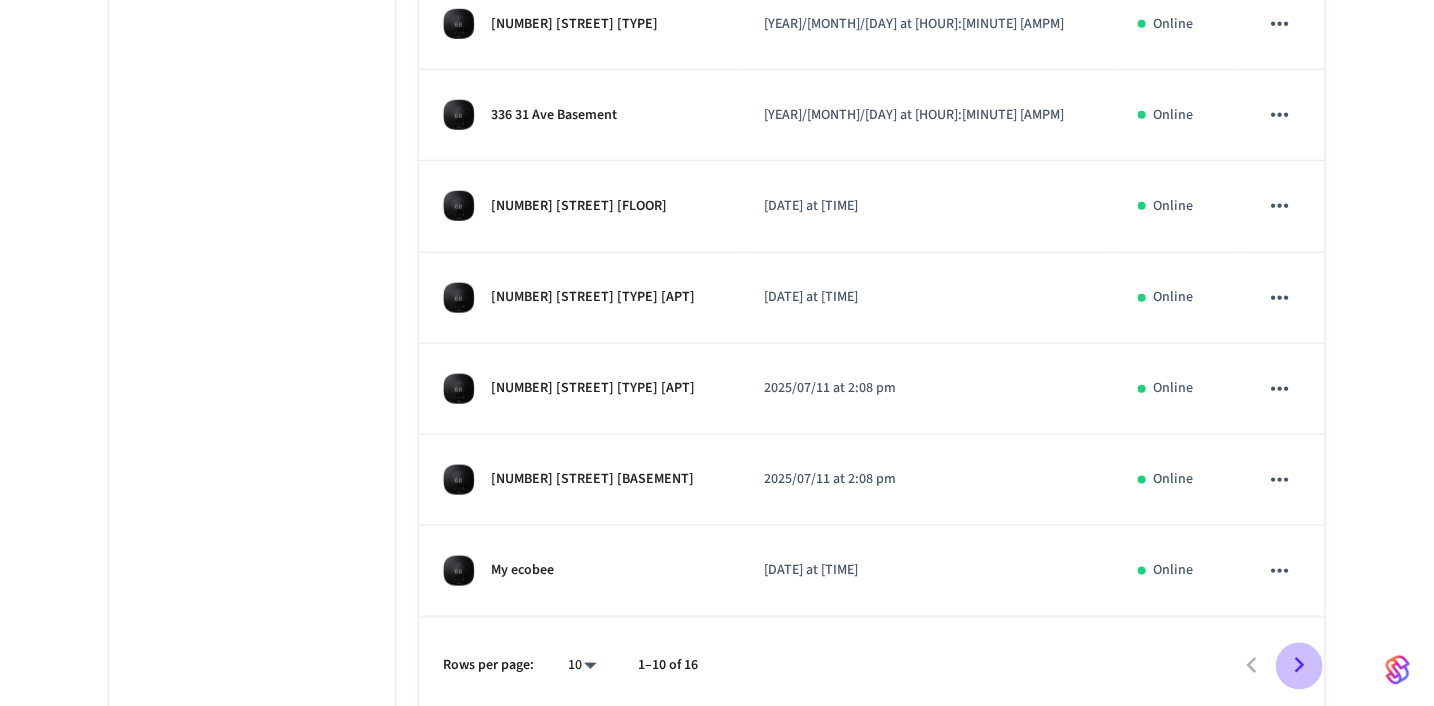 click 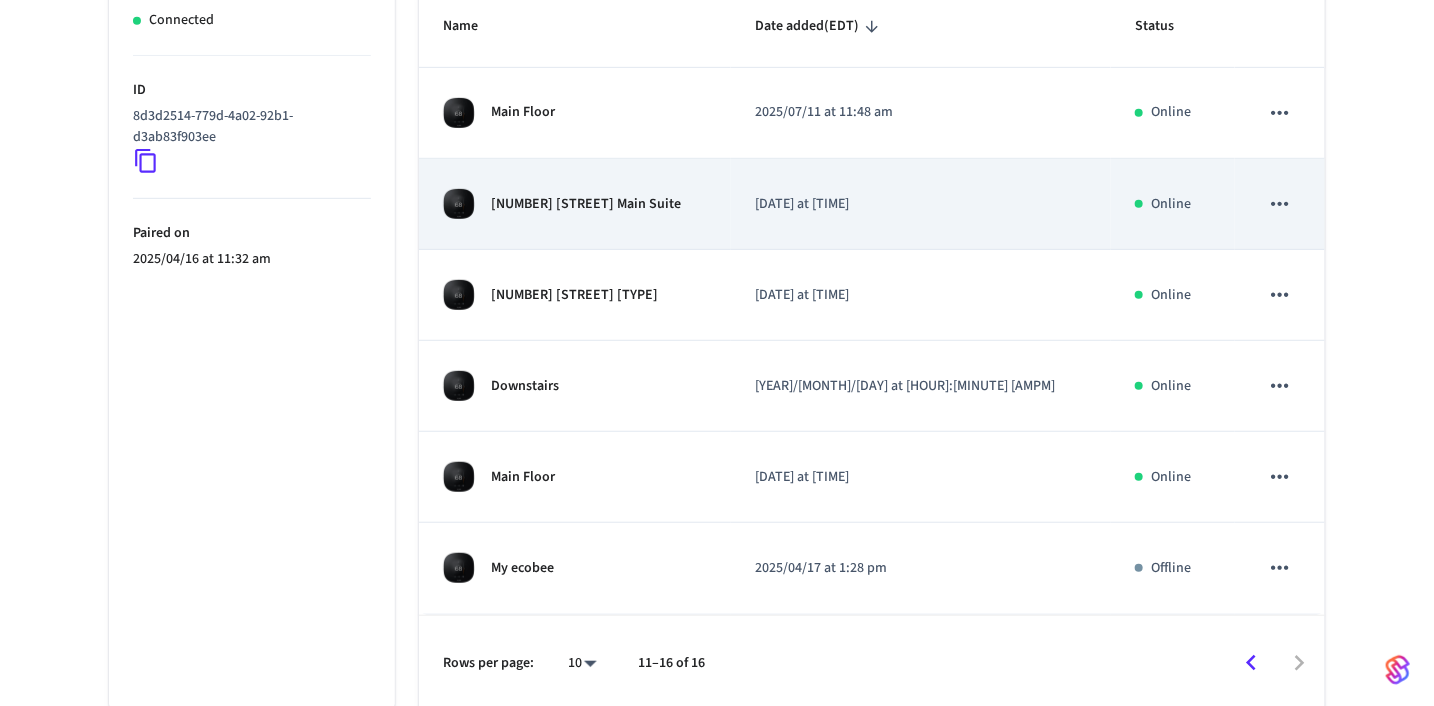 click on "[NUMBER] [STREET] Main Suite" at bounding box center (575, 204) 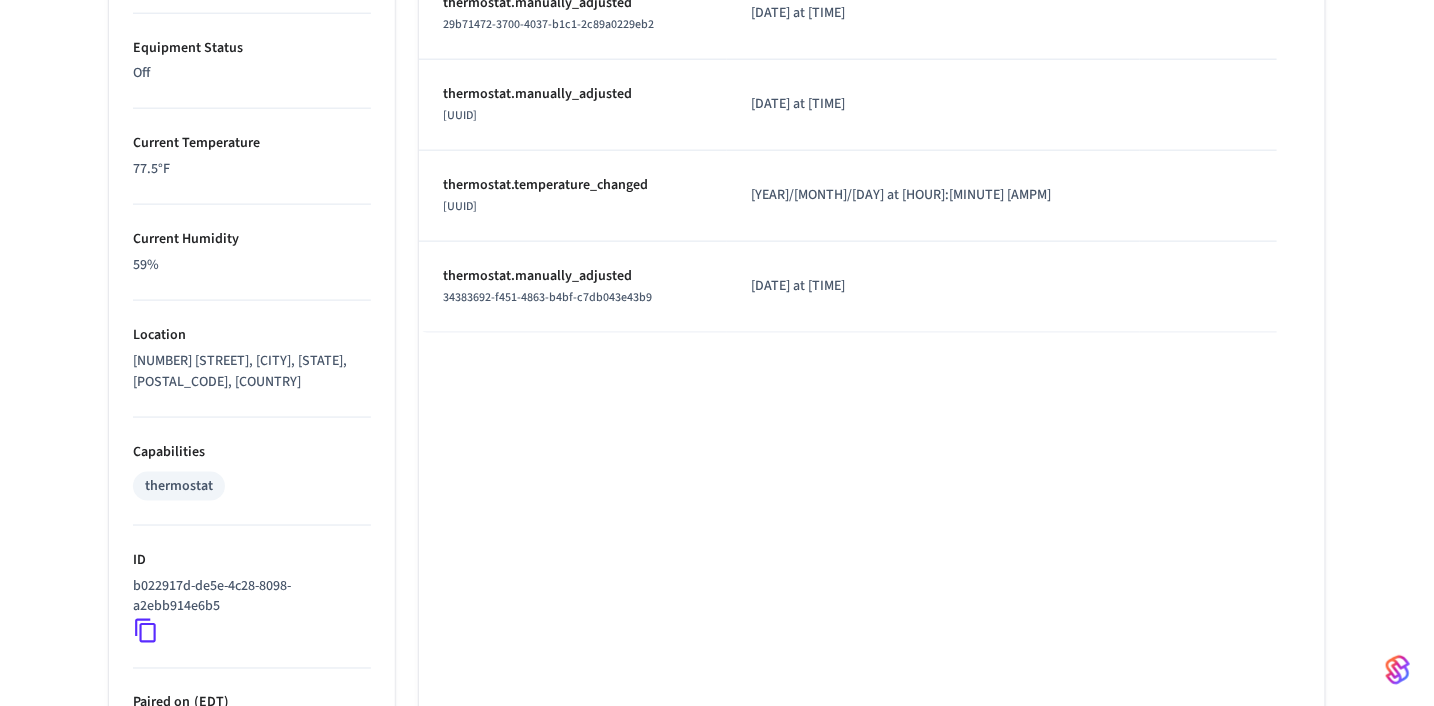 scroll, scrollTop: 1017, scrollLeft: 0, axis: vertical 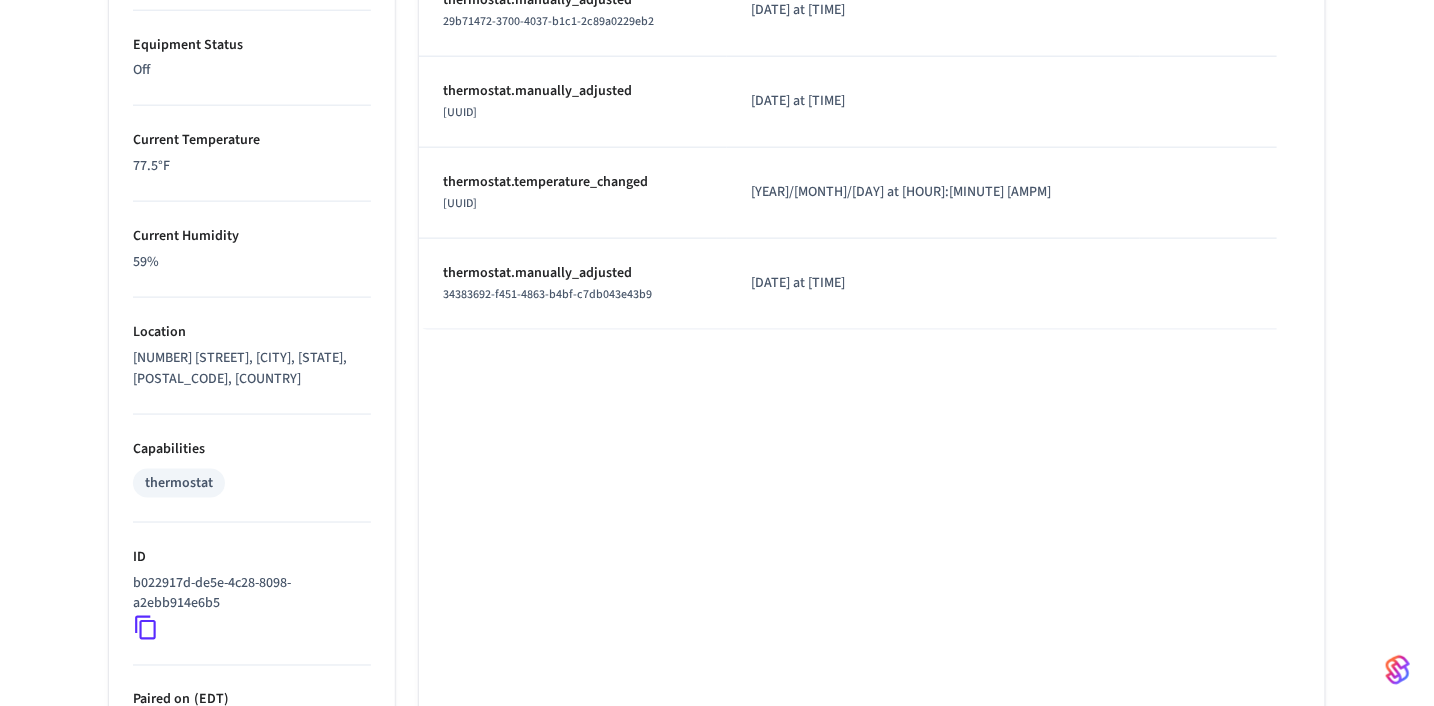click 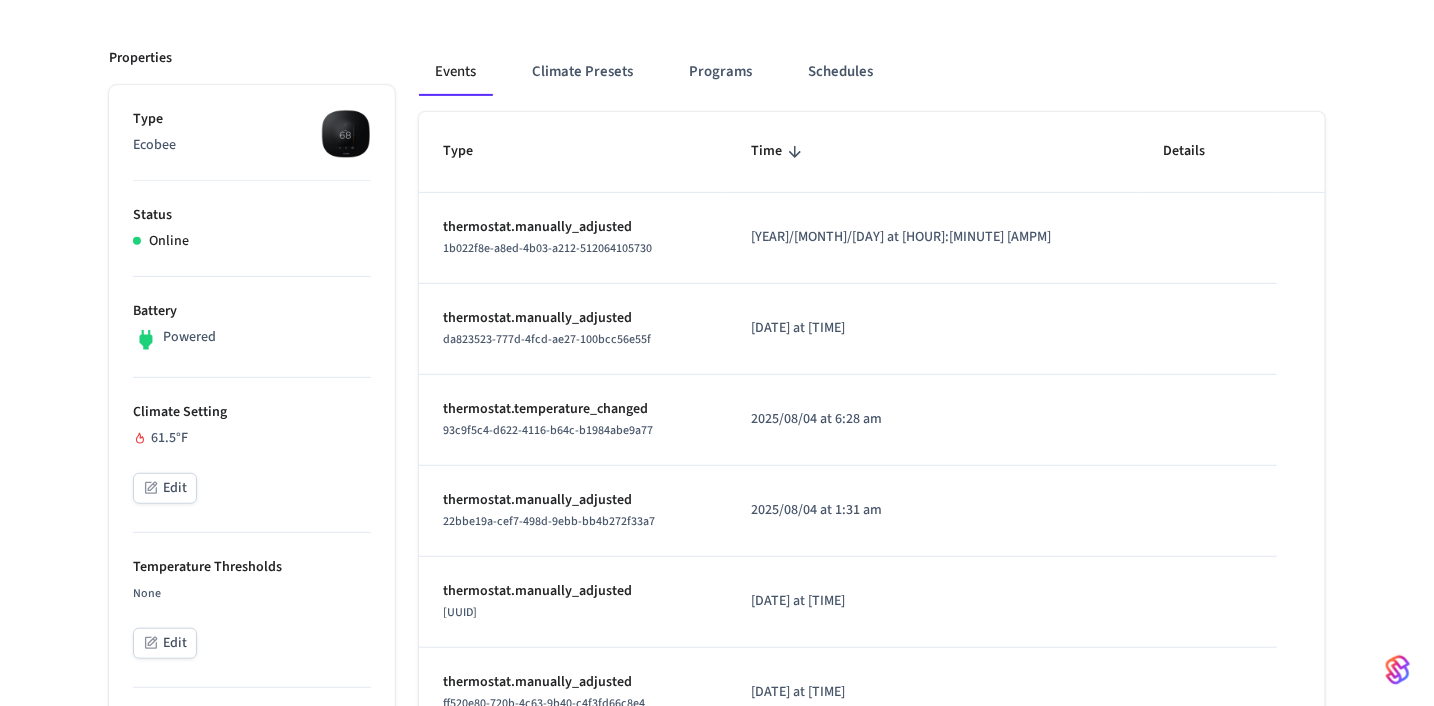 scroll, scrollTop: 0, scrollLeft: 0, axis: both 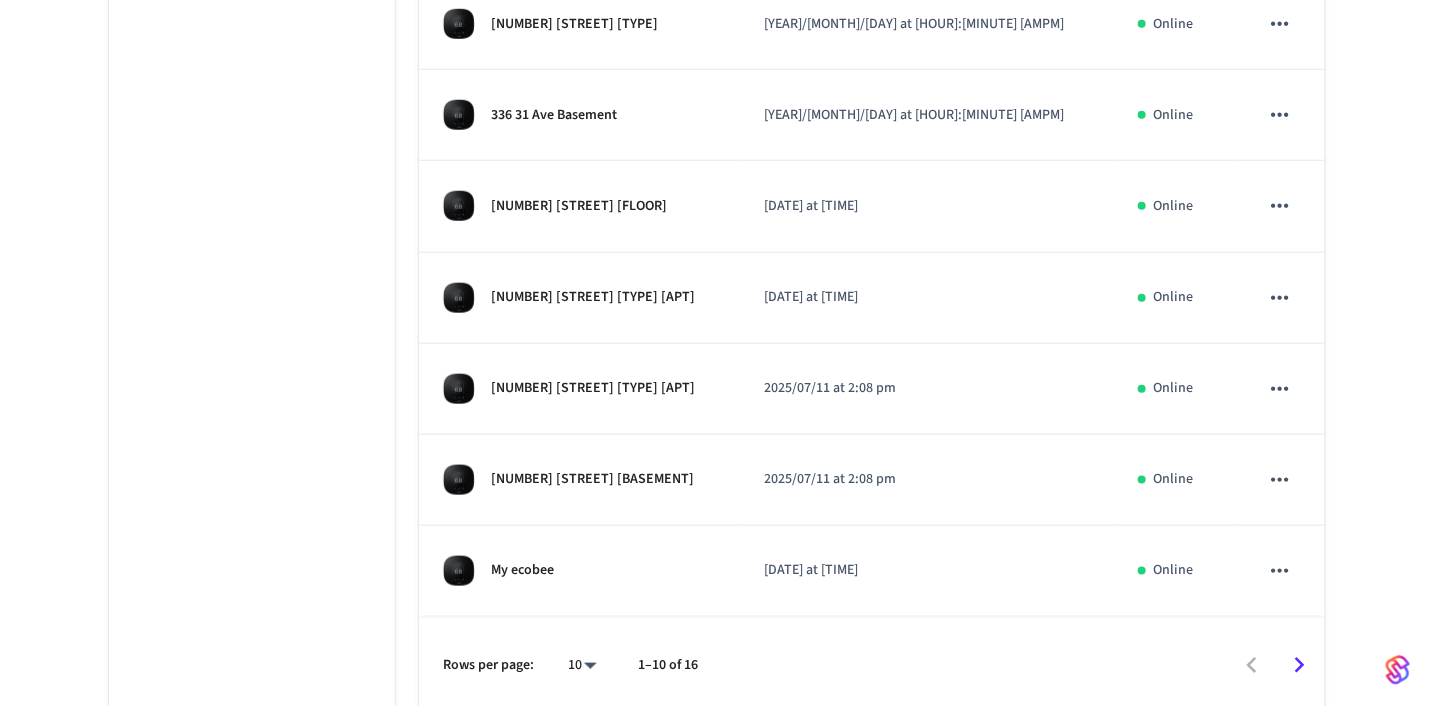 click on "NN Prod Production Find by ID ⌘ K cc Devices ACS Systems Connected Accounts User Identities Events Developer Settings Connected Accounts Ecobee Ecobee therm+crystal@[EXAMPLE.COM] ​ ​ Properties Status Connected ID [UUID] Paired on 2025/04/16 at 11:32 am Devices Events Name Date added  (EDT) Status 7127 51 Ave Main 2025/08/01 at 2:38 pm Online 7127 51 Ave Basement 2025/08/01 at 2:38 pm Online My ecobee 2025/08/01 at 10:58 am Online 336 31 Ave Main 2025/07/16 at 1:18 pm Online 336 31 Ave Basement 2025/07/16 at 1:18 pm Online 332 31 Ave Main Floor 2025/07/16 at 12:38 pm Online 332 31 Ave Basement 2025/07/16 at 12:38 pm Online 328 31 Ave Main 2025/07/11 at 2:08 pm Online 328 31 Ave Basement 2025/07/11 at 2:08 pm Online My ecobee 2025/07/11 at 12:58 pm Online Rows per page: 10 ** 1–10 of 16 754 /devices/list 494 /devices/unmanaged/list 38 /acs/systems/list 42 /devices/get 142 /access_codes/list 135 /access_codes/unmanaged/list 9 /connected_accounts/list 2 /access_codes/create" at bounding box center (717, -18) 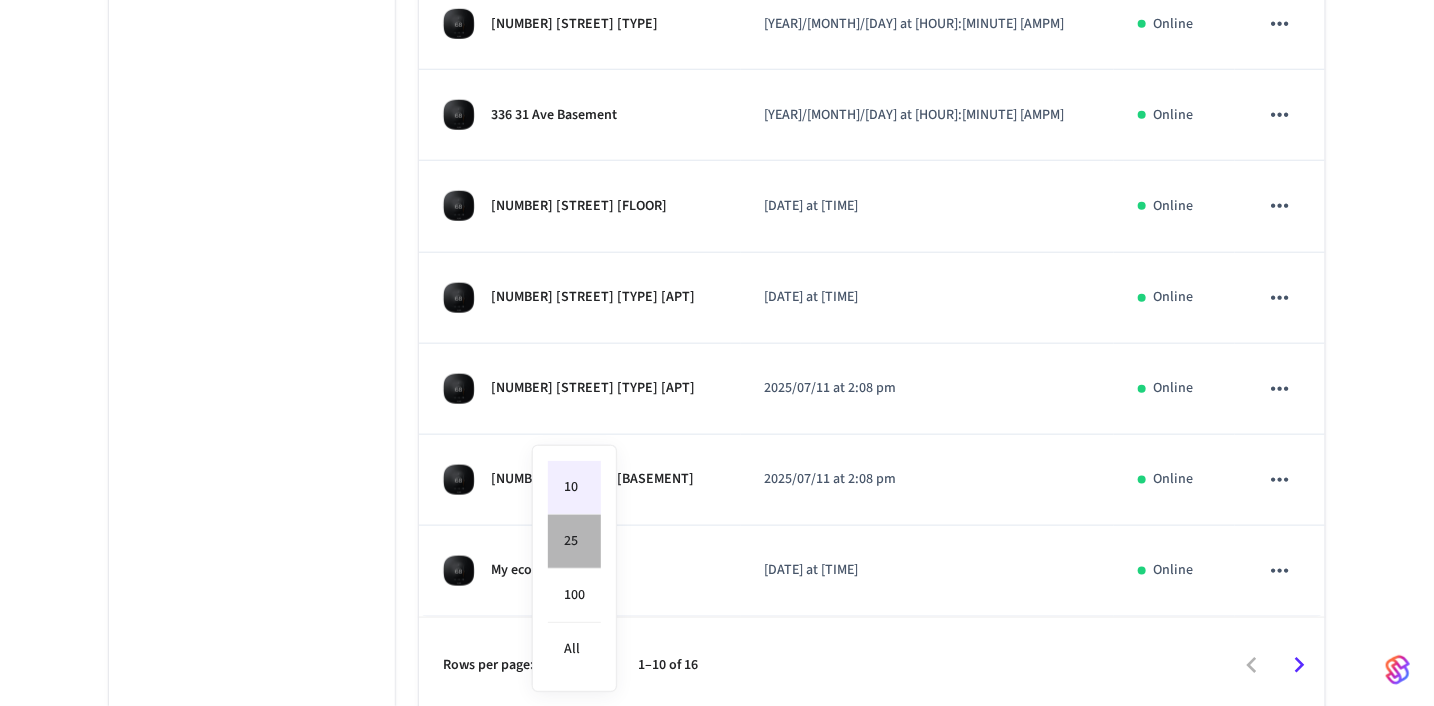 click on "25" at bounding box center (574, 542) 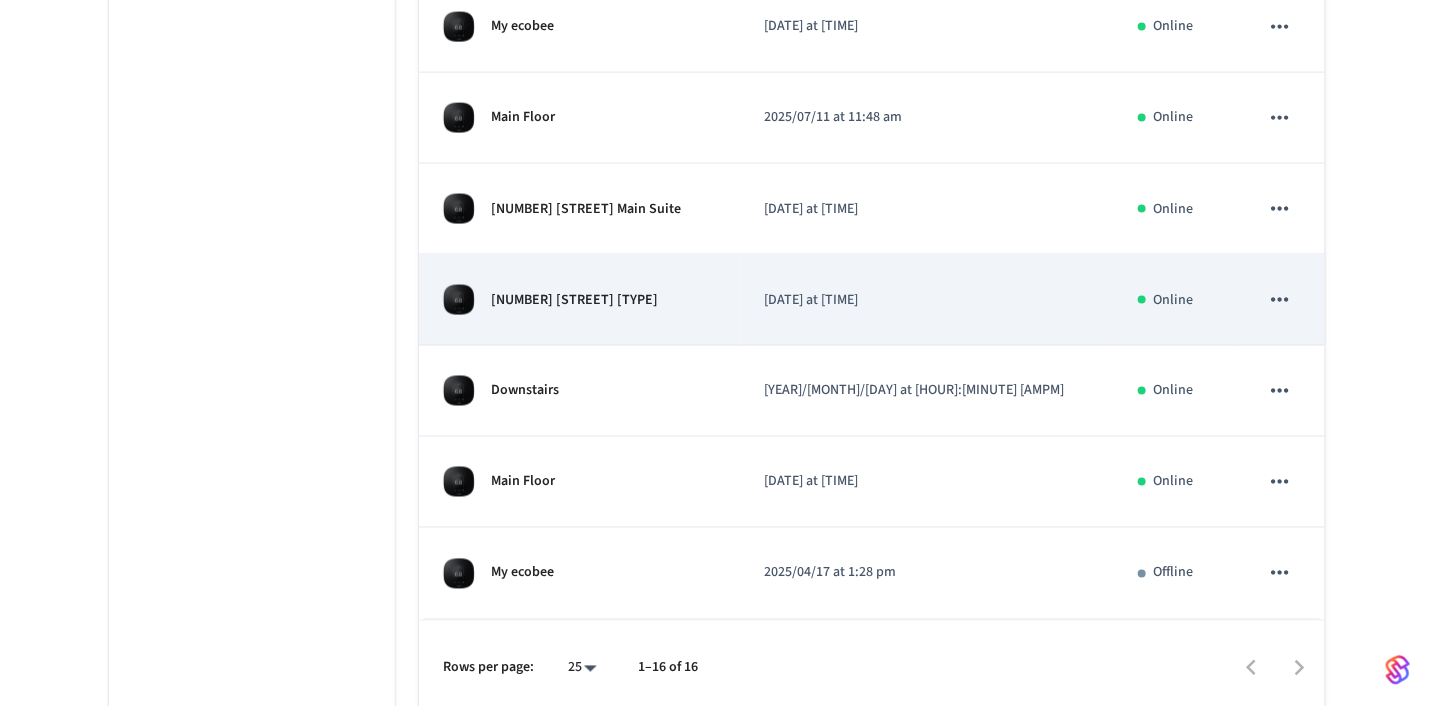 click on "[NUMBER] [STREET] [TYPE]" at bounding box center (580, 300) 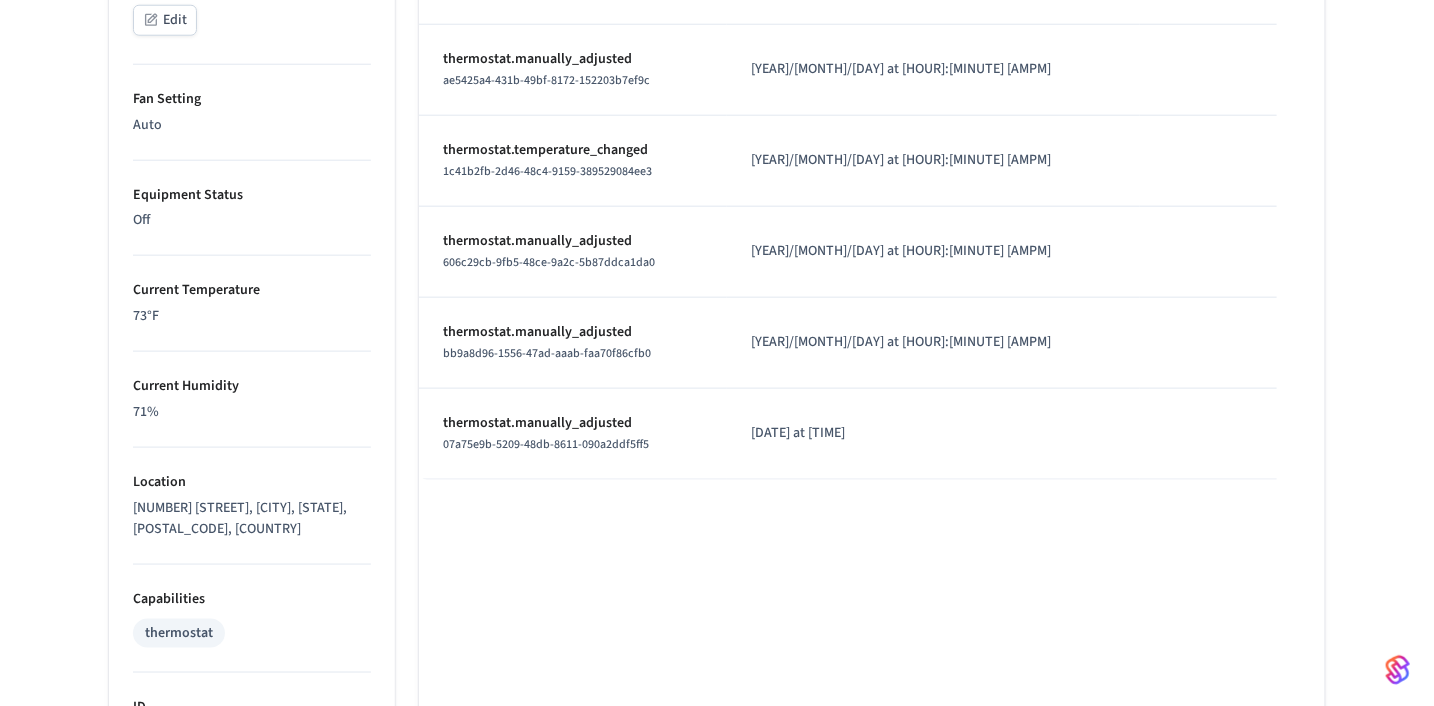 scroll, scrollTop: 1180, scrollLeft: 0, axis: vertical 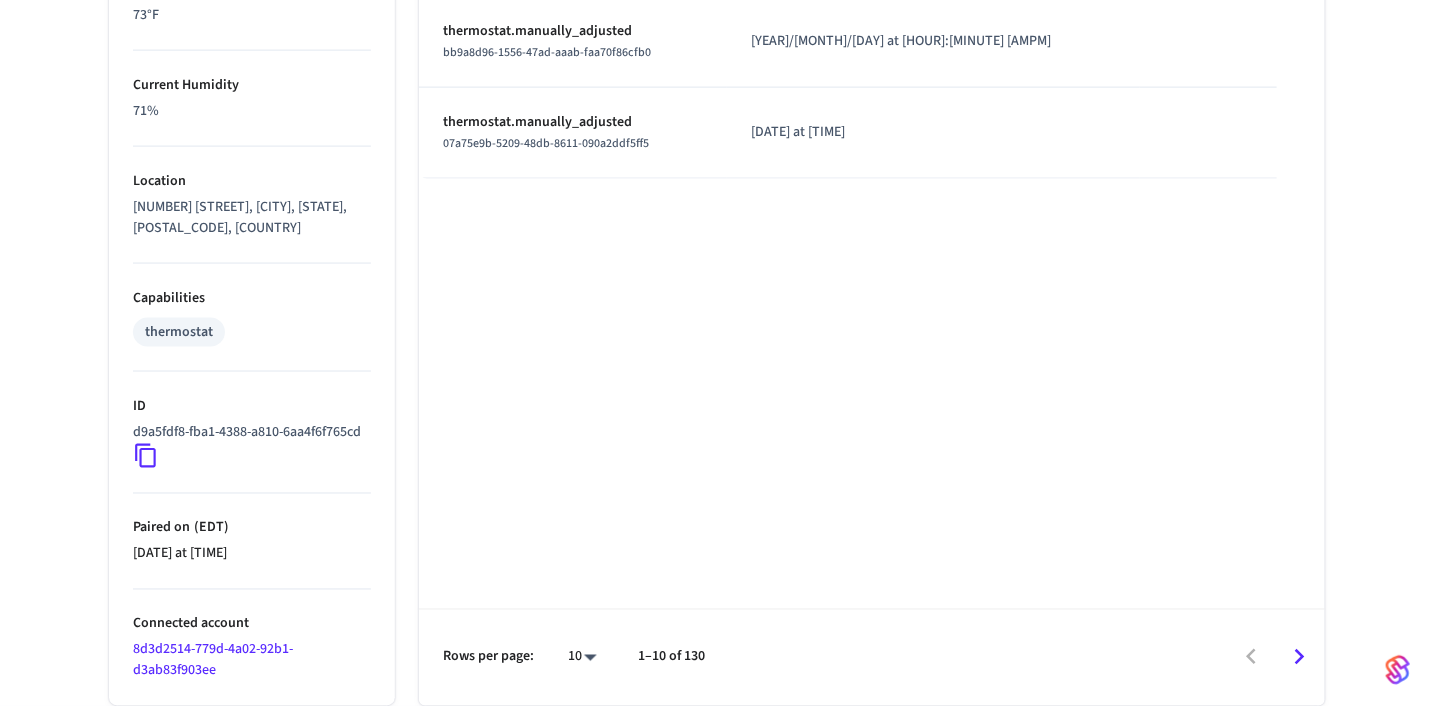 click 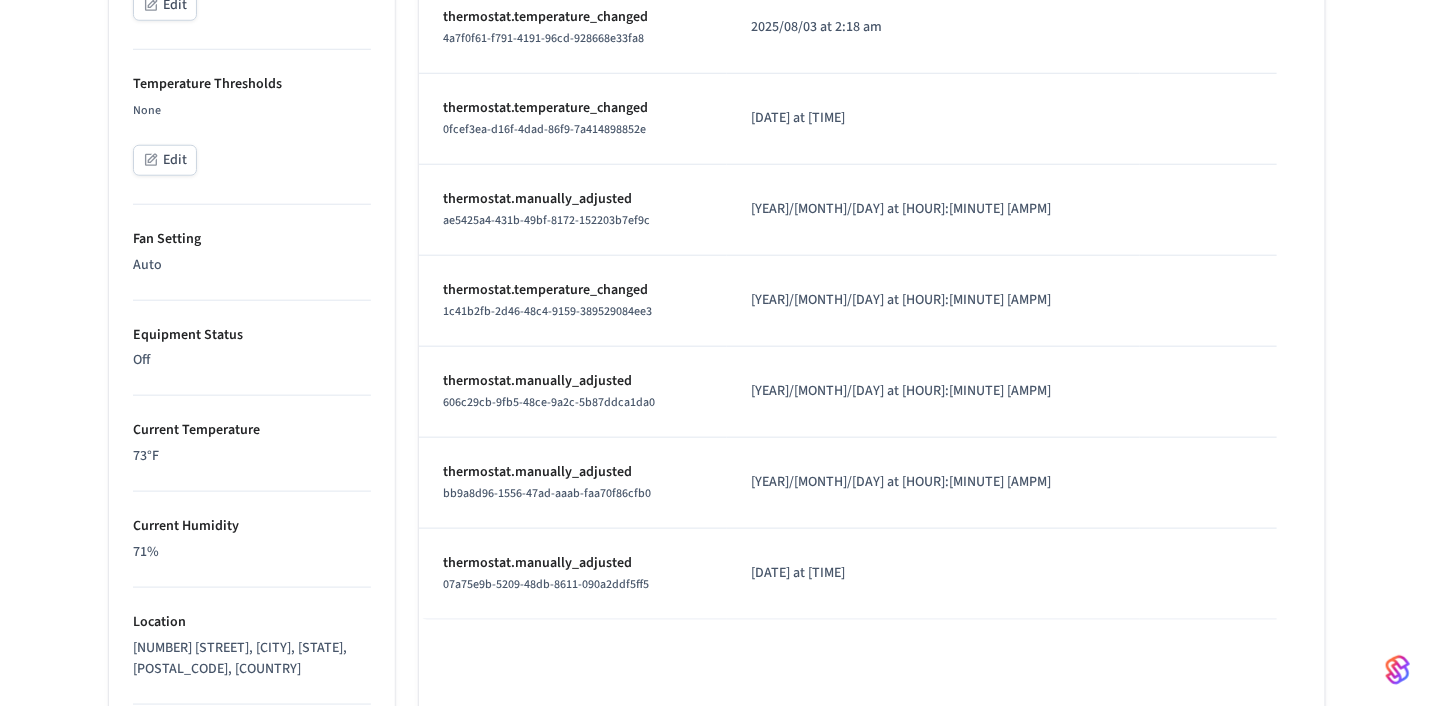 scroll, scrollTop: 0, scrollLeft: 0, axis: both 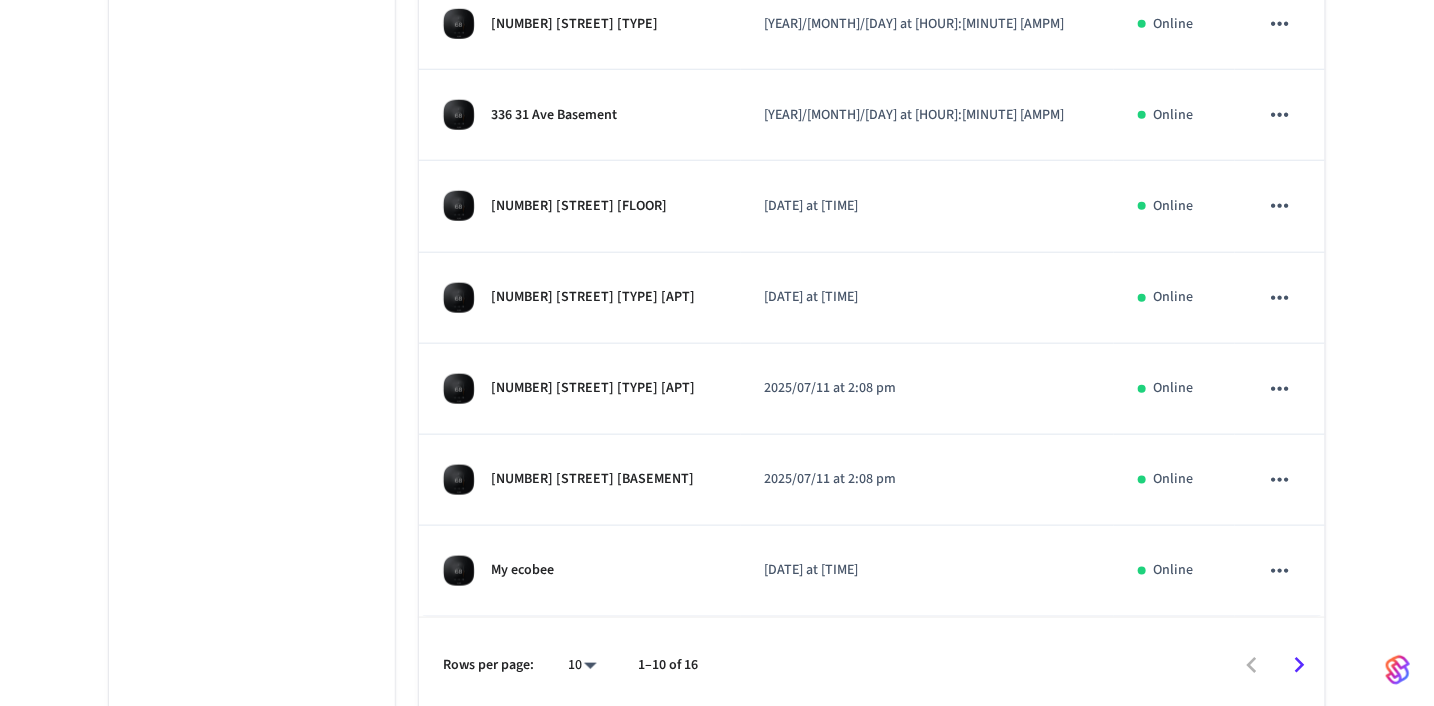 click on "NN Prod Production Find by ID ⌘ K cc Devices ACS Systems Connected Accounts User Identities Events Developer Settings Connected Accounts Ecobee Ecobee [ANY]@[EXAMPLE] ​ ​ Properties Status Connected ID [UUID] Paired on [YEAR]/[MONTH]/[DAY] at [HOUR]:[MINUTE] [AMPM] Devices Events Name Date added  (EDT) Status [NUMBER] [STREET] [TYPE] [YEAR]/[MONTH]/[DAY] at [HOUR]:[MINUTE] [AMPM] Online [NUMBER] [STREET] [TYPE] [YEAR]/[MONTH]/[DAY] at [HOUR]:[MINUTE] [AMPM] Online My ecobee [YEAR]/[MONTH]/[DAY] at [HOUR]:[MINUTE] [AMPM] Online [NUMBER] [STREET] [TYPE] [YEAR]/[MONTH]/[DAY] at [HOUR]:[MINUTE] [AMPM] Online [NUMBER] [STREET] [TYPE] [YEAR]/[MONTH]/[DAY] at [HOUR]:[MINUTE] [AMPM] Online [NUMBER] [STREET] [TYPE] Floor [YEAR]/[MONTH]/[DAY] at [HOUR]:[MINUTE] [AMPM] Online [NUMBER] [STREET] [TYPE] [YEAR]/[MONTH]/[DAY] at [HOUR]:[MINUTE] [AMPM] Online [NUMBER] [STREET] [TYPE] [YEAR]/[MONTH]/[DAY] at [HOUR]:[MINUTE] [AMPM] Online My ecobee [YEAR]/[MONTH]/[DAY] at [HOUR]:[MINUTE] [AMPM] Online Rows per page: 10 ** 1–10 of 16 [NUMBER] /devices/list [NUMBER] /devices/unmanaged/list [NUMBER] /acs/systems/list [NUMBER] /devices/get [NUMBER] /access_codes/list [NUMBER] /access_codes/unmanaged/list [NUMBER] /connected_accounts/list [NUMBER] /access_codes/create" at bounding box center [717, -18] 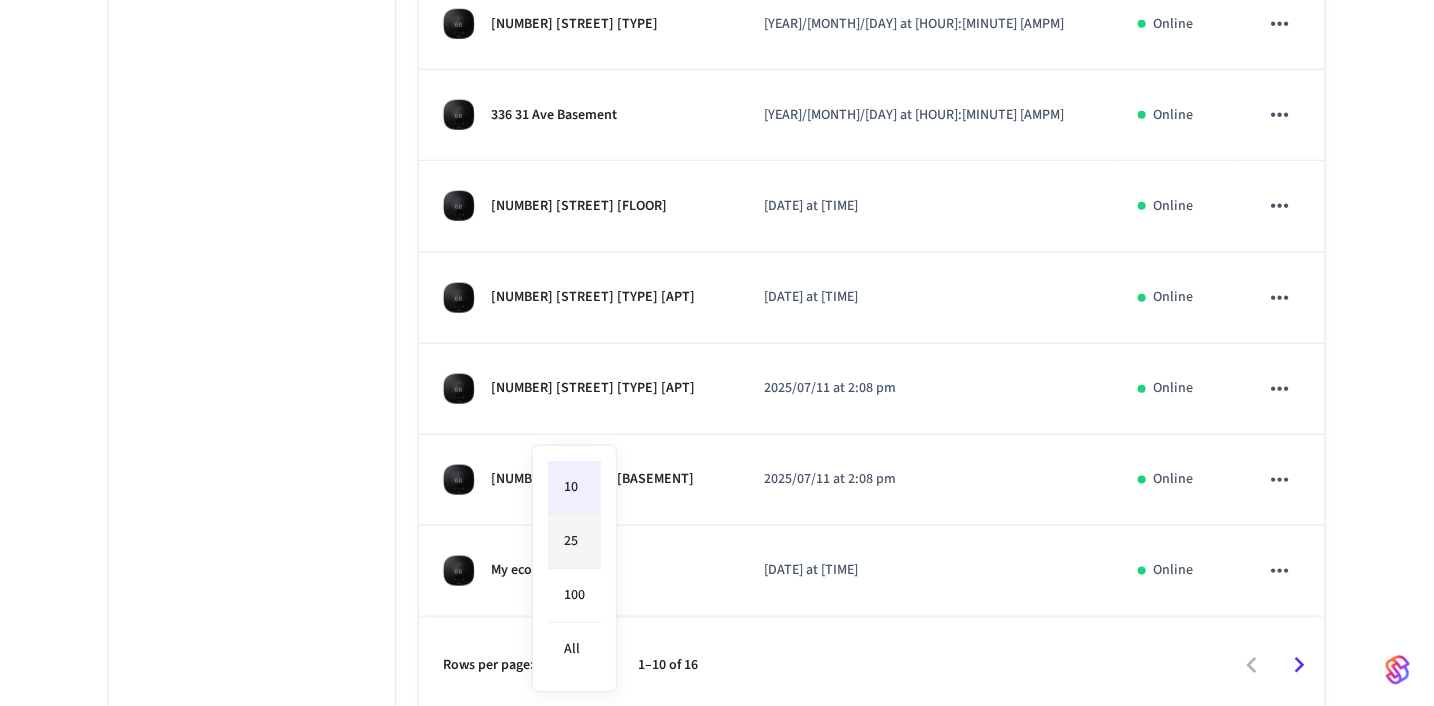 click on "25" at bounding box center (574, 542) 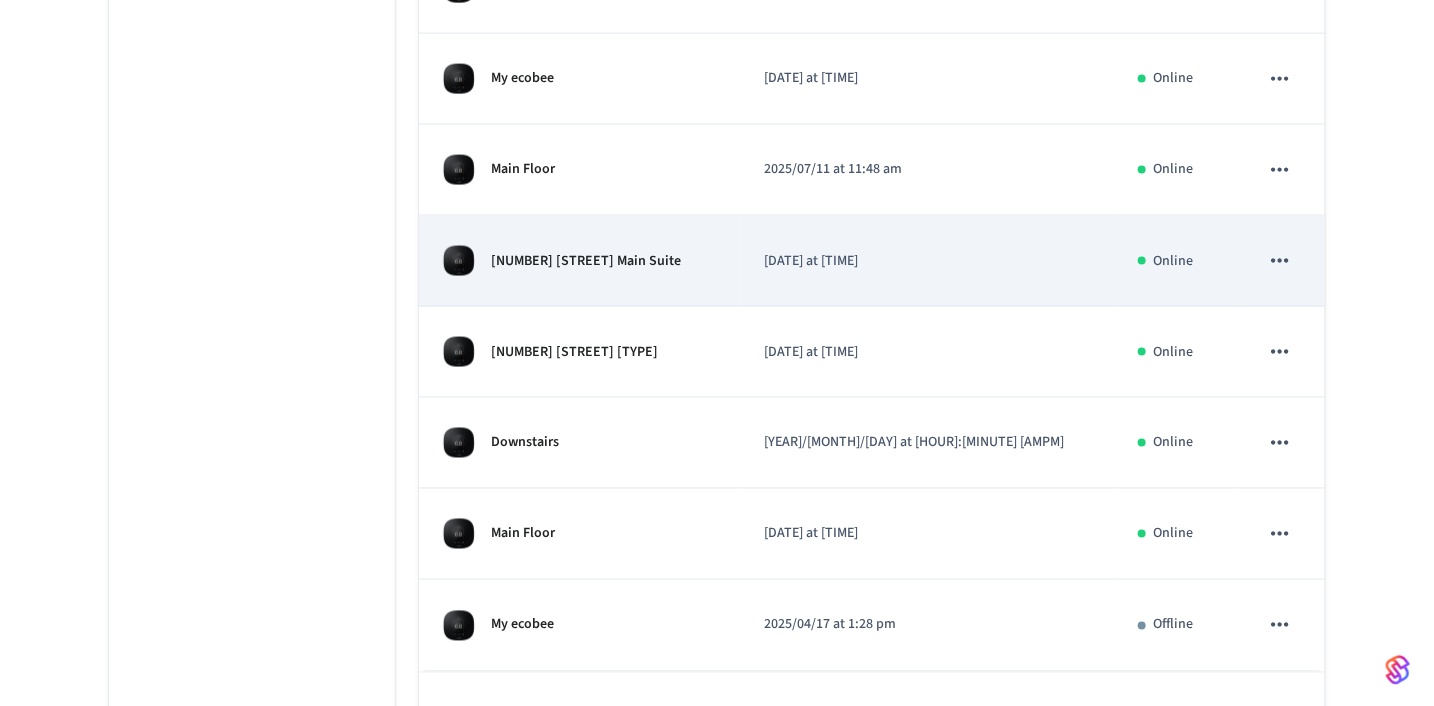 scroll, scrollTop: 1242, scrollLeft: 0, axis: vertical 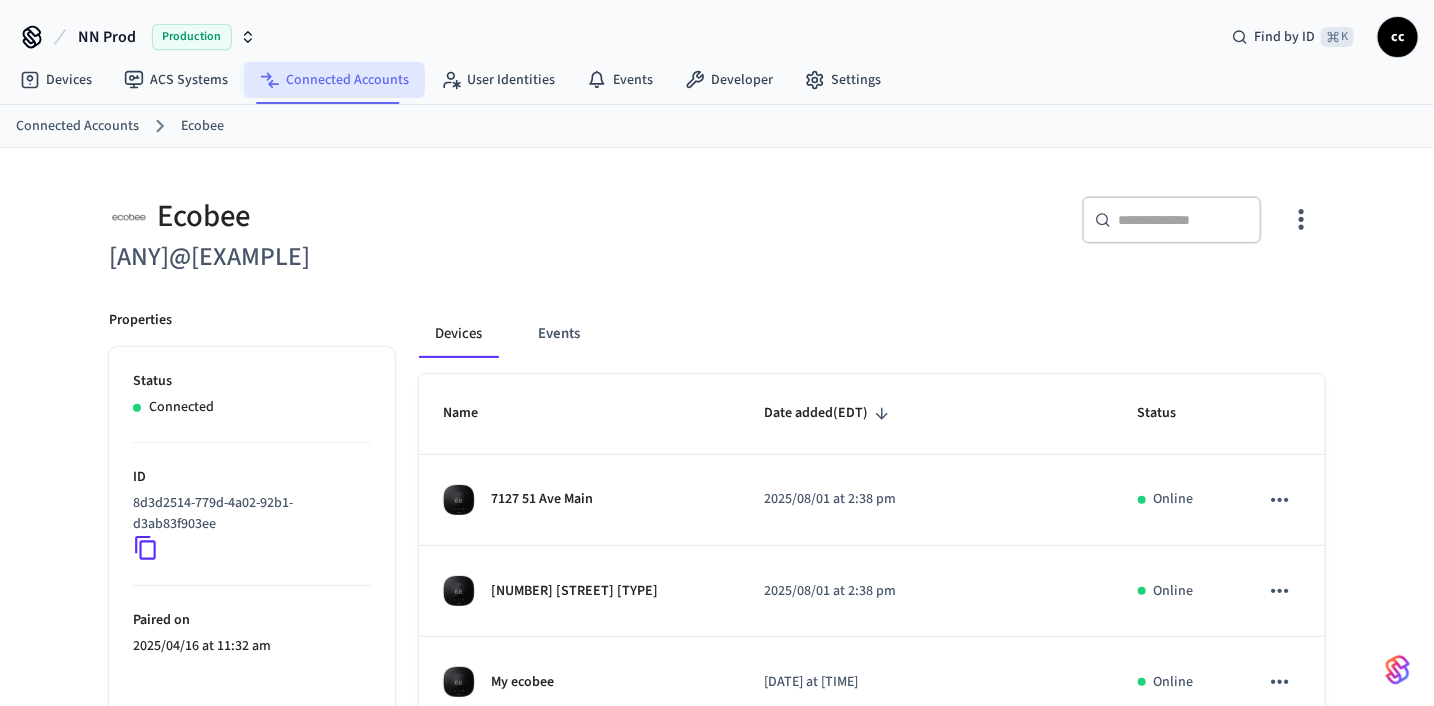 click on "Connected Accounts" at bounding box center [334, 80] 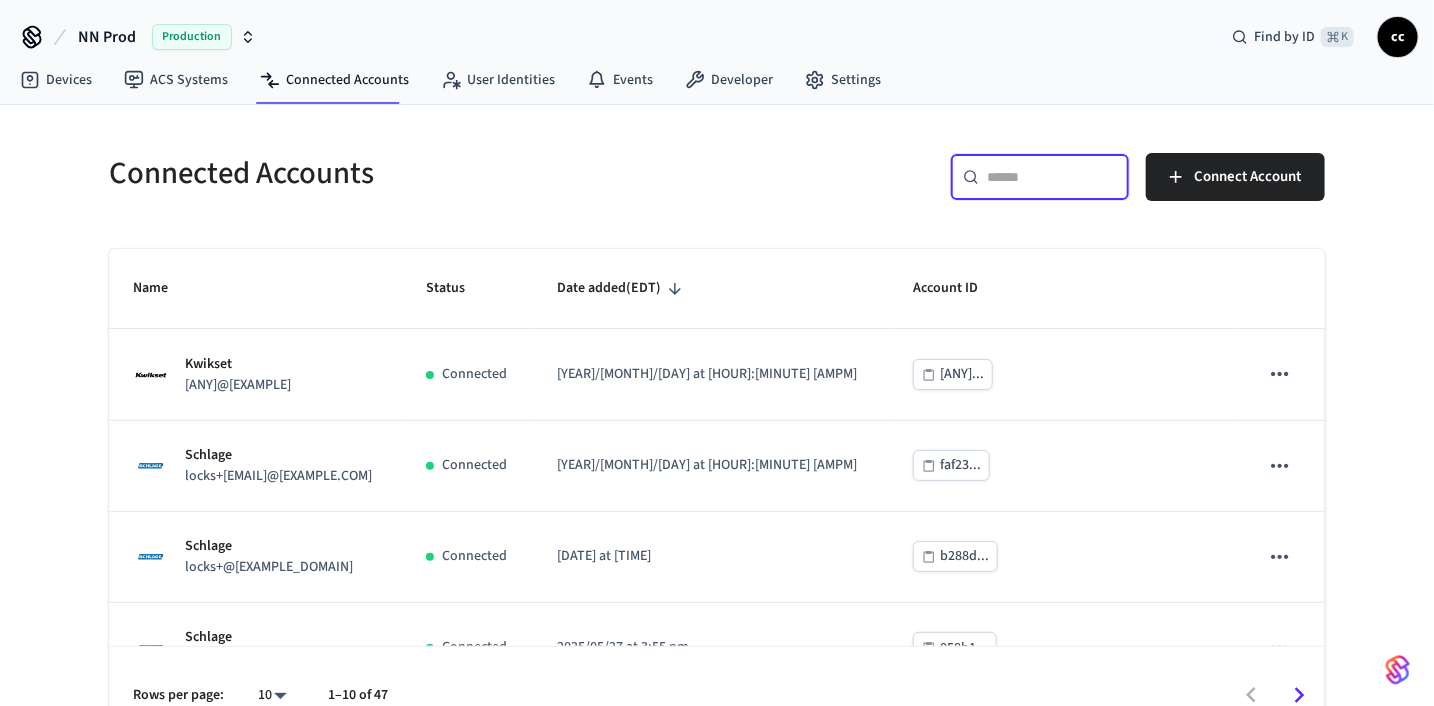 click at bounding box center (1052, 177) 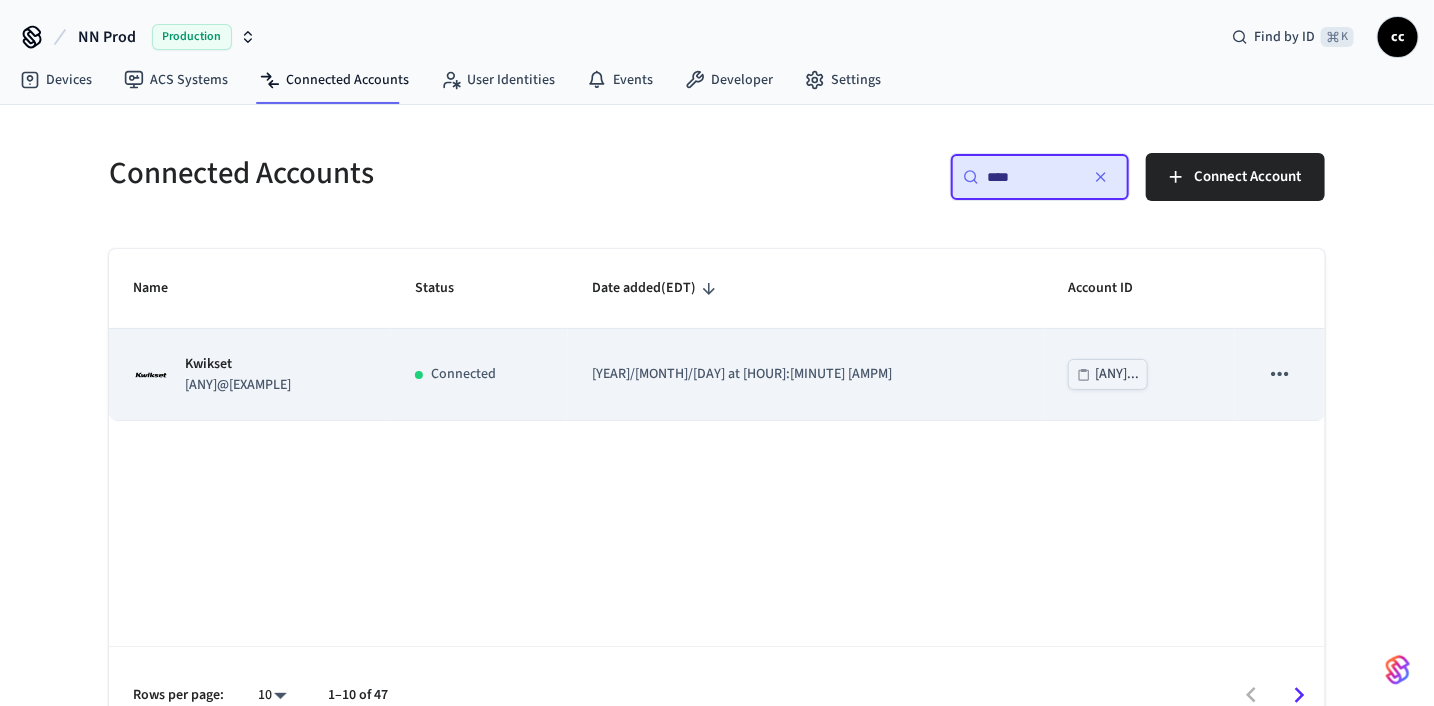 type on "****" 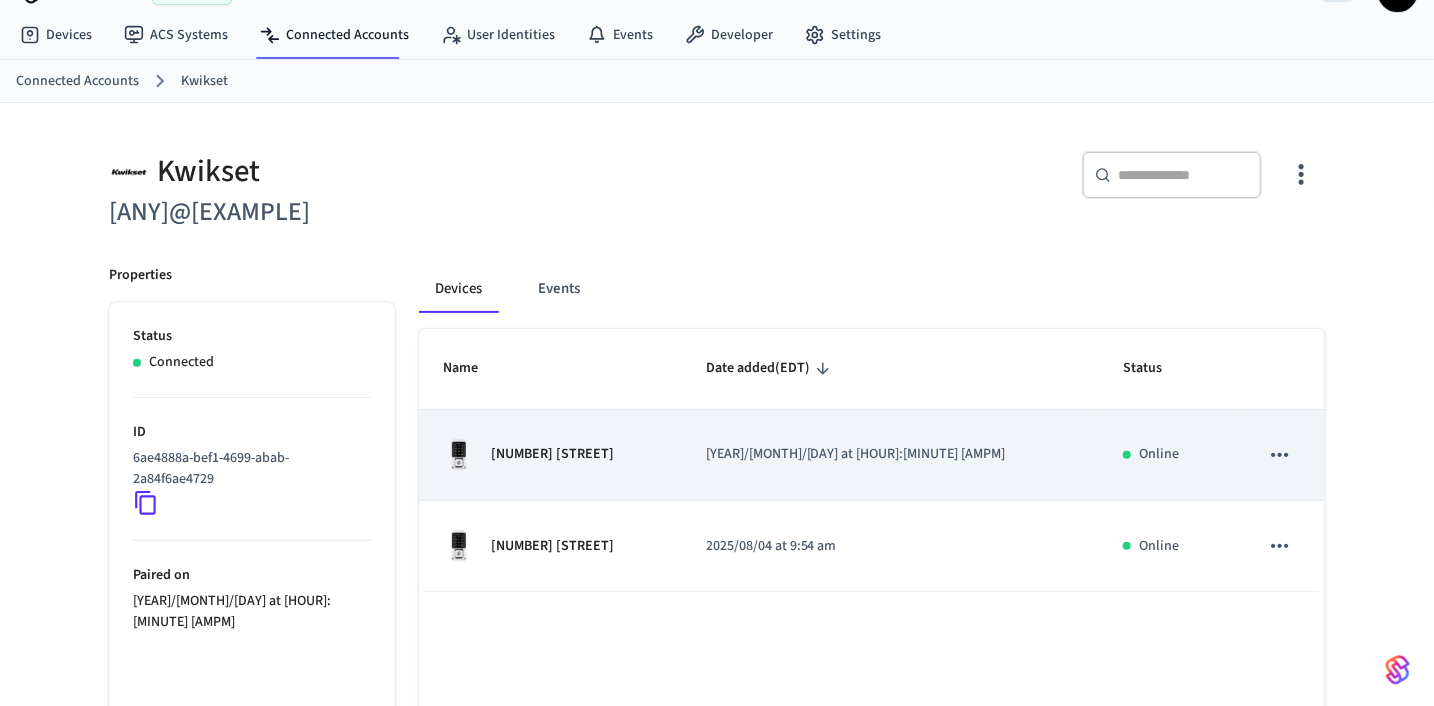 scroll, scrollTop: 46, scrollLeft: 0, axis: vertical 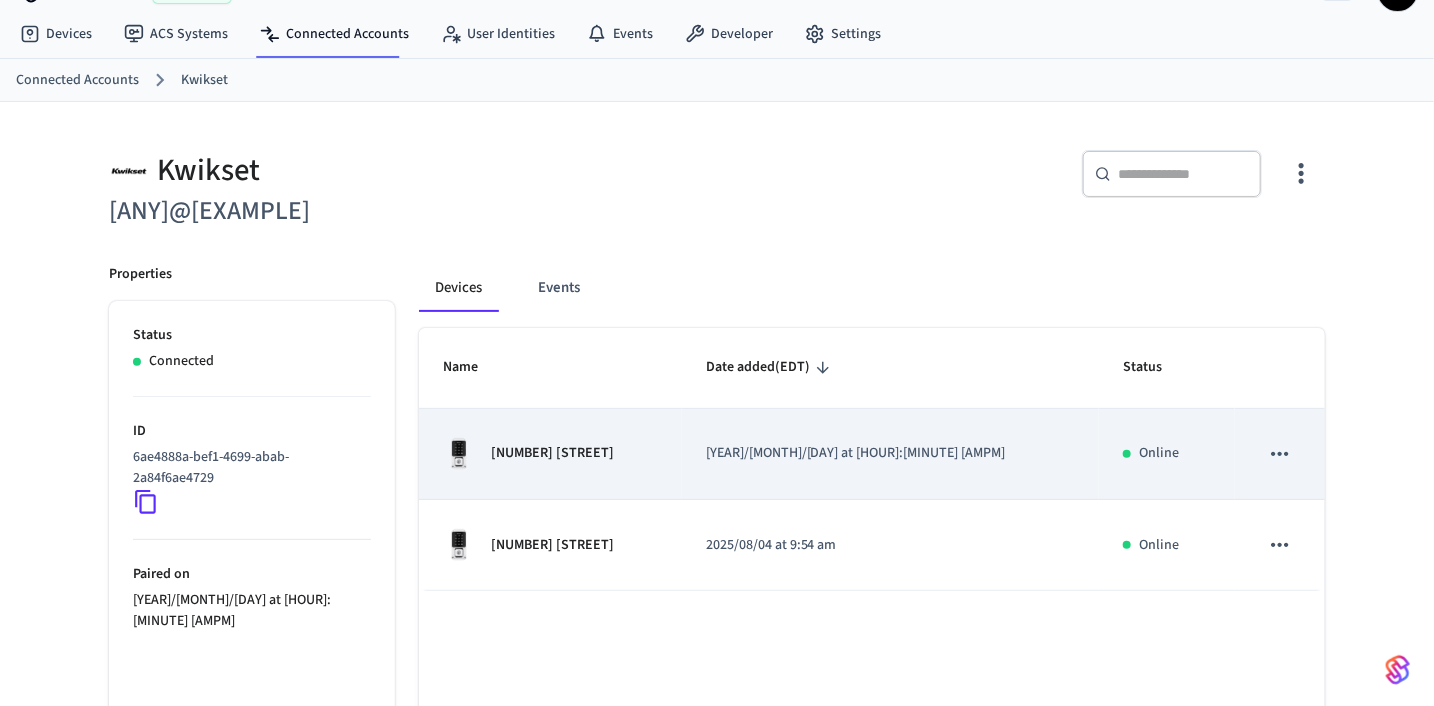 click on "[NUMBER] [STREET]" at bounding box center [550, 454] 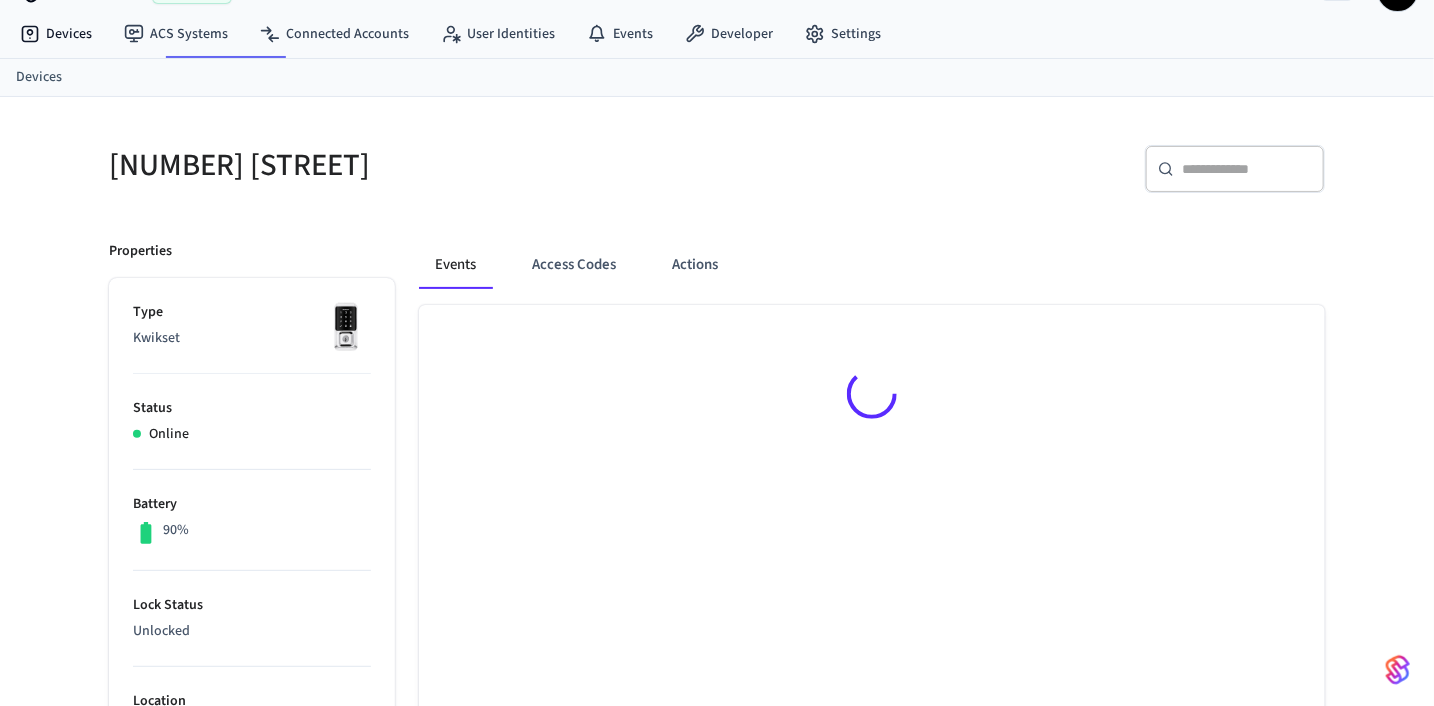 scroll, scrollTop: 0, scrollLeft: 0, axis: both 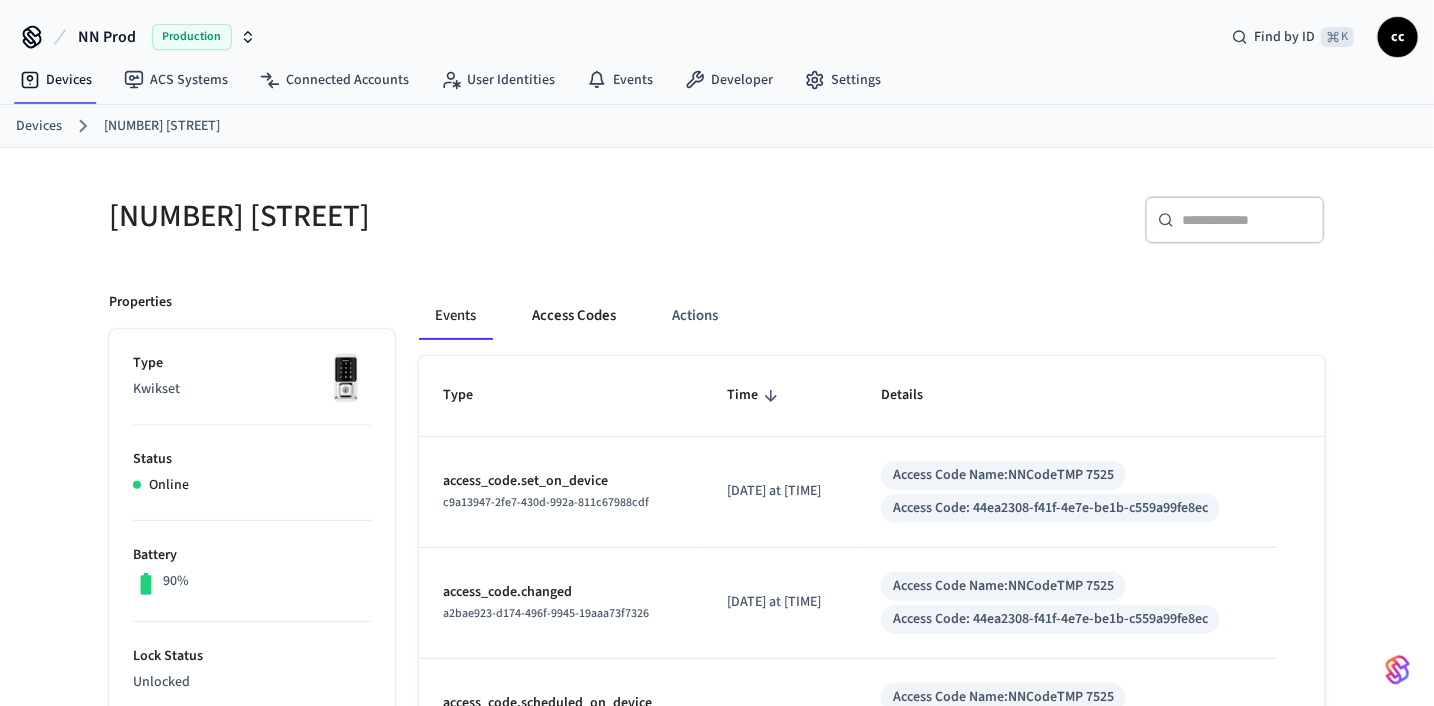 click on "Access Codes" at bounding box center [574, 316] 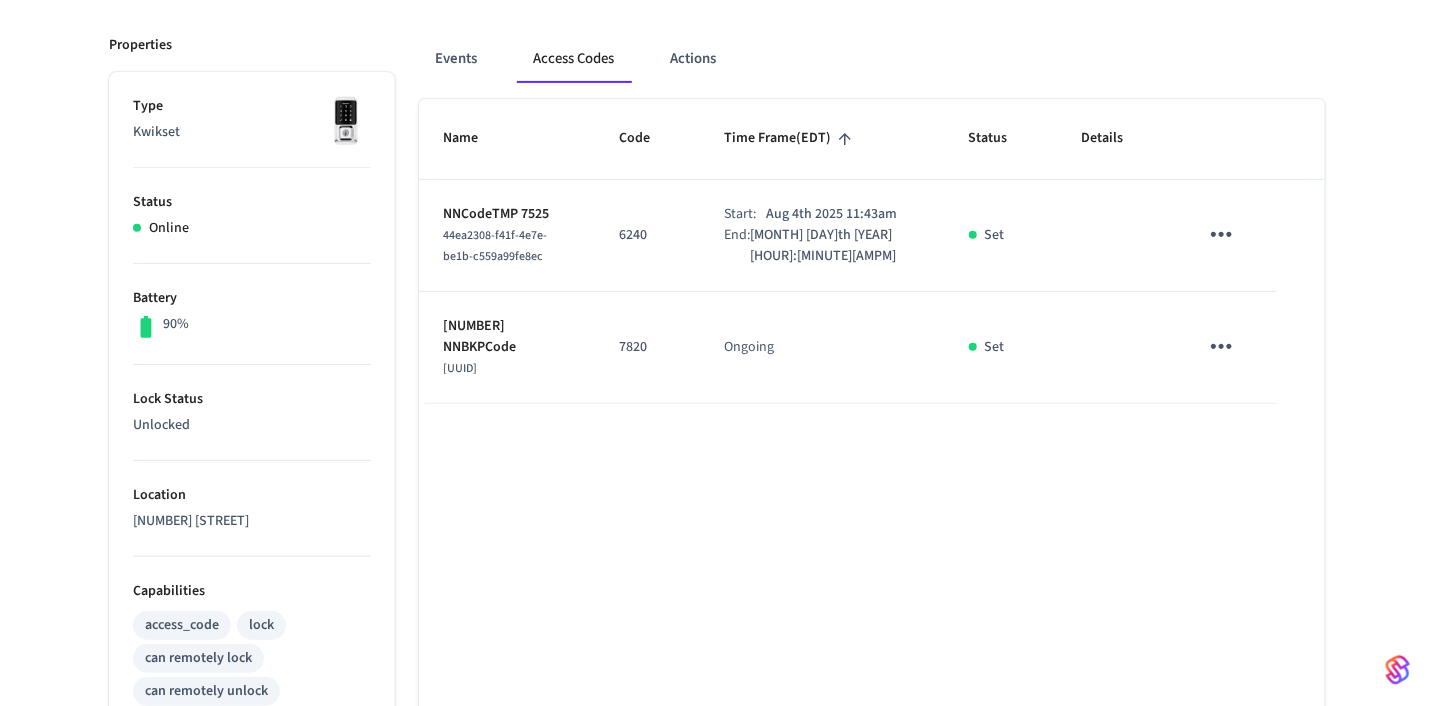 scroll, scrollTop: 256, scrollLeft: 0, axis: vertical 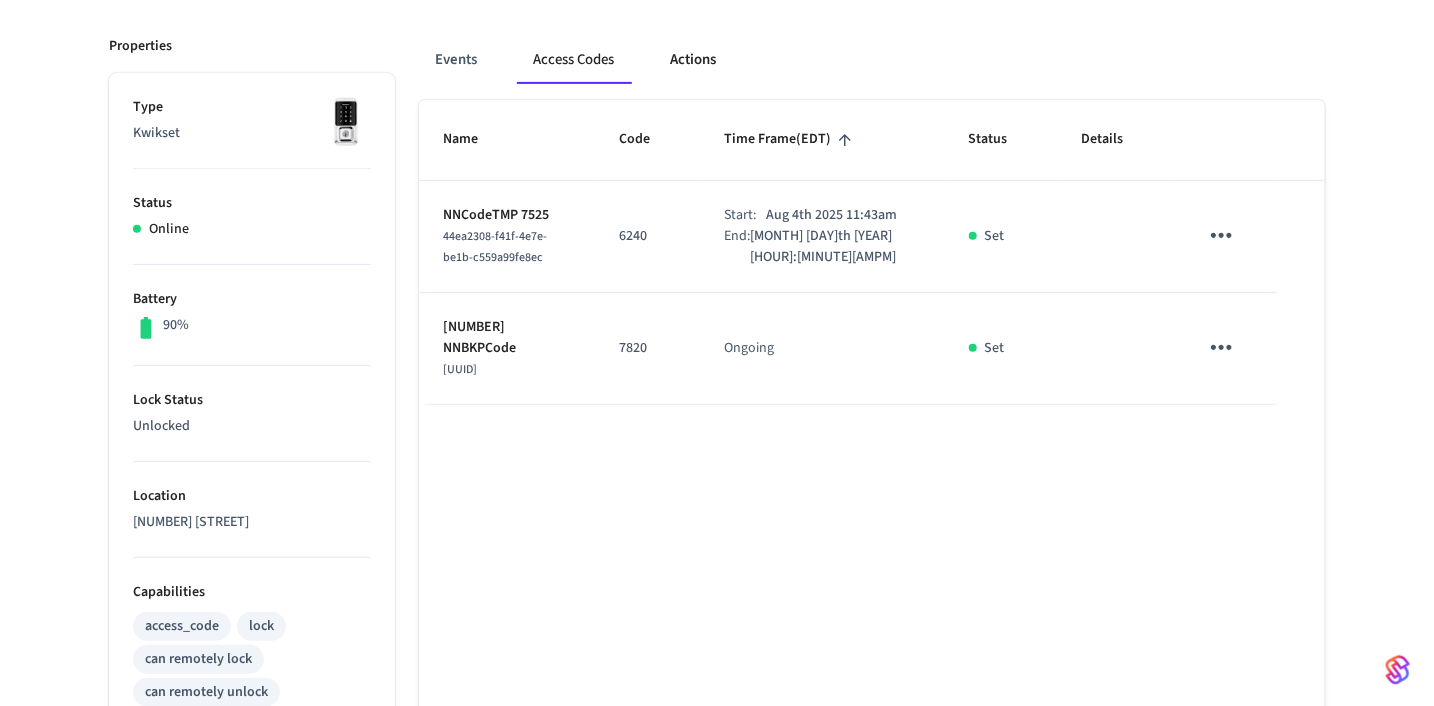 click on "Actions" at bounding box center [693, 60] 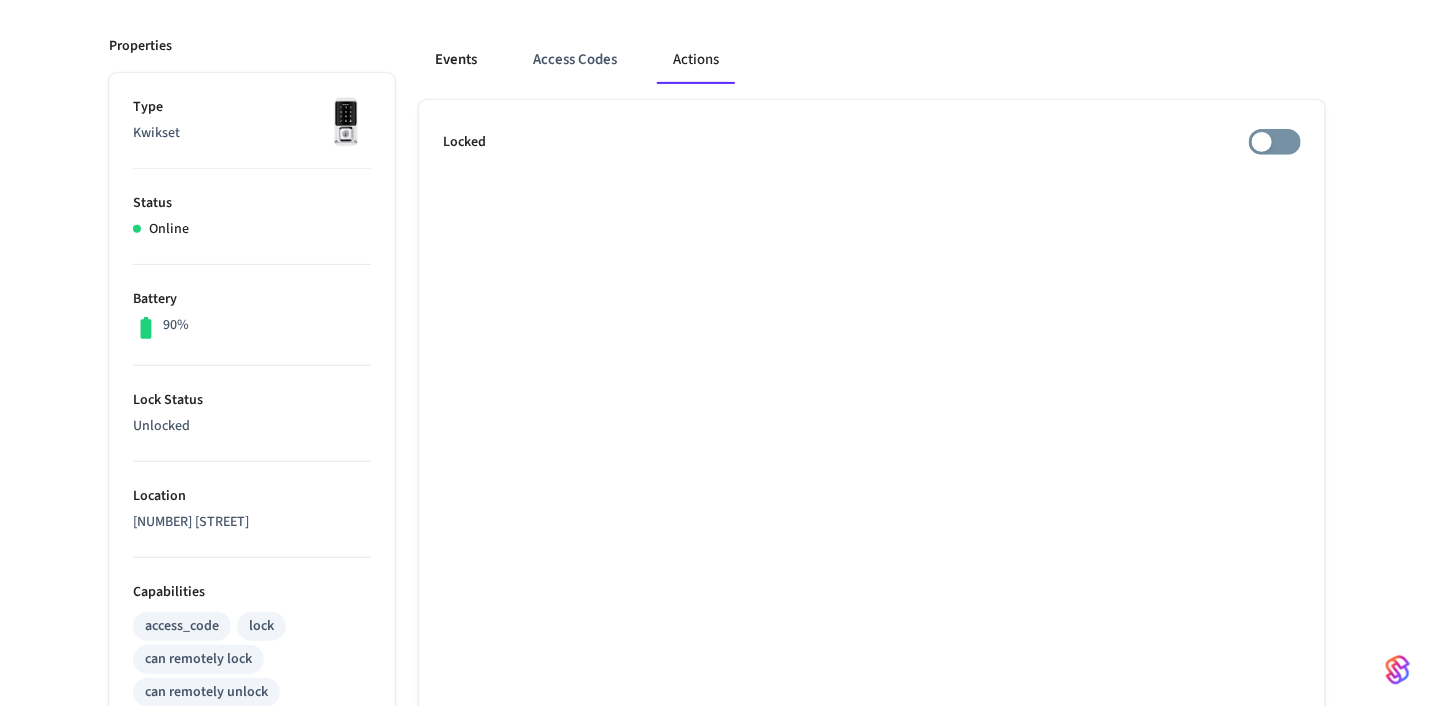 click on "Events" at bounding box center (456, 60) 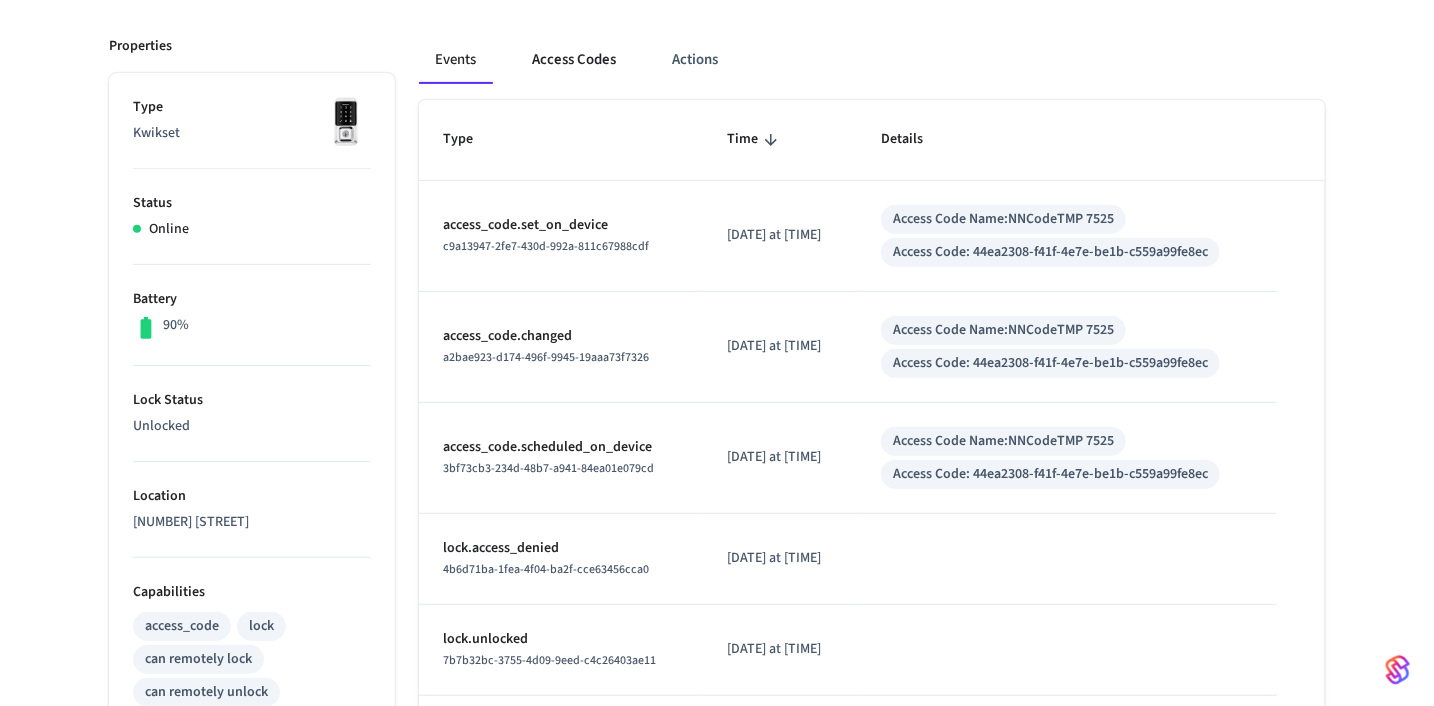 click on "Access Codes" at bounding box center [574, 60] 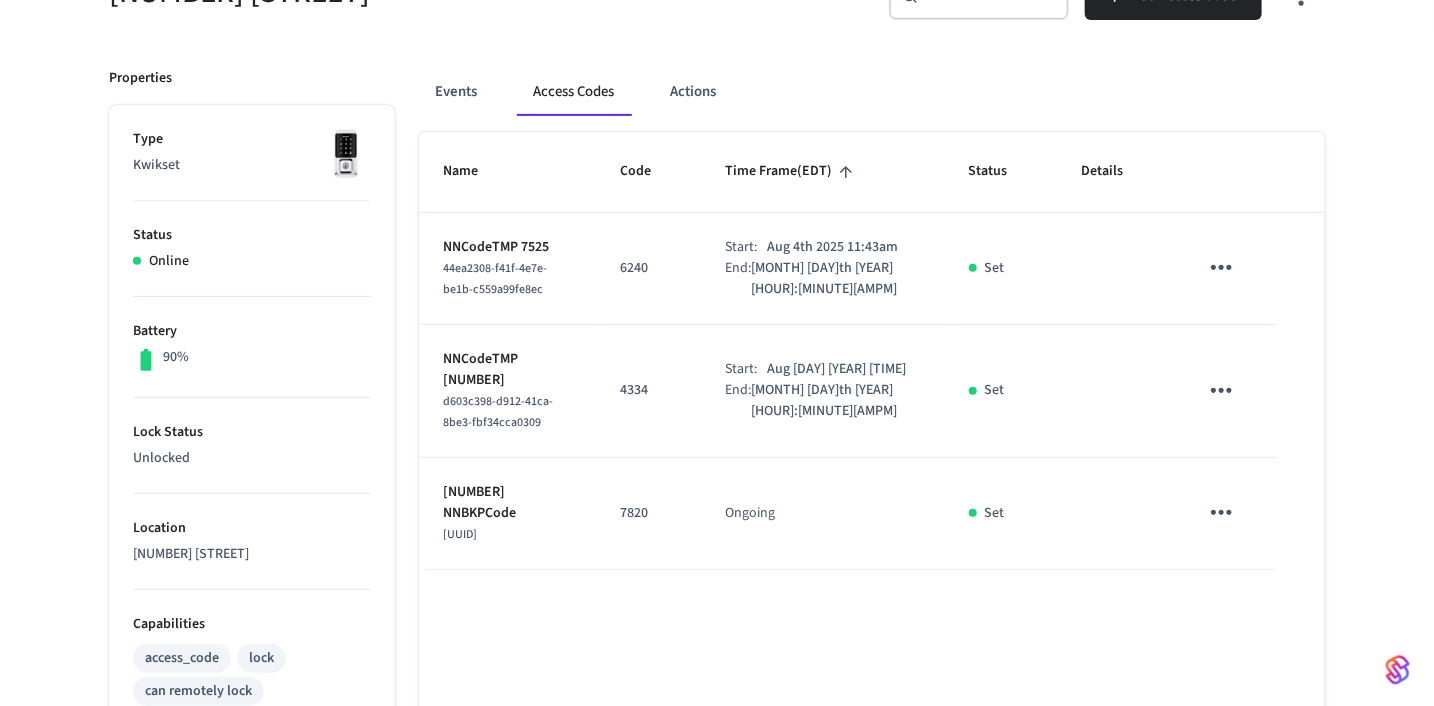 scroll, scrollTop: 138, scrollLeft: 0, axis: vertical 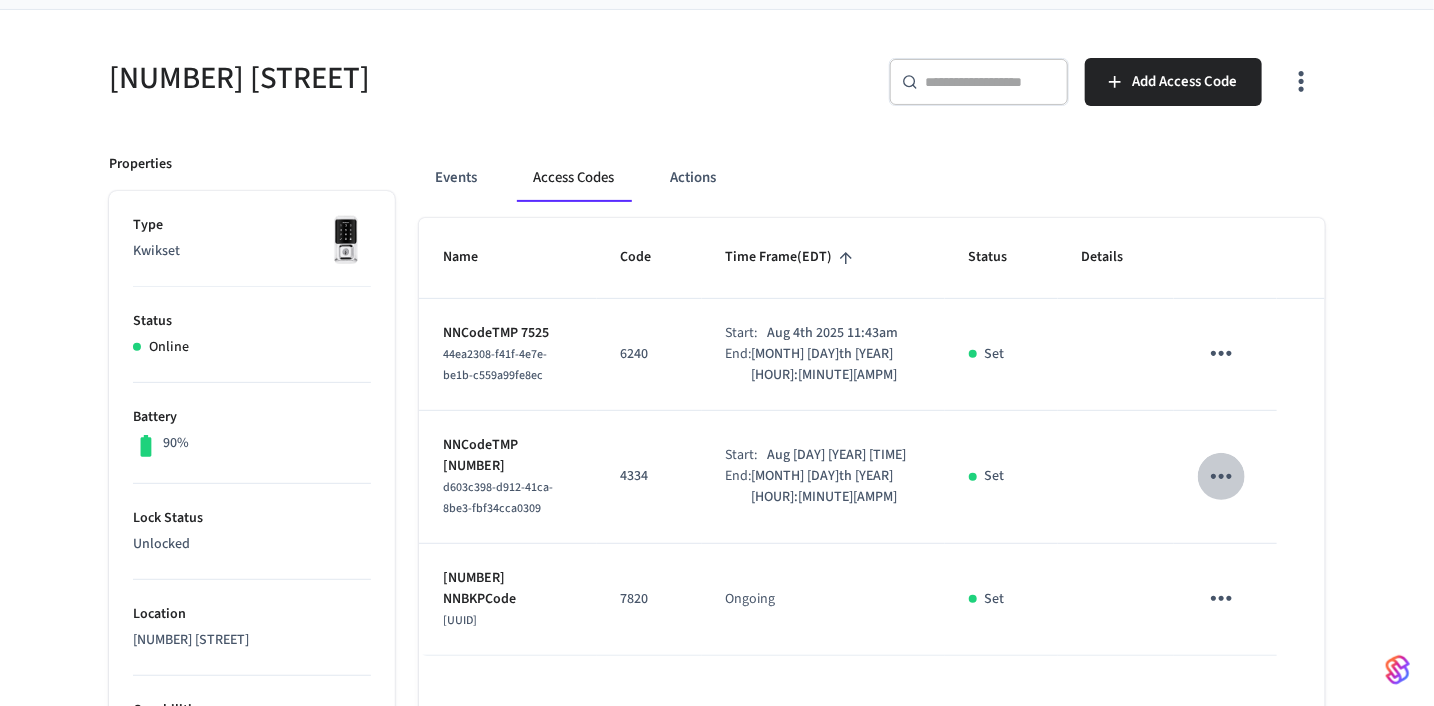 click 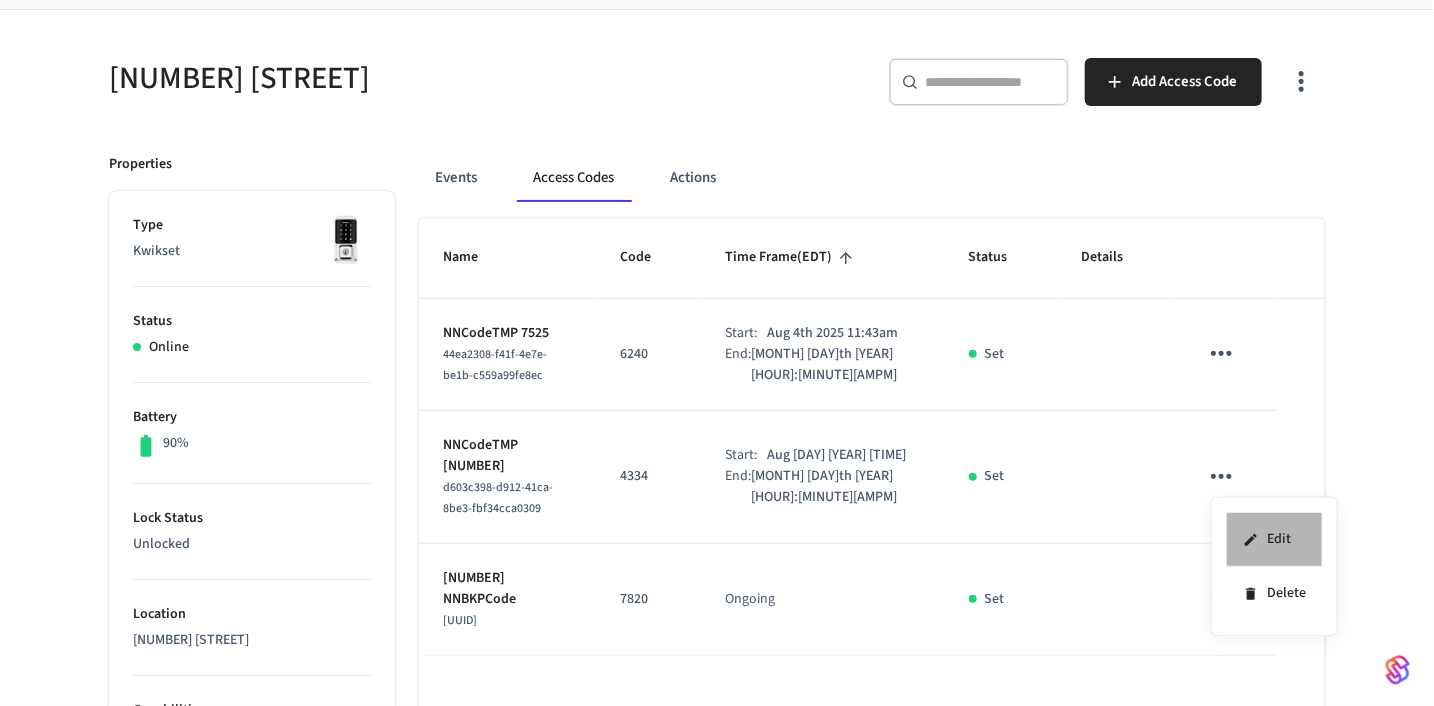 click on "Edit" at bounding box center (1274, 540) 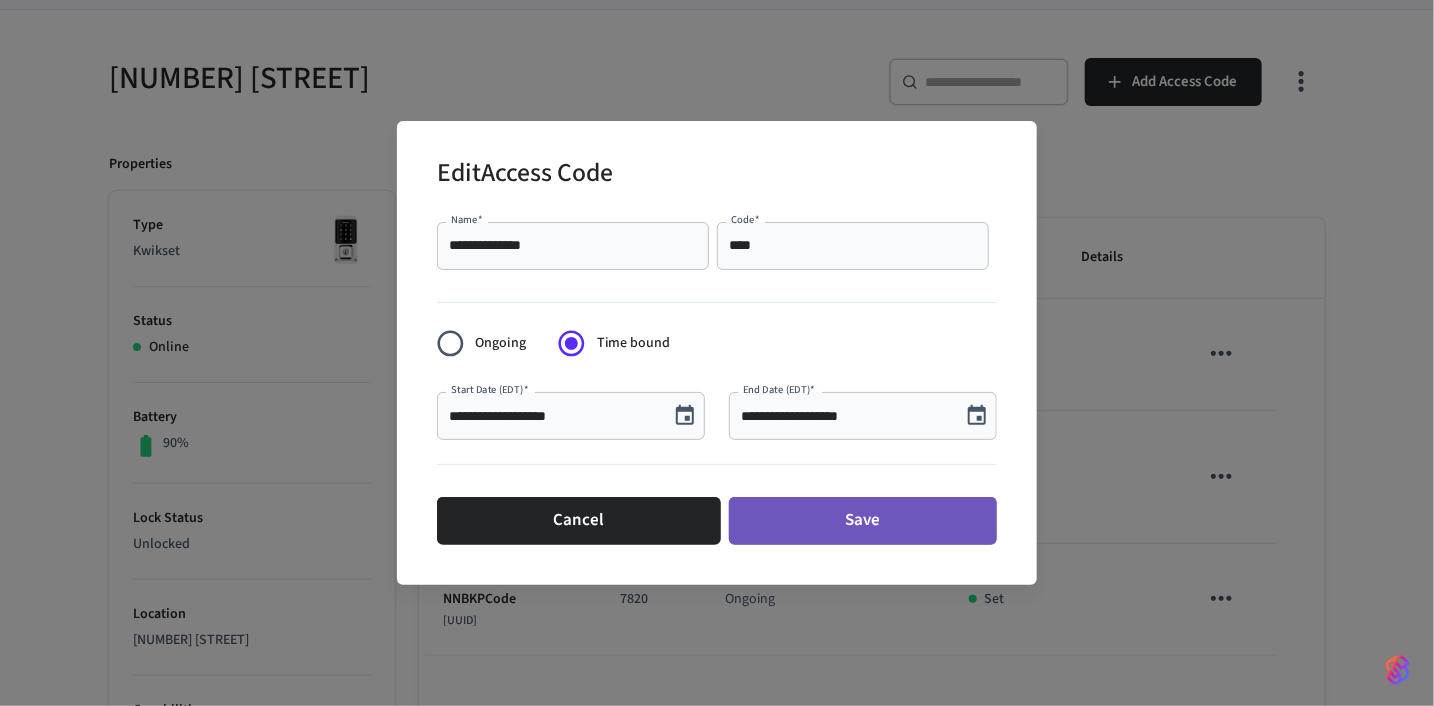 click on "Save" at bounding box center (863, 521) 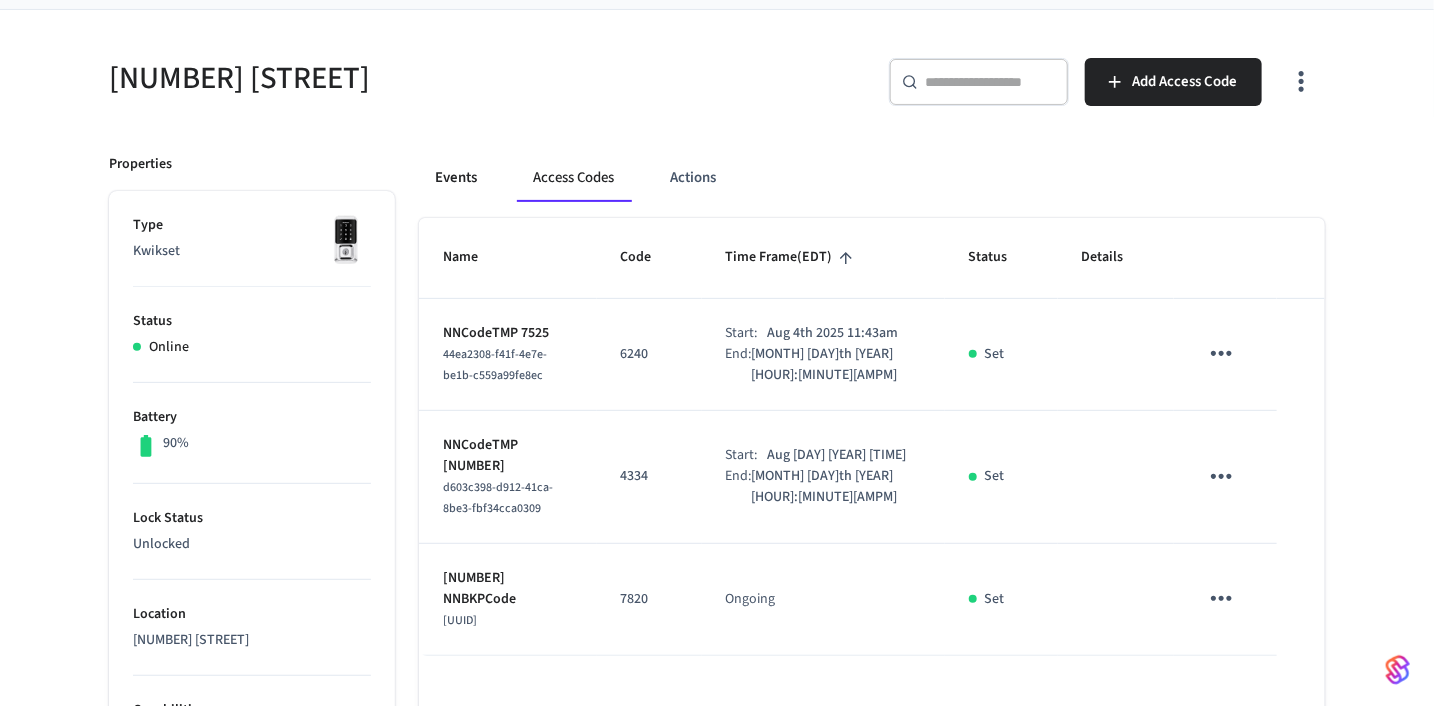 click on "Events" at bounding box center [456, 178] 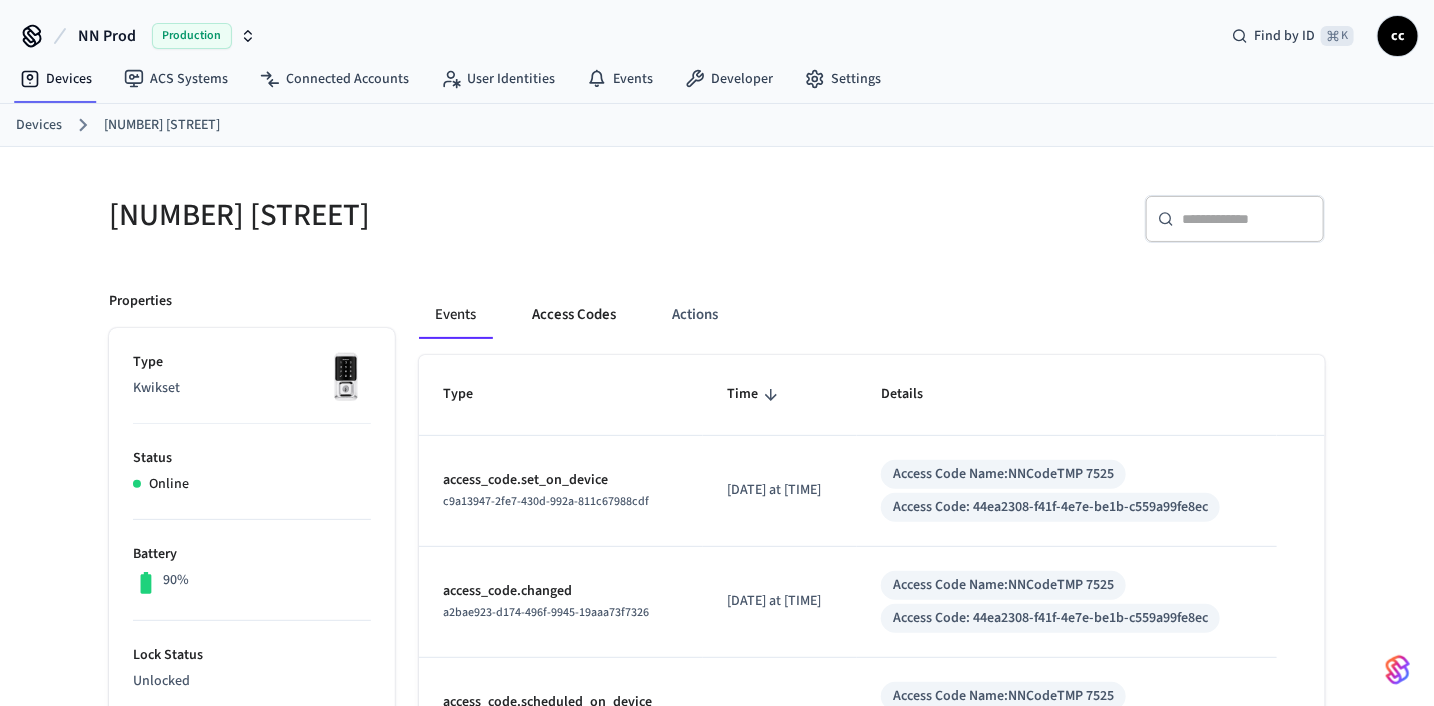 scroll, scrollTop: 0, scrollLeft: 0, axis: both 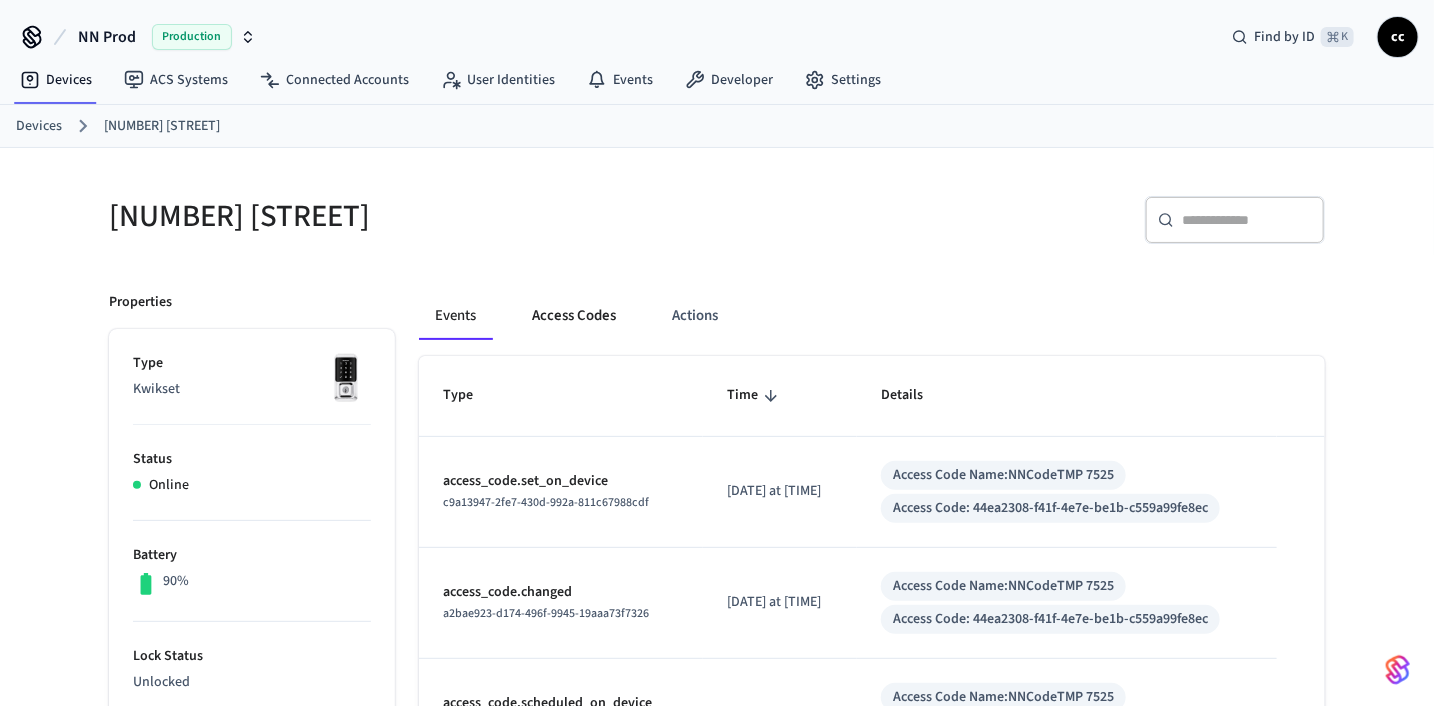click on "Access Codes" at bounding box center (574, 316) 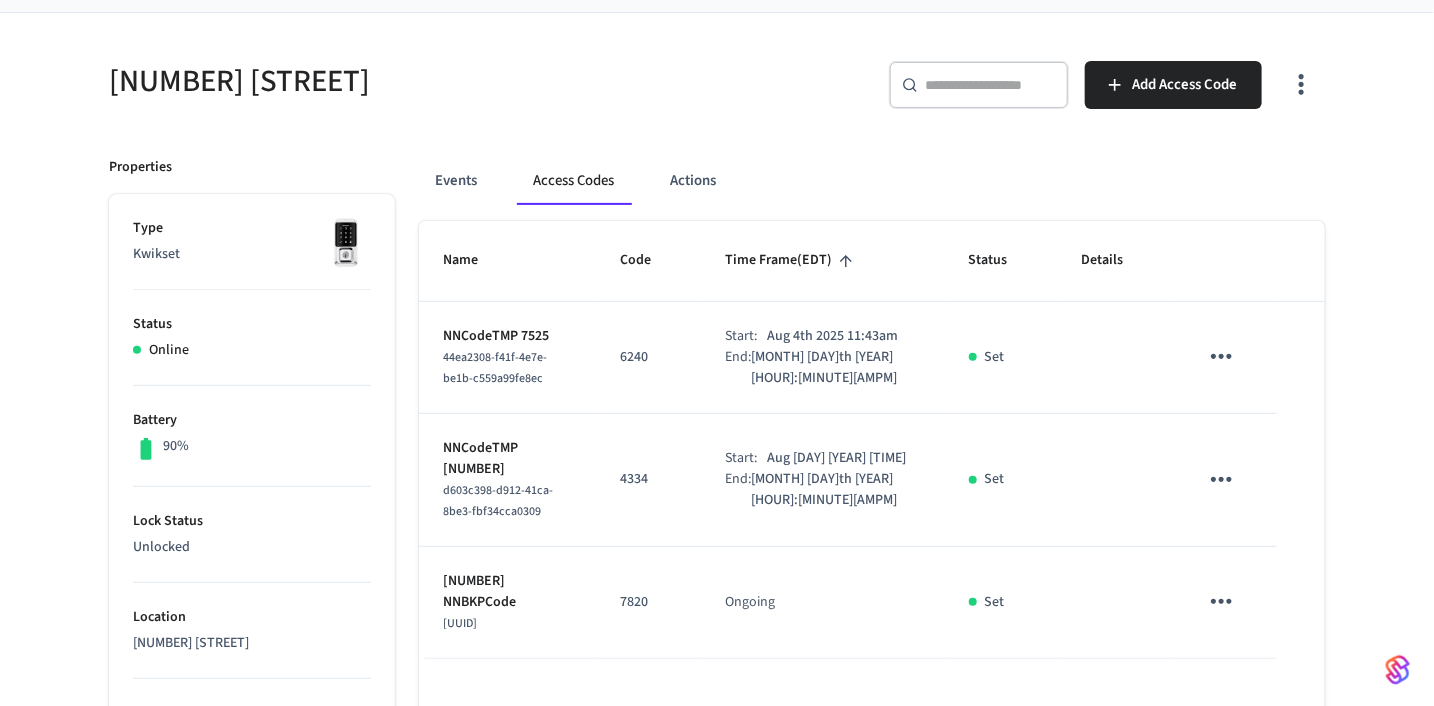 scroll, scrollTop: 137, scrollLeft: 0, axis: vertical 